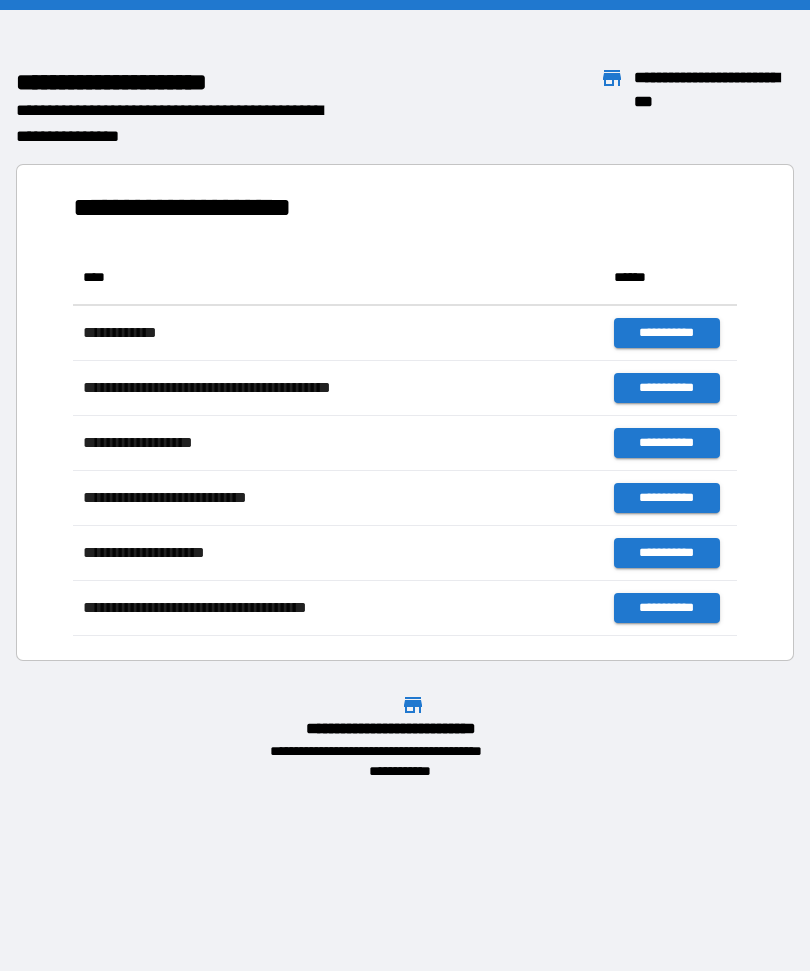 scroll, scrollTop: 0, scrollLeft: 0, axis: both 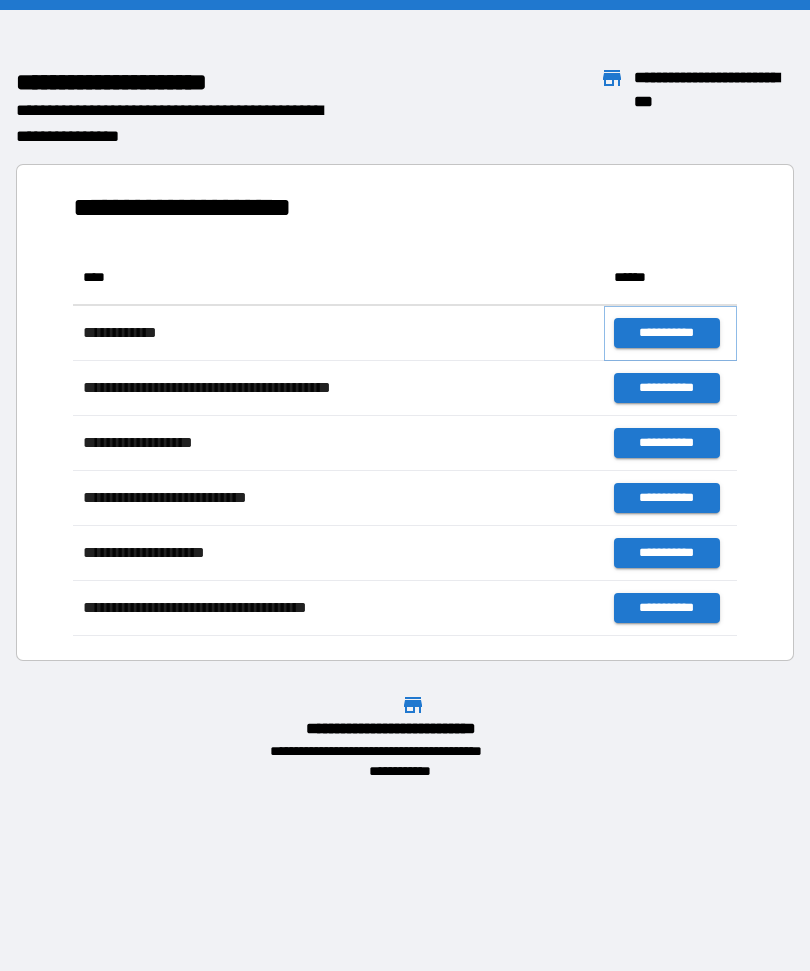 click on "**********" at bounding box center (666, 333) 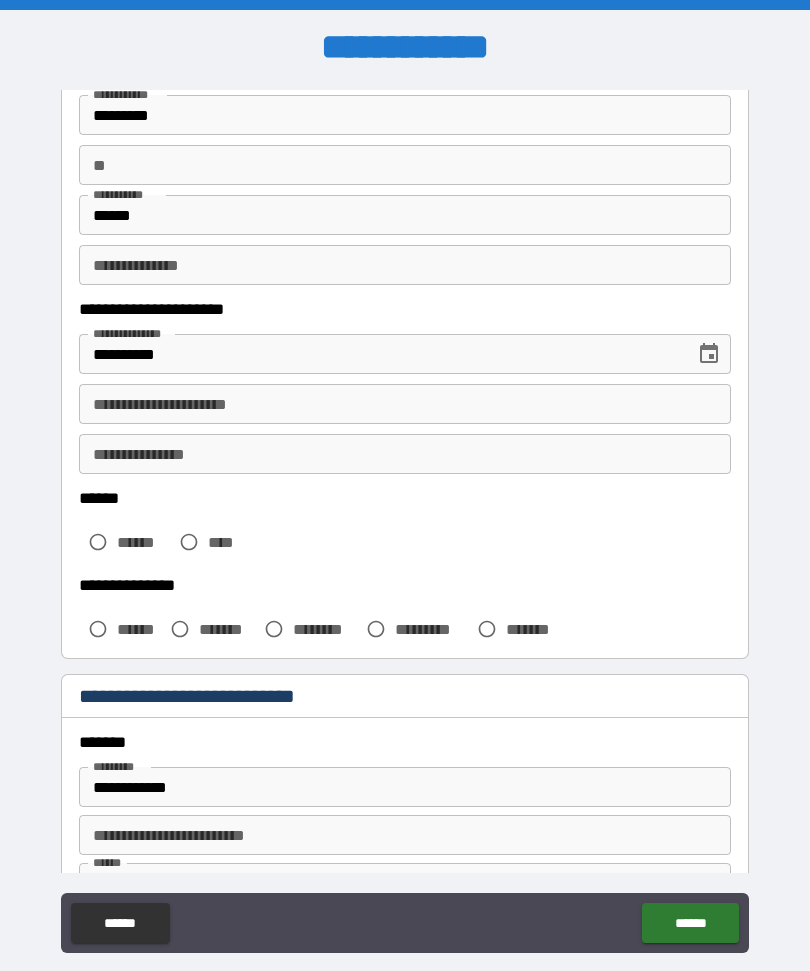 scroll, scrollTop: 147, scrollLeft: 0, axis: vertical 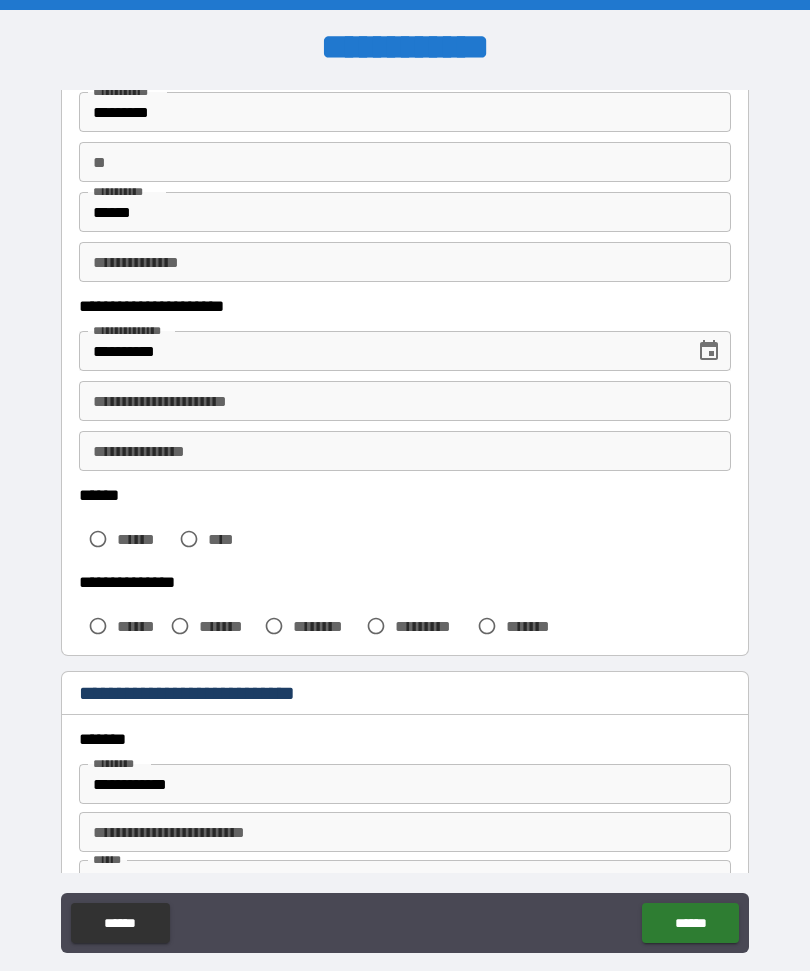 click on "**********" at bounding box center (405, 401) 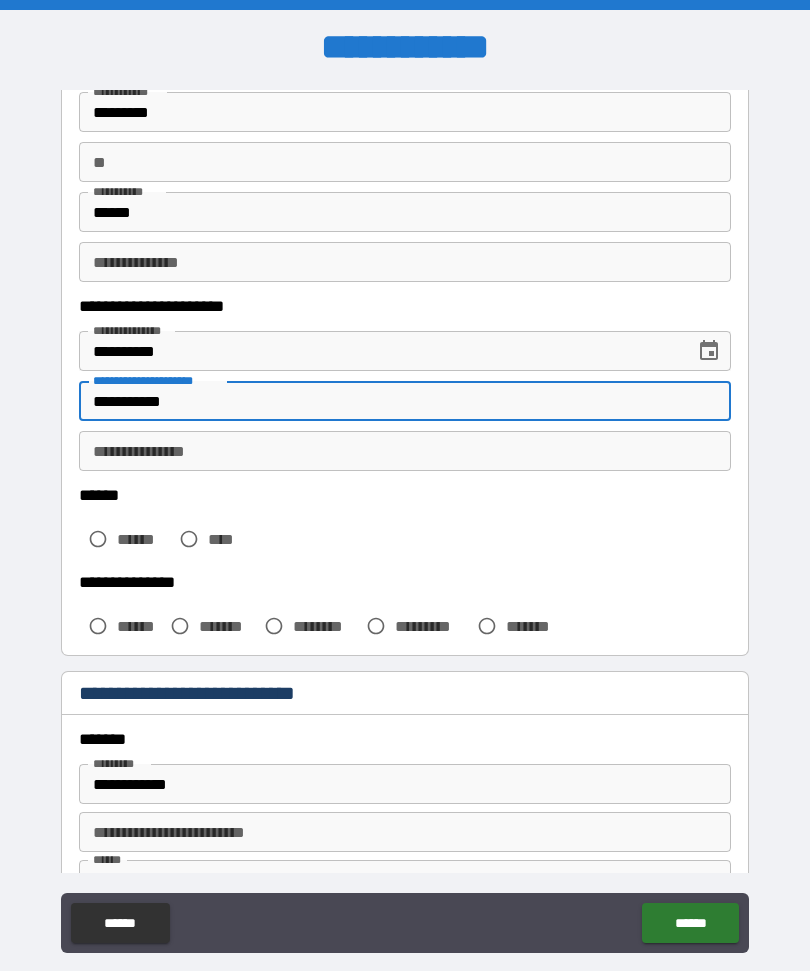 type on "**********" 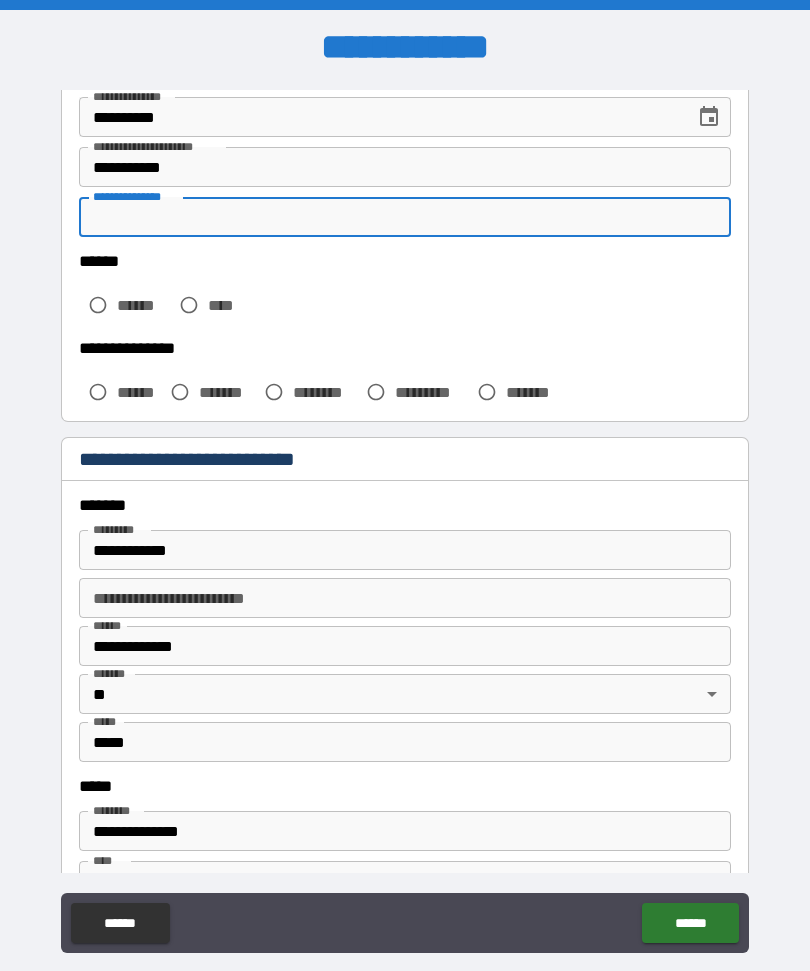 scroll, scrollTop: 378, scrollLeft: 0, axis: vertical 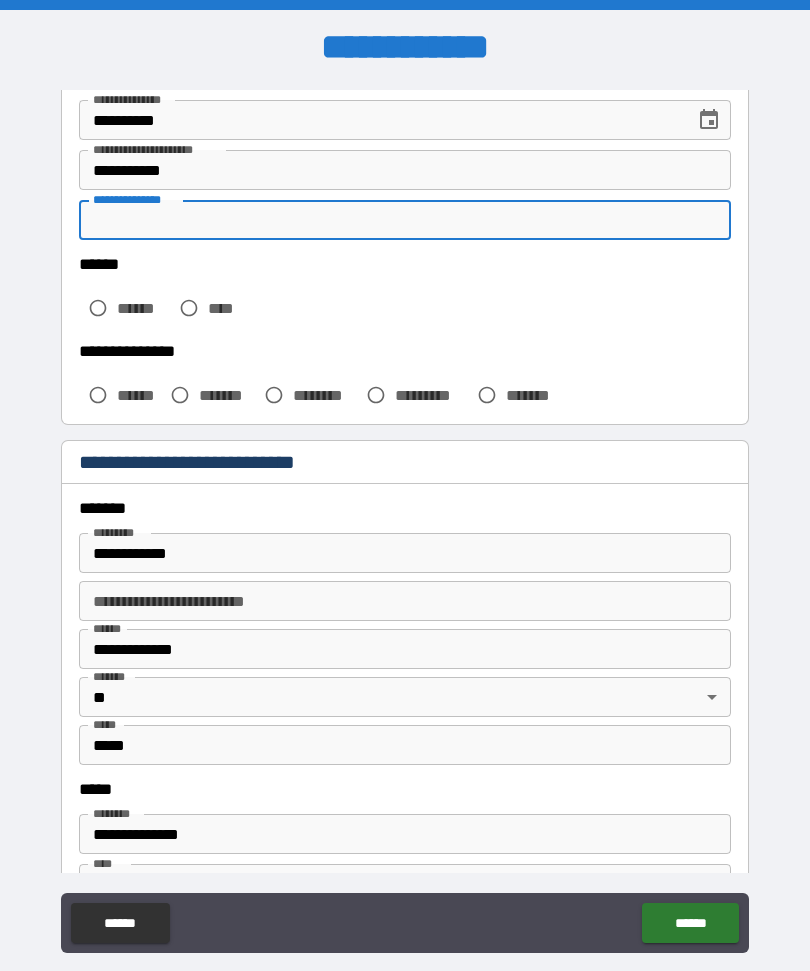 click on "******" at bounding box center [143, 308] 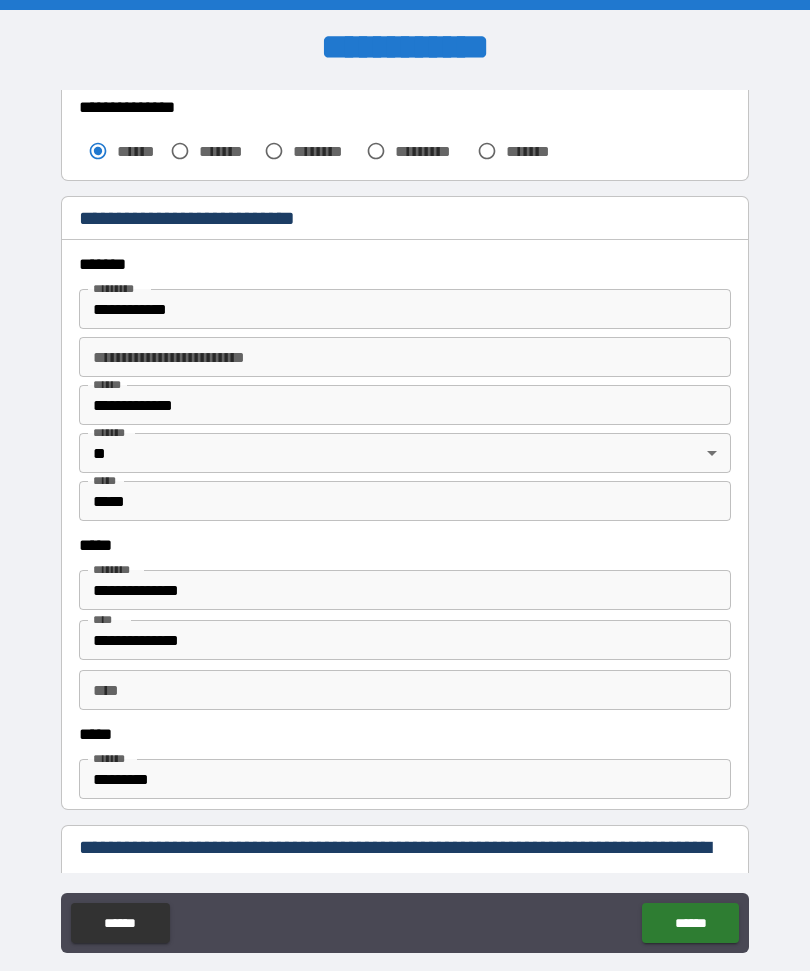 scroll, scrollTop: 623, scrollLeft: 0, axis: vertical 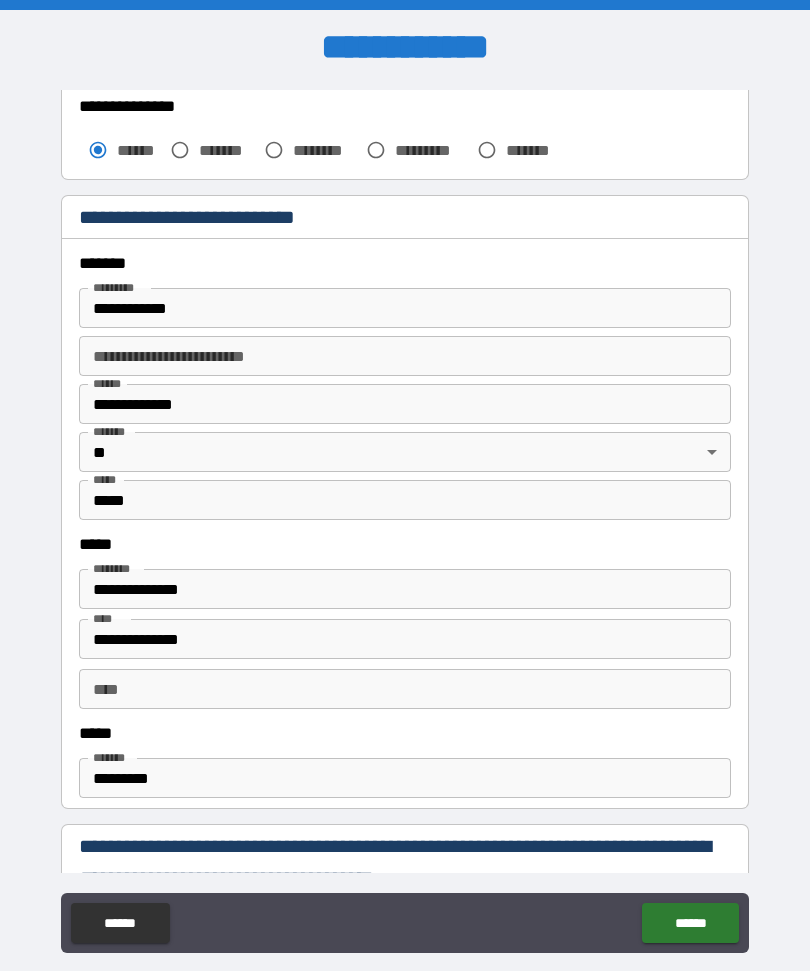 click on "**********" at bounding box center [405, 308] 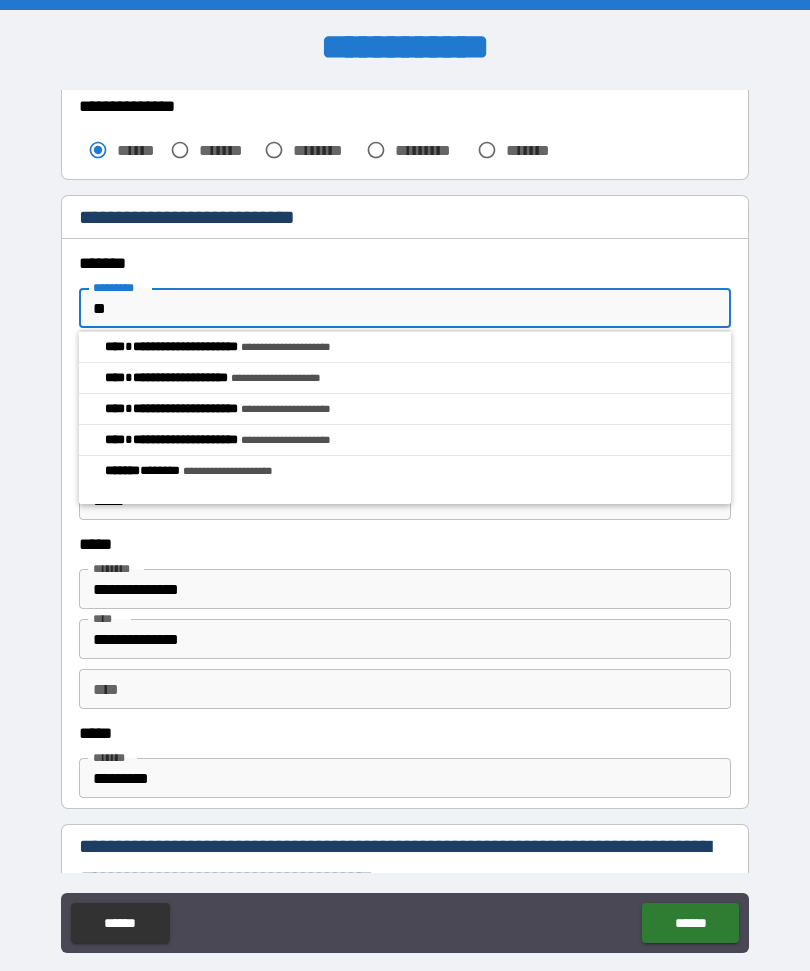 type on "*" 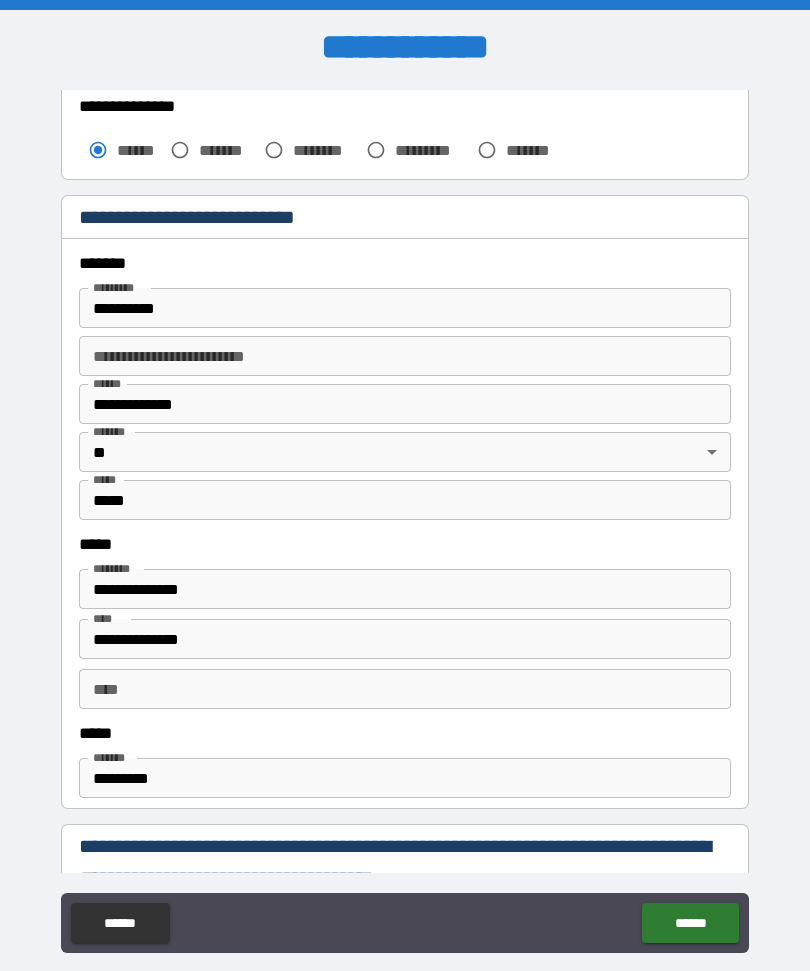 type on "**********" 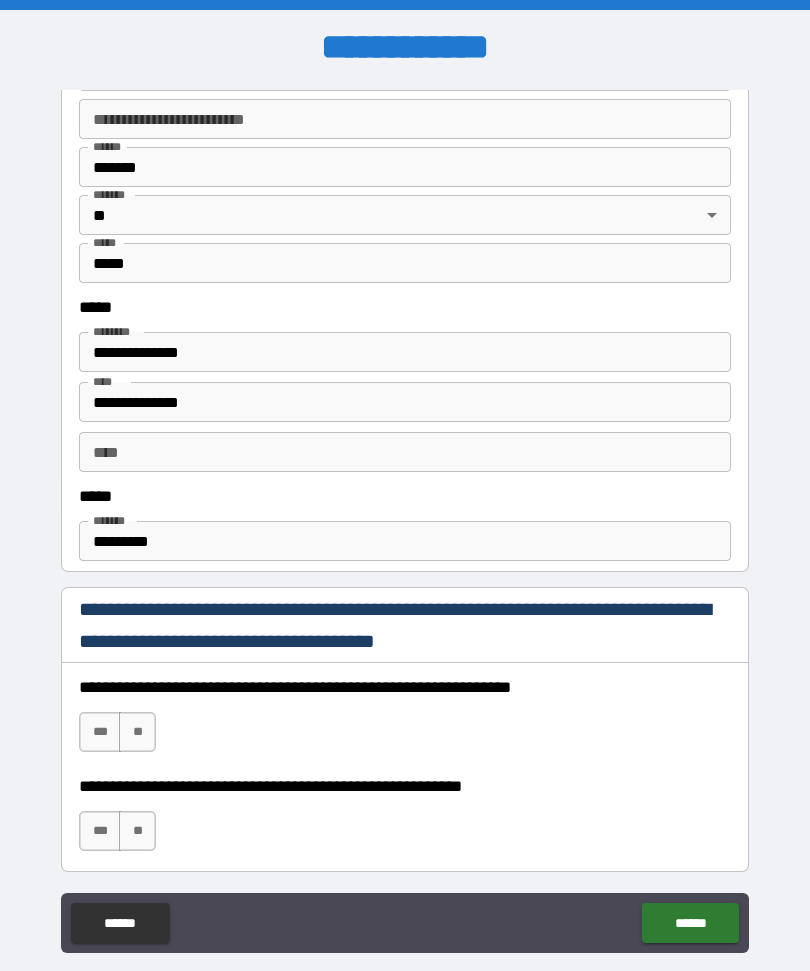 scroll, scrollTop: 869, scrollLeft: 0, axis: vertical 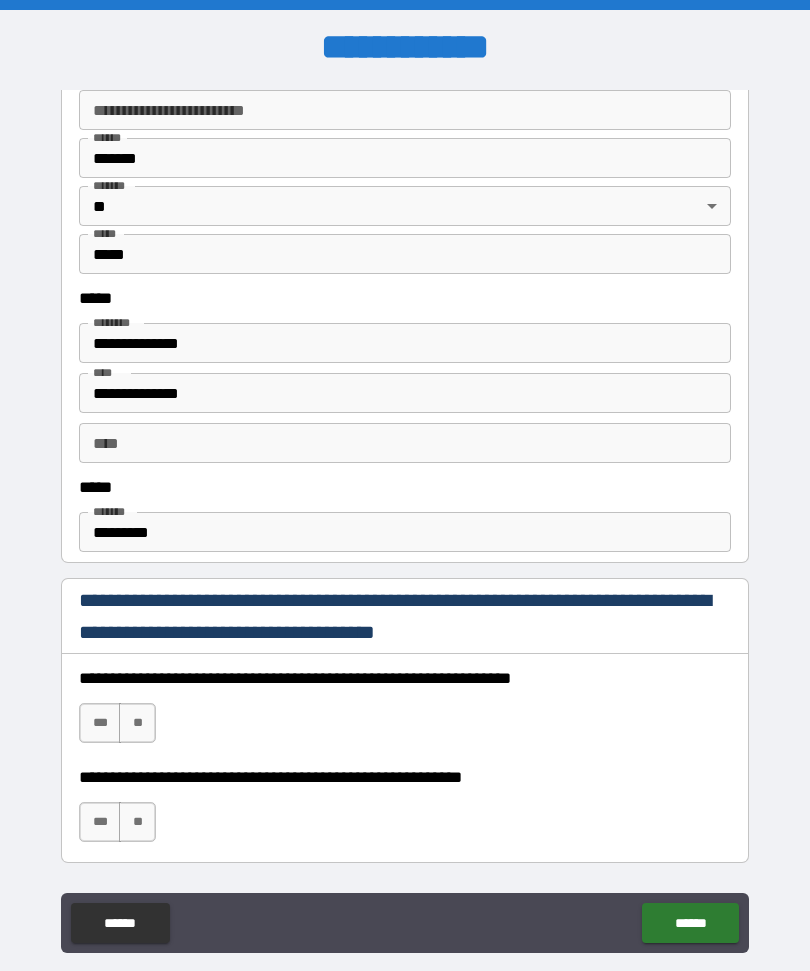 click on "*********" at bounding box center (405, 532) 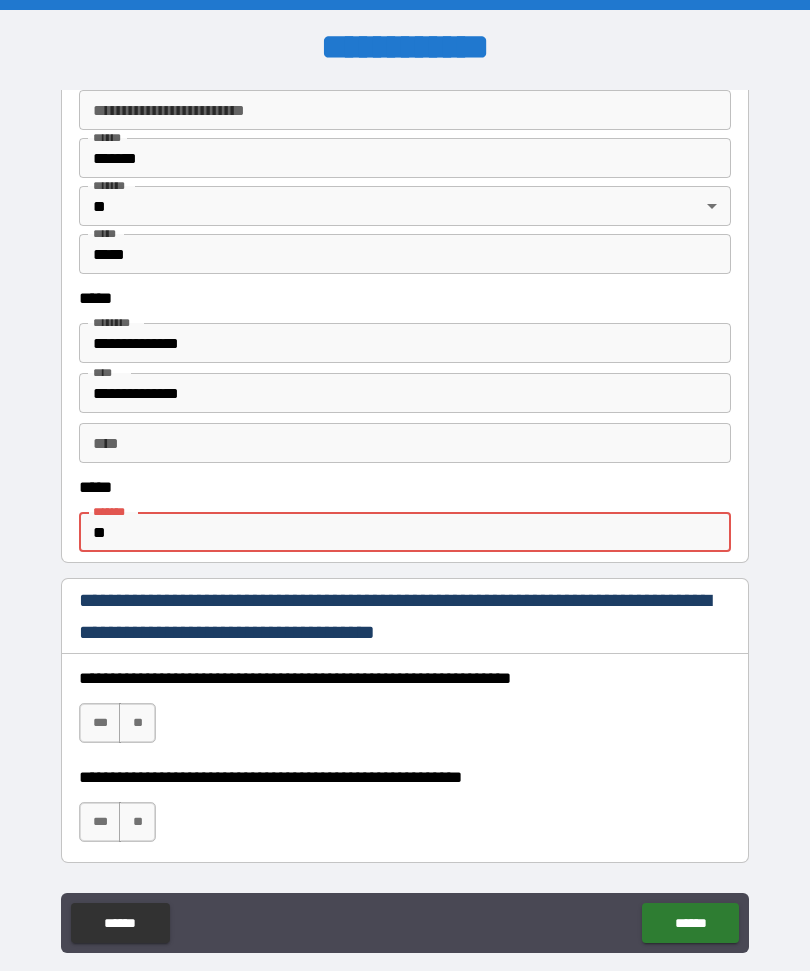 type on "*" 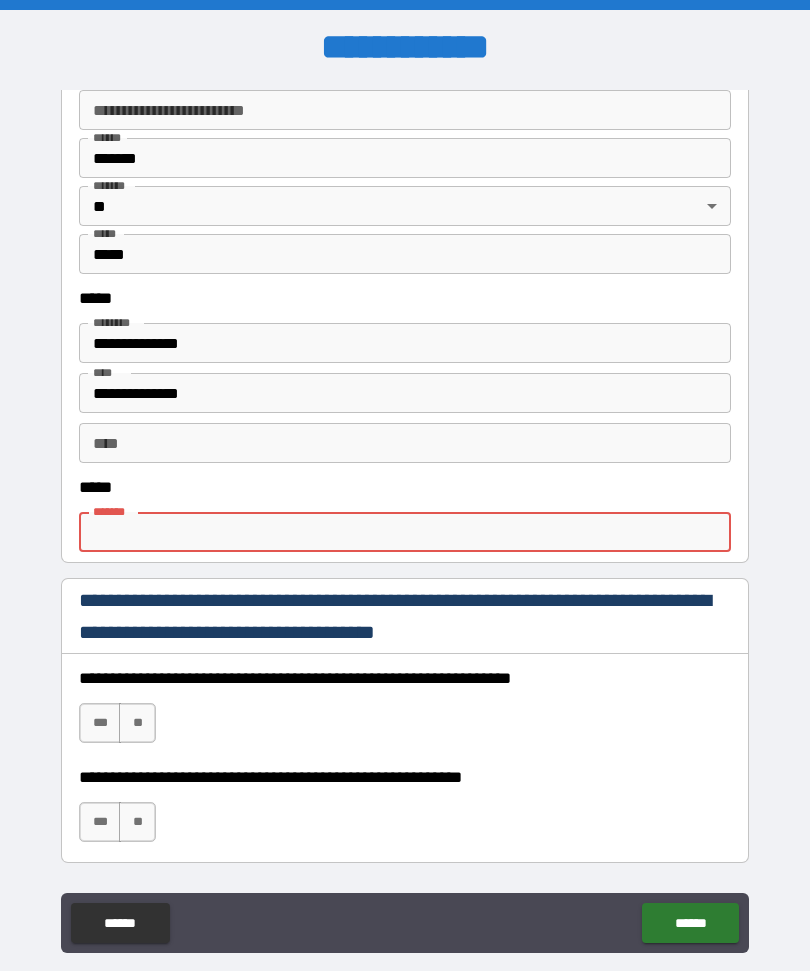 type on "*" 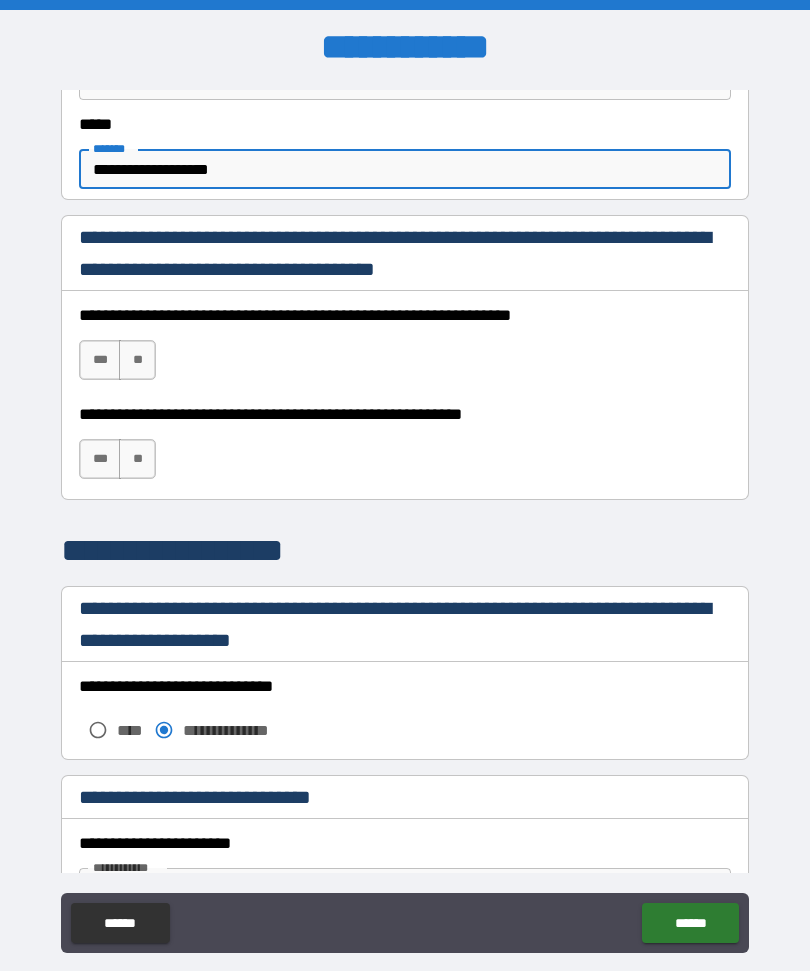scroll, scrollTop: 1233, scrollLeft: 0, axis: vertical 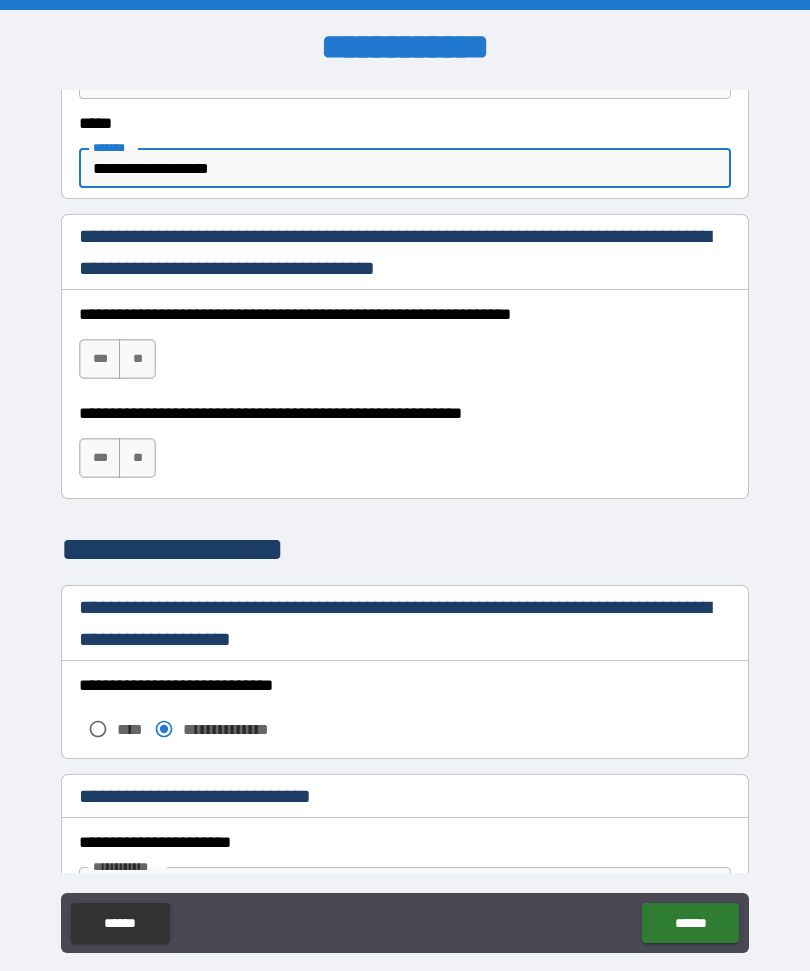 type on "**********" 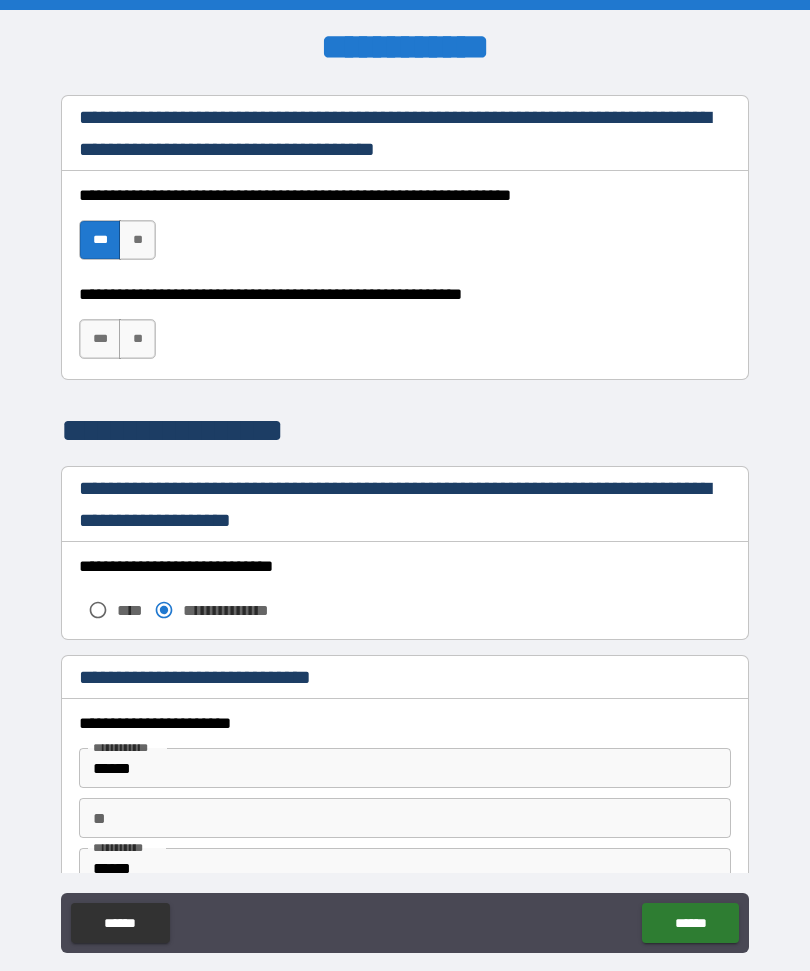 scroll, scrollTop: 1359, scrollLeft: 0, axis: vertical 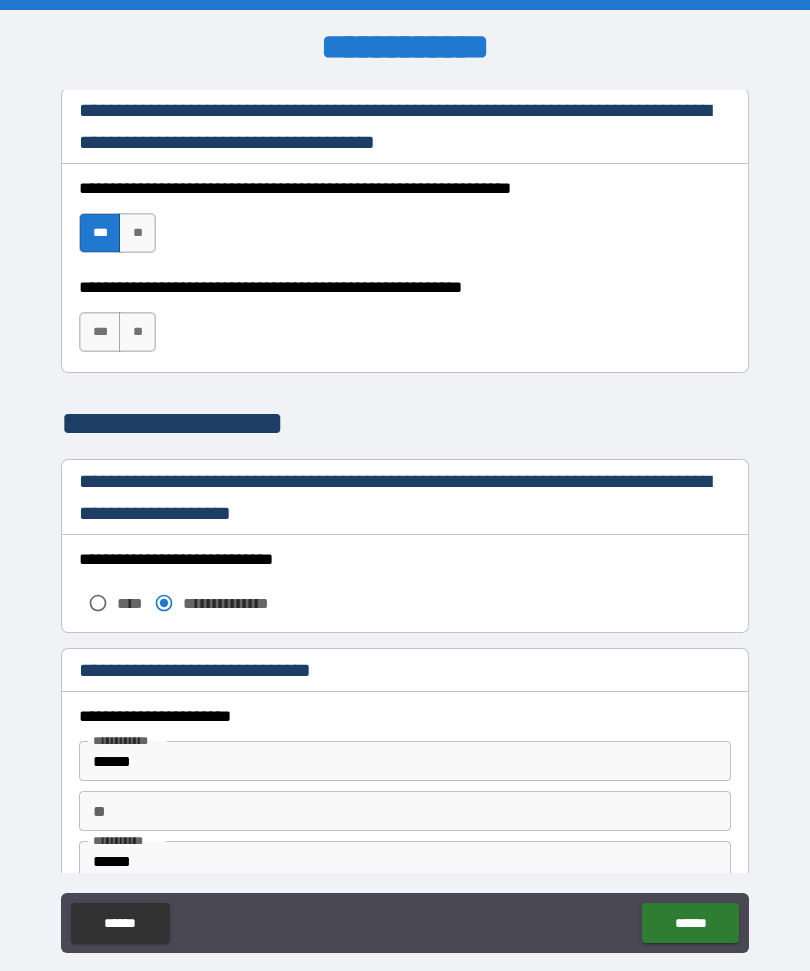 click on "***" at bounding box center [100, 332] 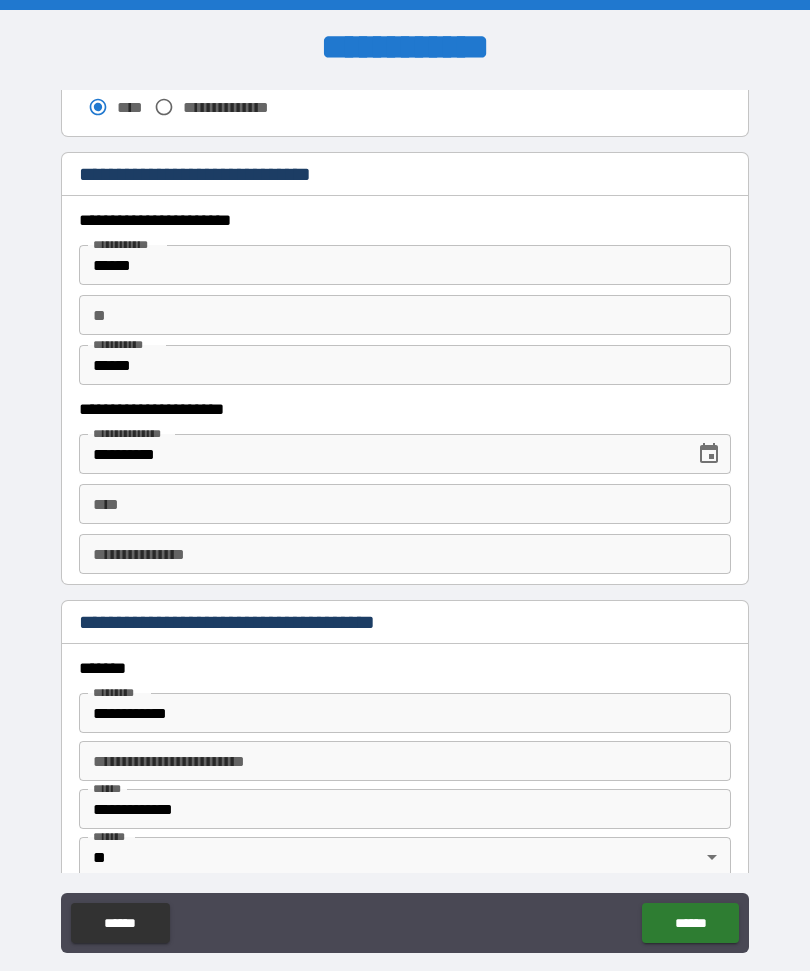 scroll, scrollTop: 1857, scrollLeft: 0, axis: vertical 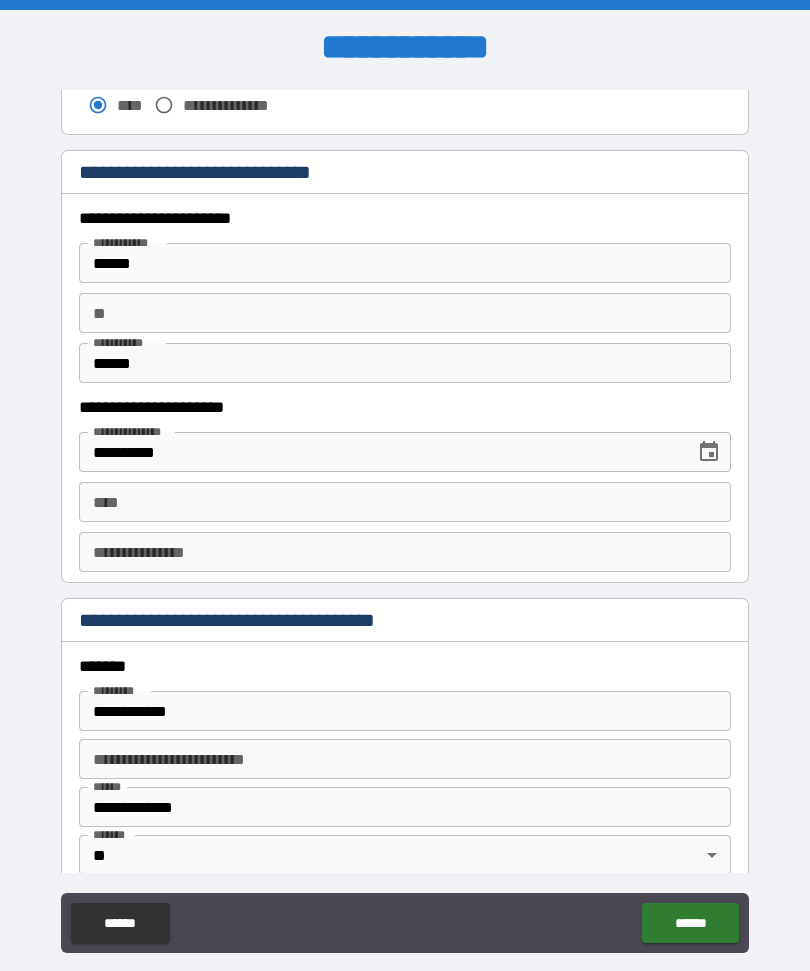 click on "******" at bounding box center (405, 263) 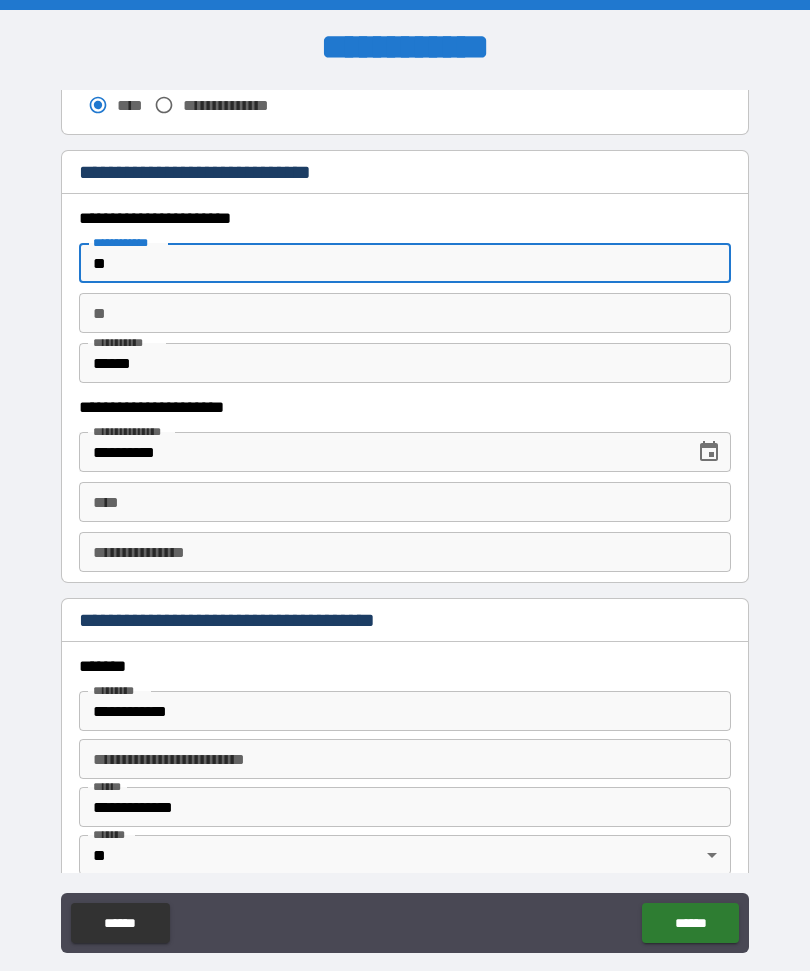 type on "*" 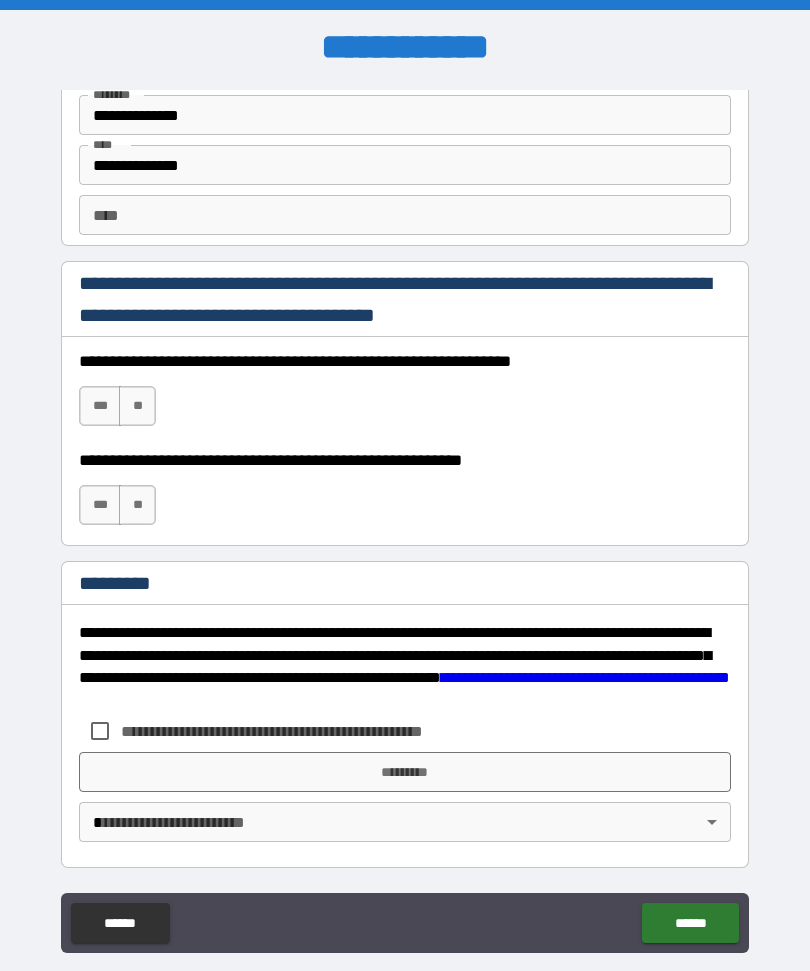 scroll, scrollTop: 2823, scrollLeft: 0, axis: vertical 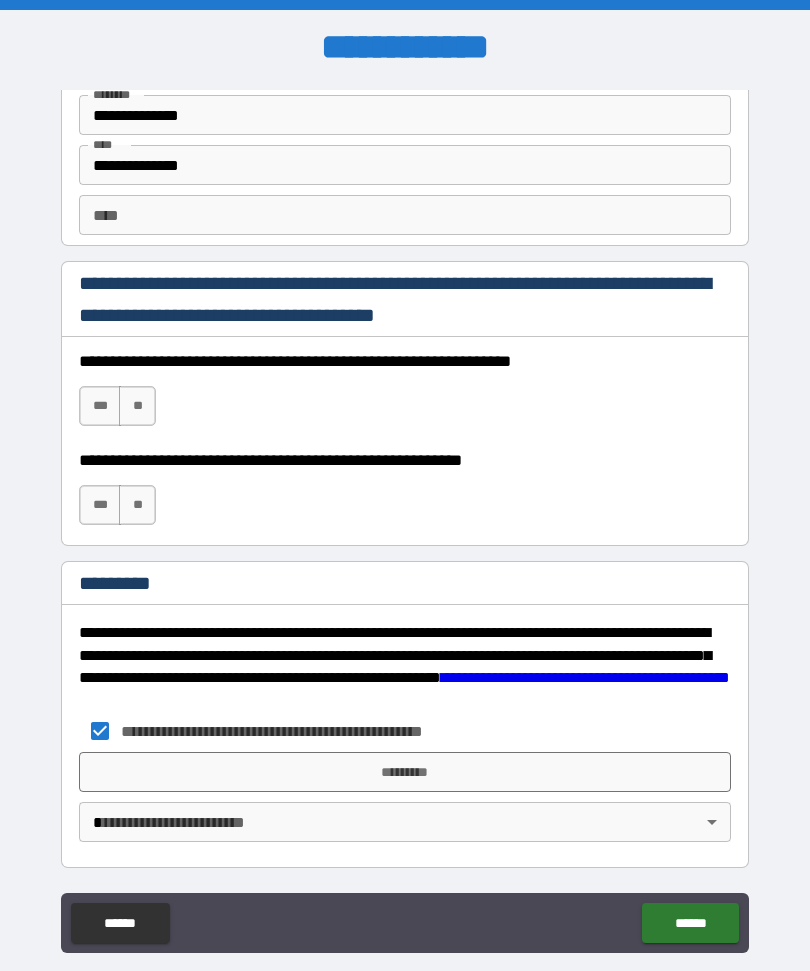 click on "*********" at bounding box center (405, 772) 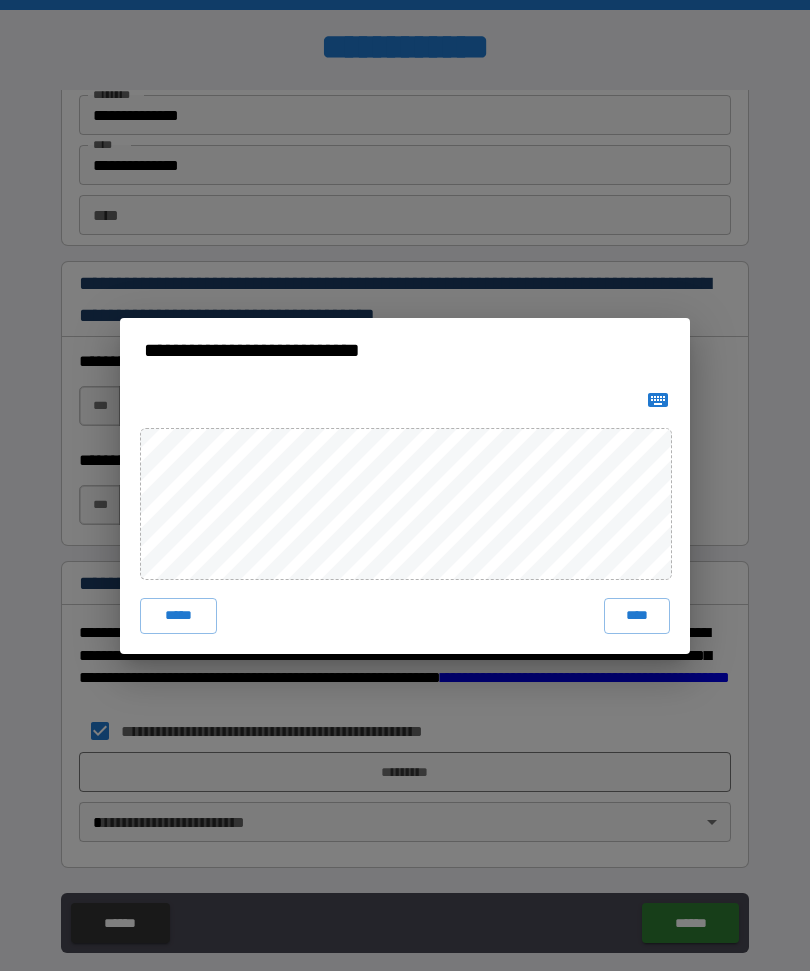 click on "*****" at bounding box center [178, 616] 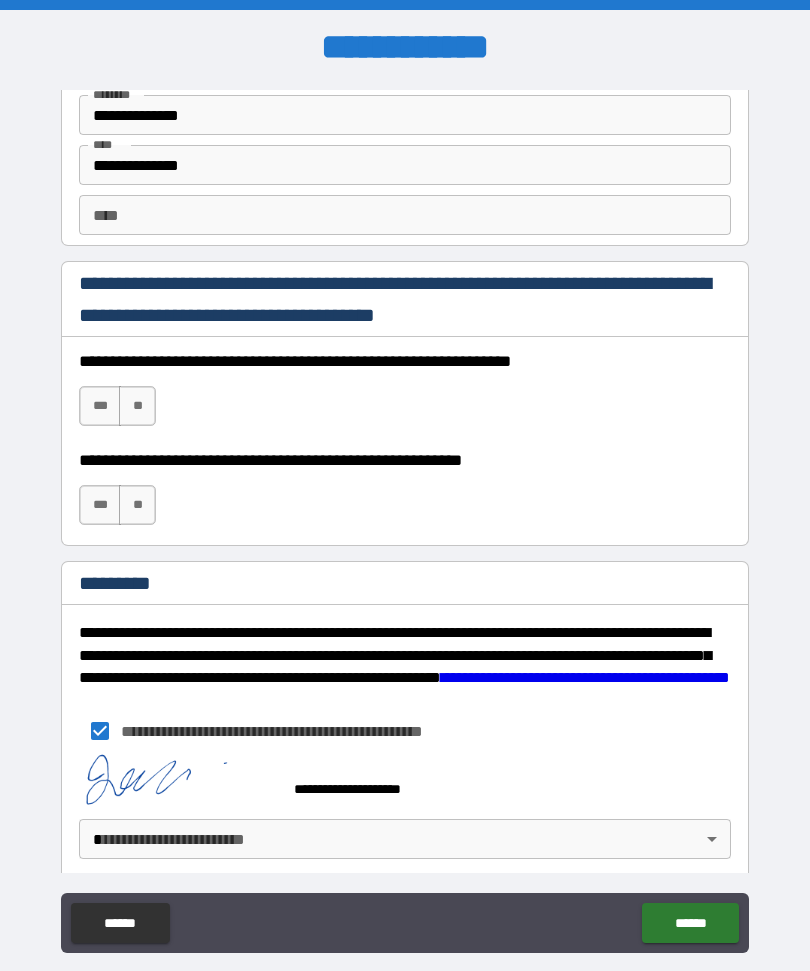 scroll, scrollTop: 2813, scrollLeft: 0, axis: vertical 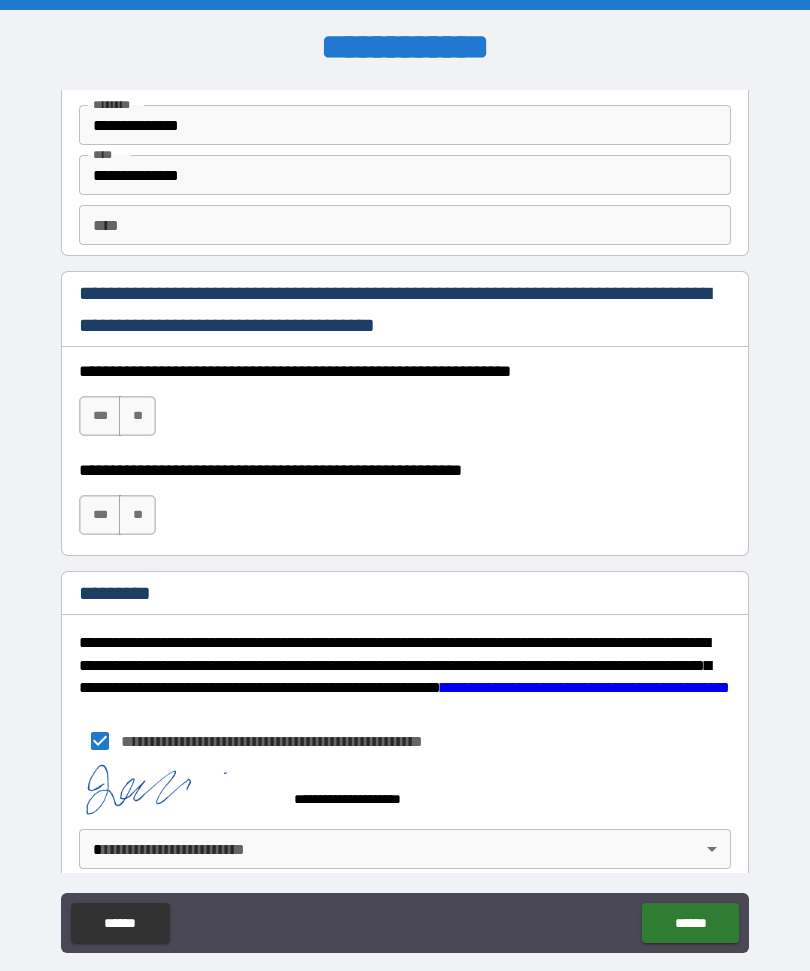 click on "**********" at bounding box center (405, 519) 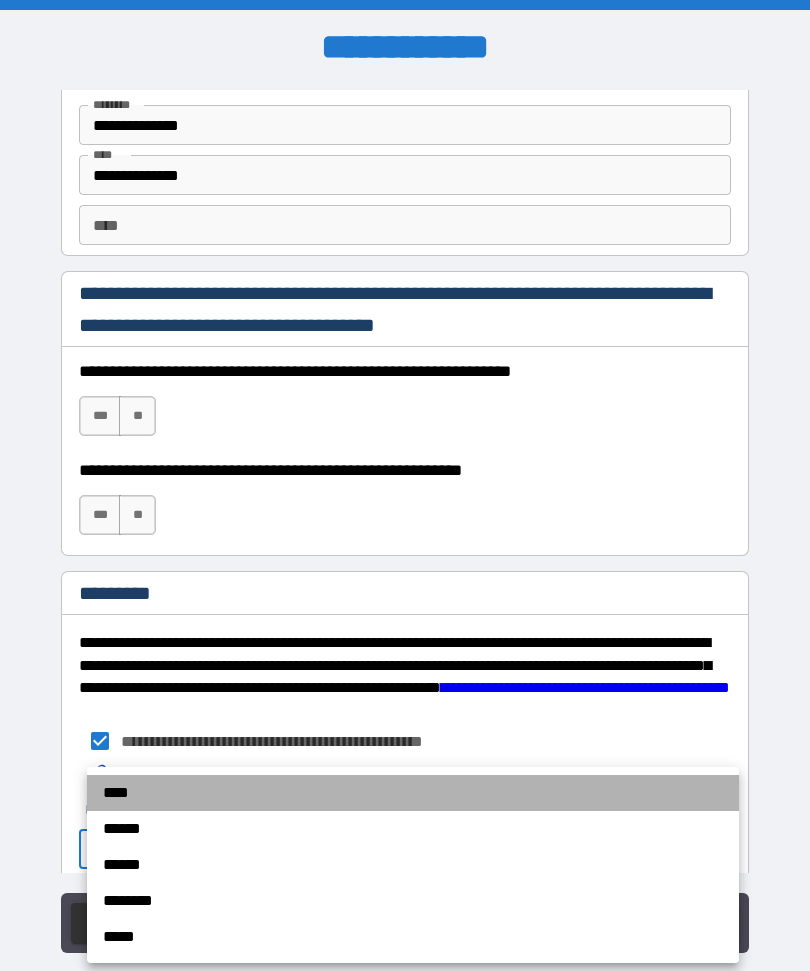 click on "****" at bounding box center (413, 793) 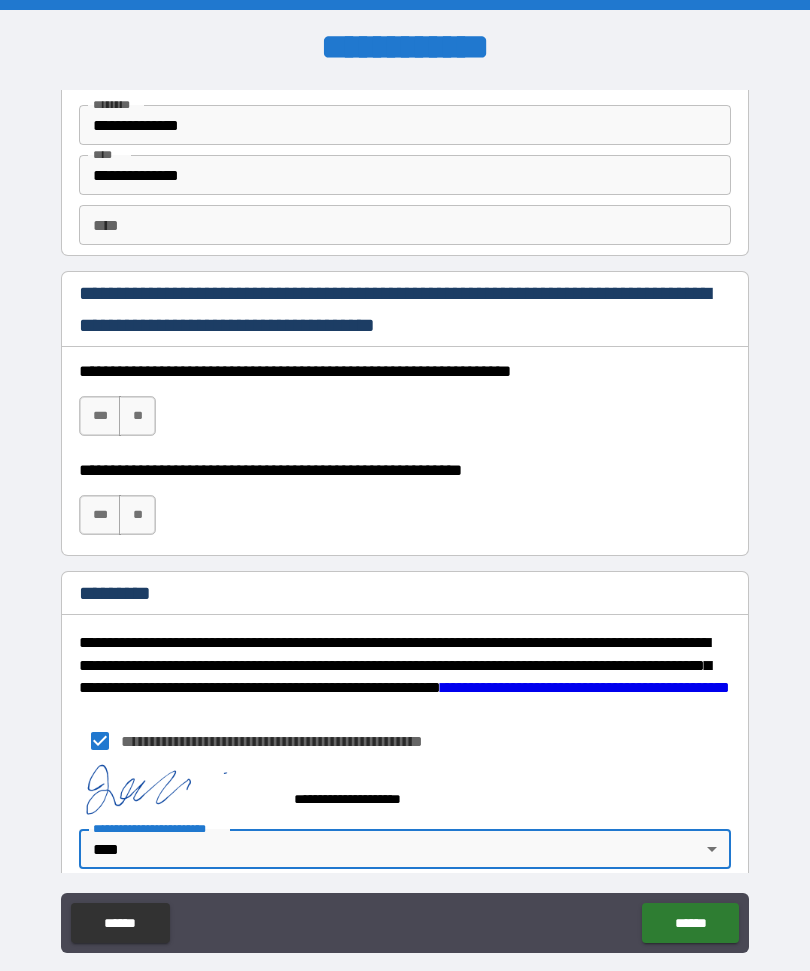 click on "******" at bounding box center [690, 923] 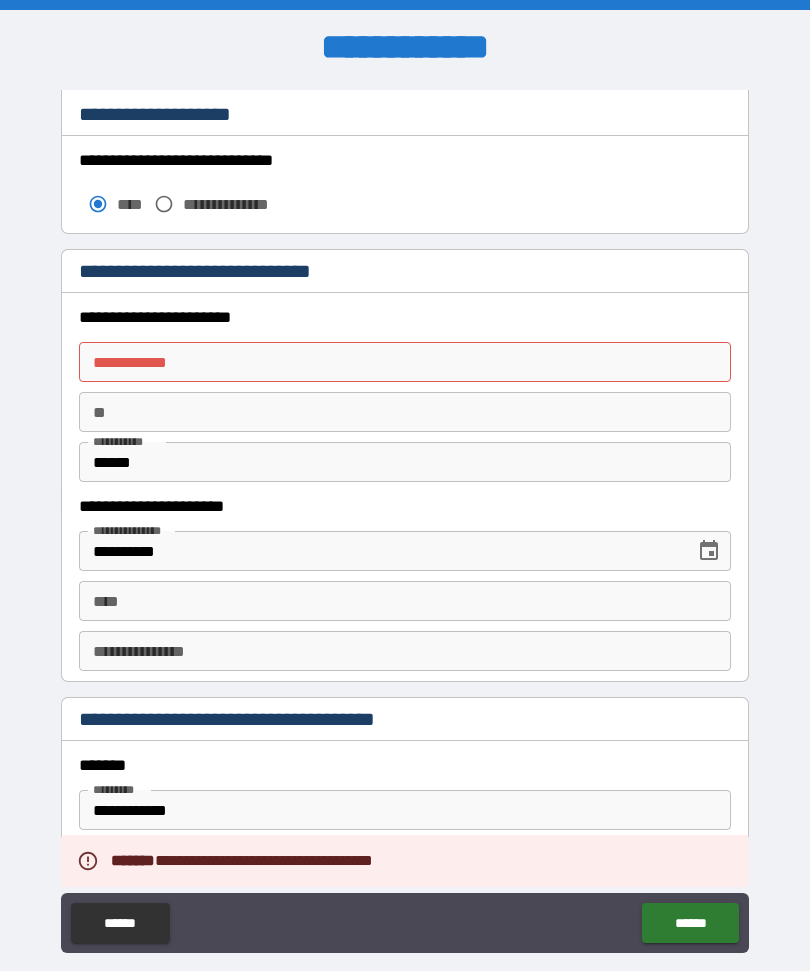 scroll, scrollTop: 1734, scrollLeft: 0, axis: vertical 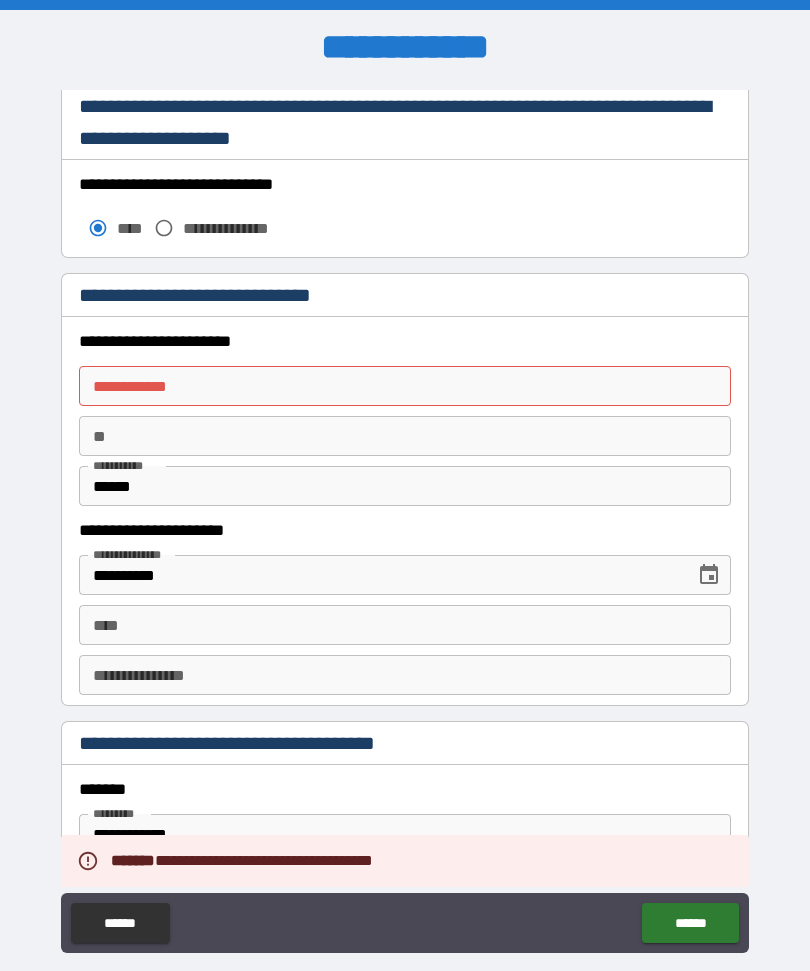 click on "**********" at bounding box center (405, 386) 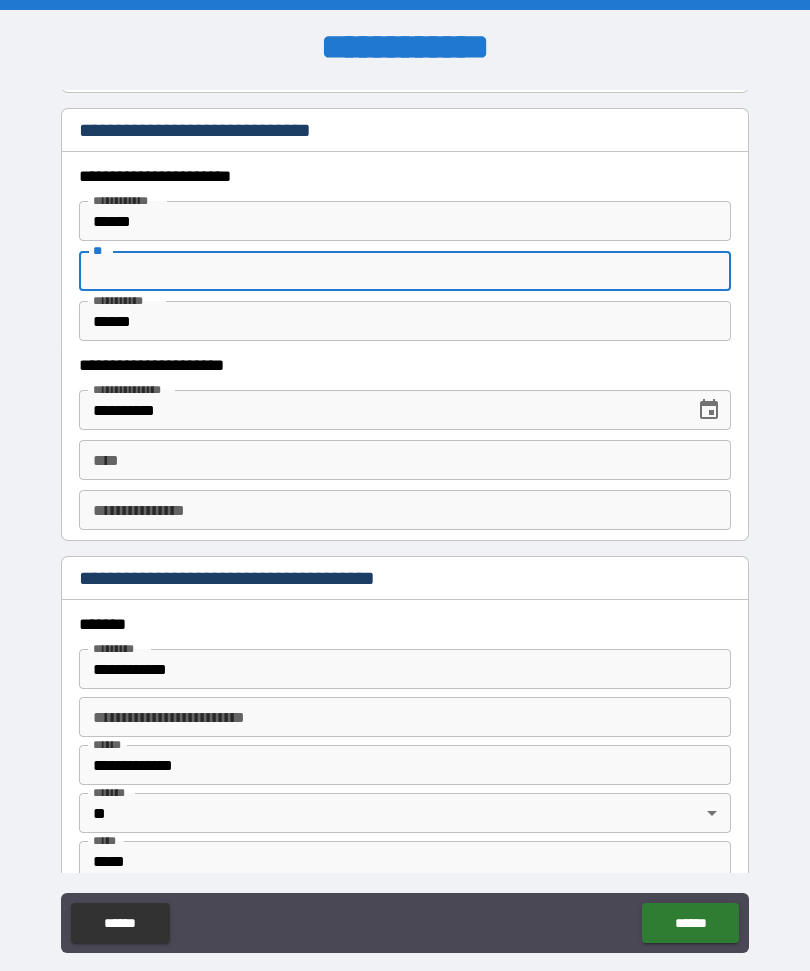 scroll, scrollTop: 1886, scrollLeft: 0, axis: vertical 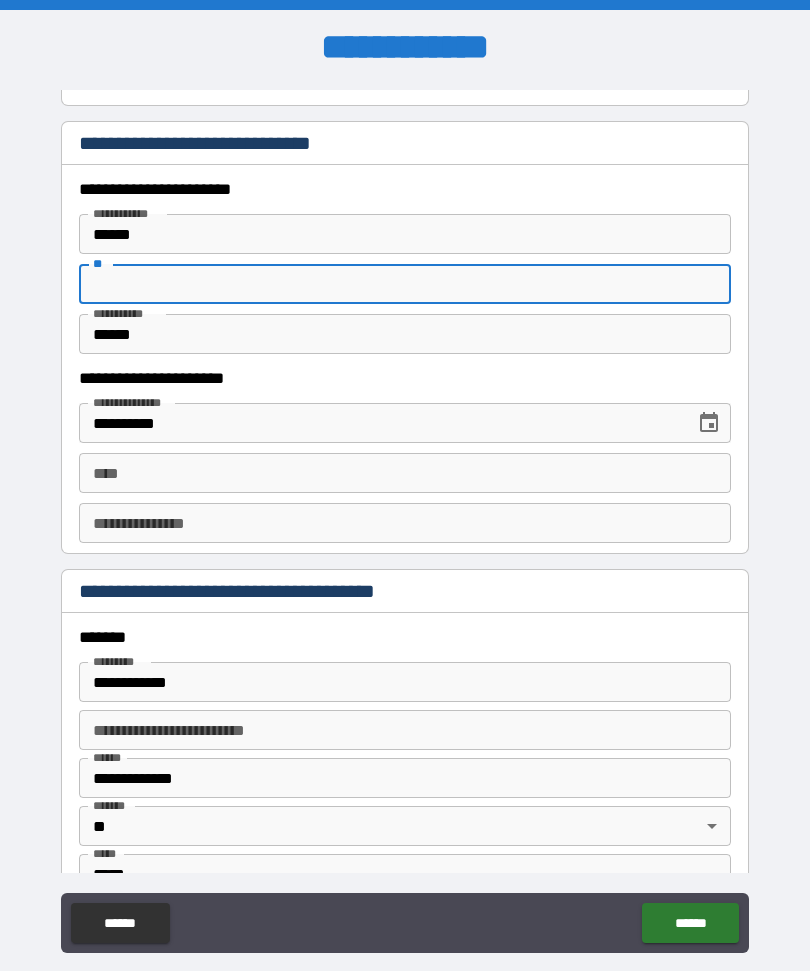 click on "******" at bounding box center (405, 234) 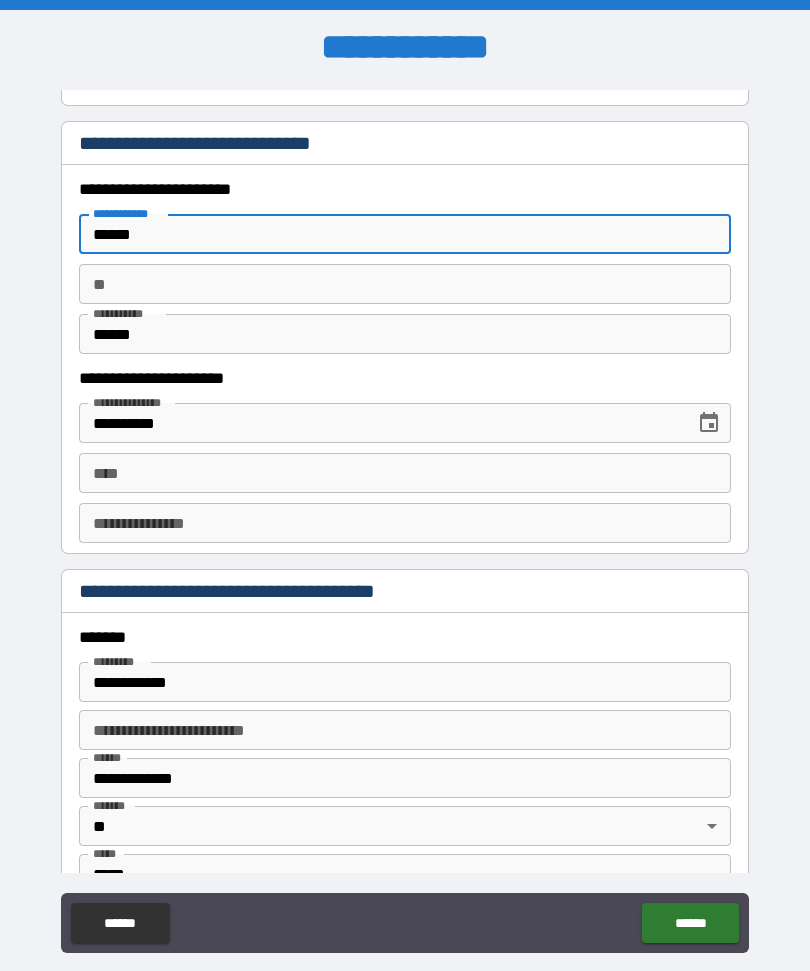 type on "******" 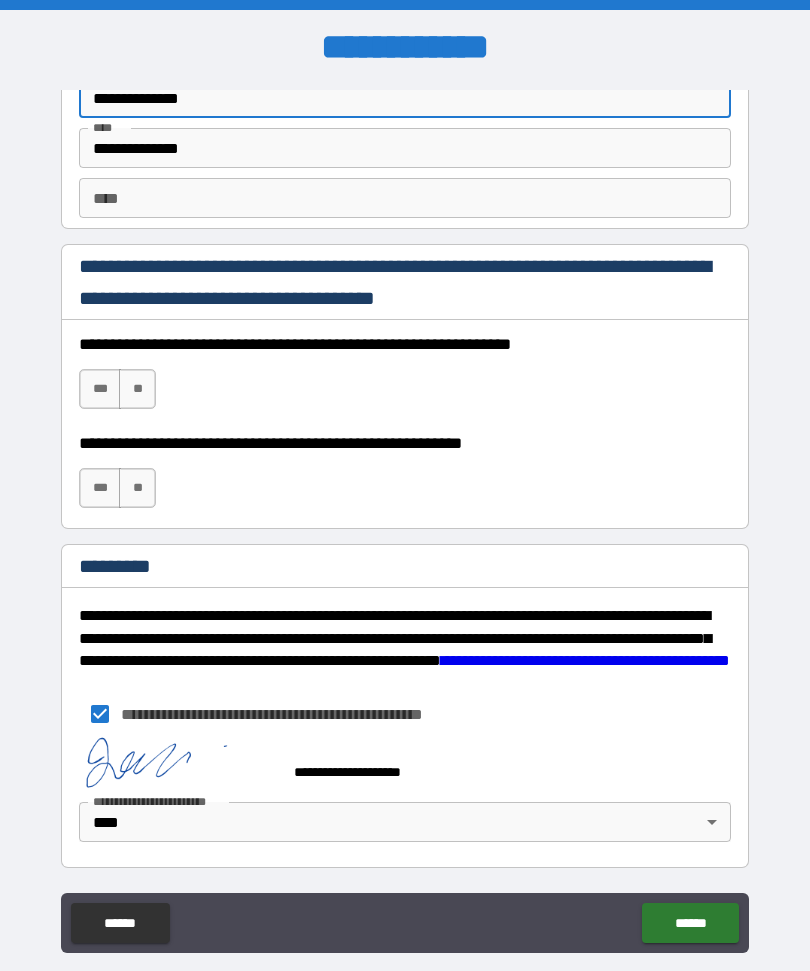 scroll, scrollTop: 2838, scrollLeft: 0, axis: vertical 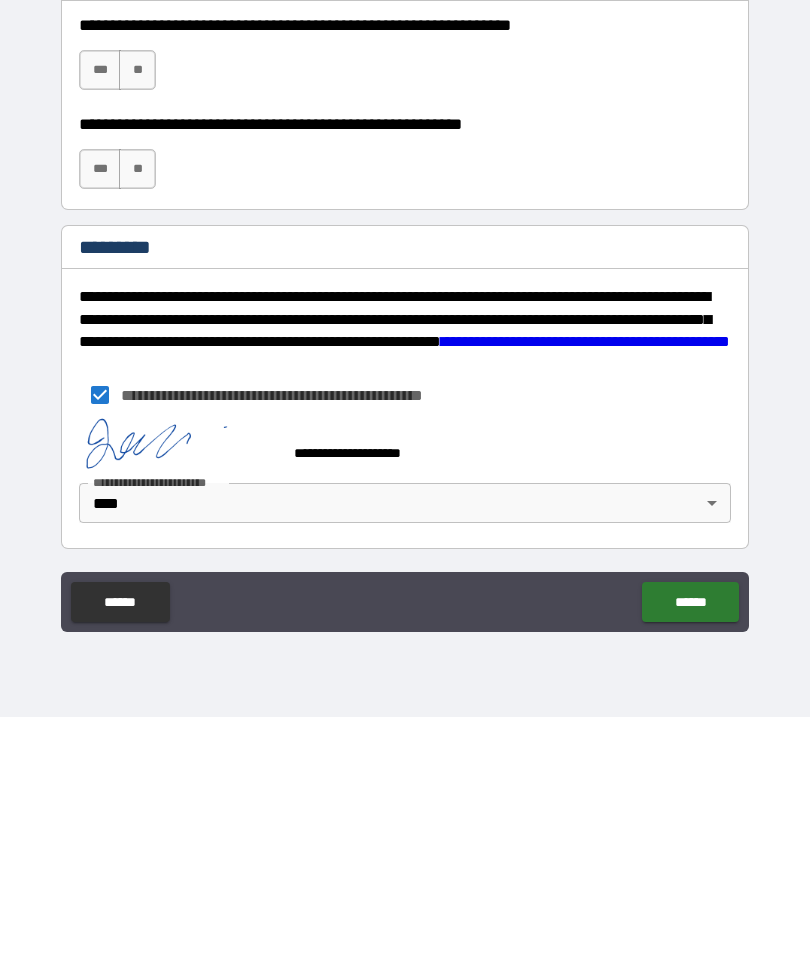 click on "******" at bounding box center (690, 856) 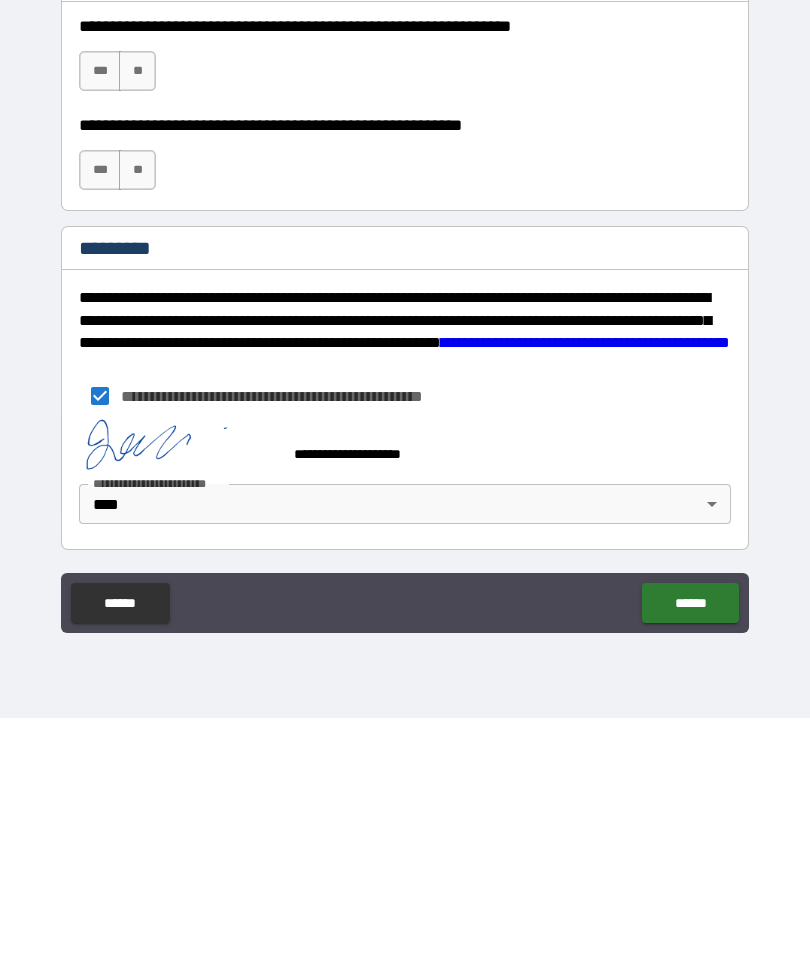 scroll, scrollTop: 0, scrollLeft: 0, axis: both 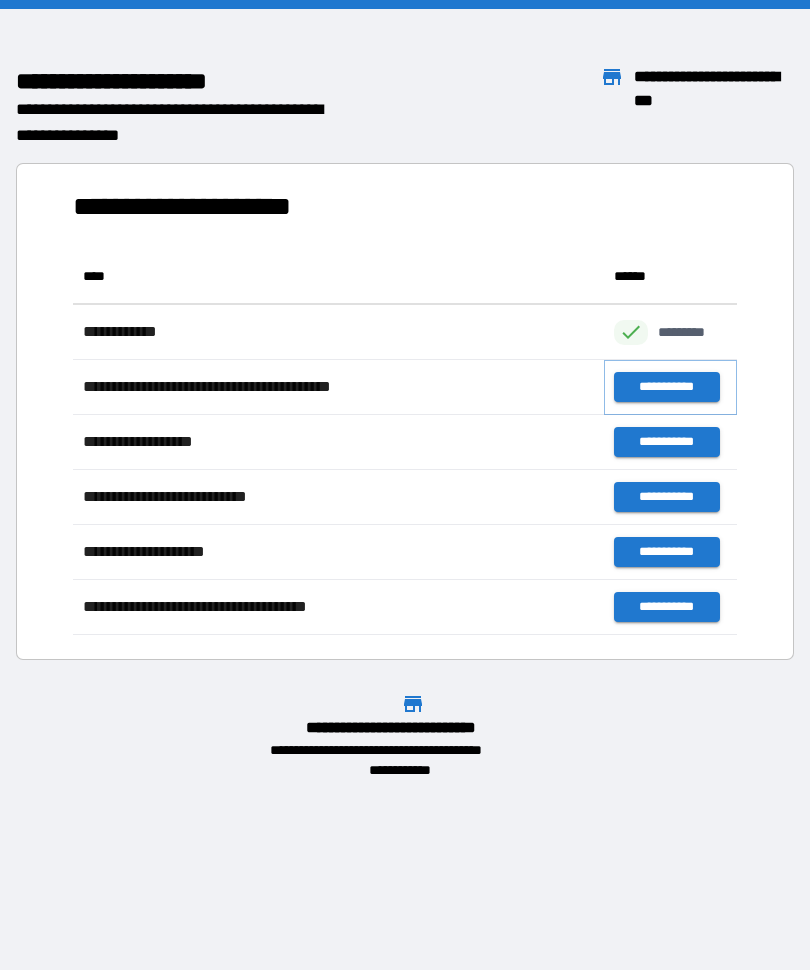 click on "**********" at bounding box center [666, 388] 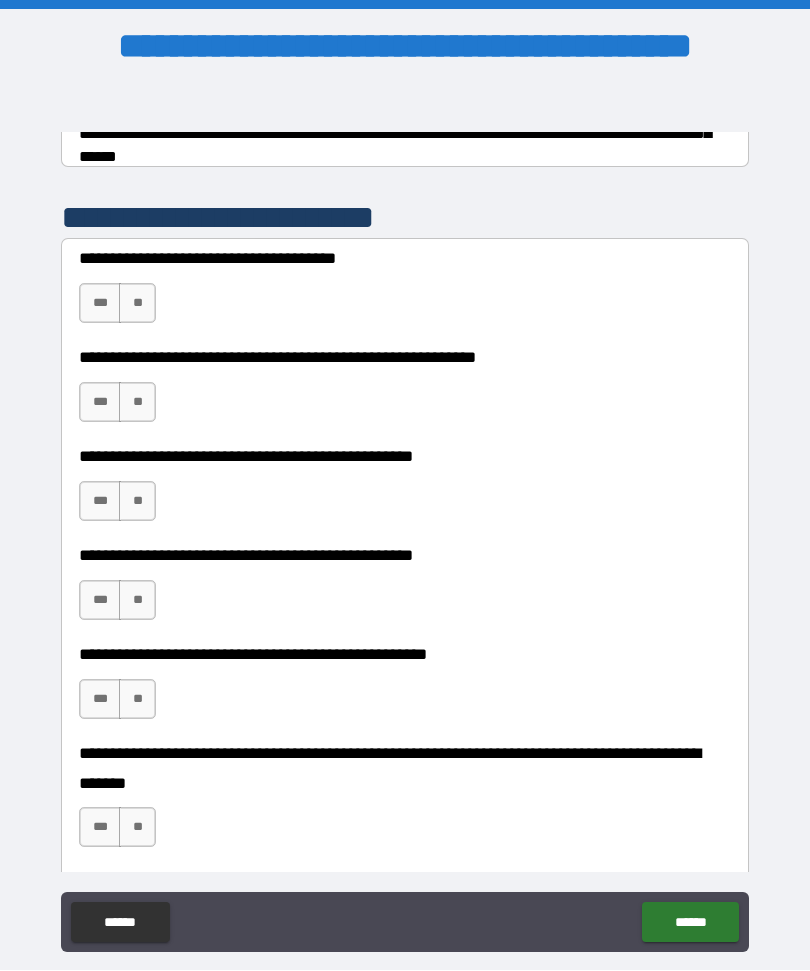 scroll, scrollTop: 386, scrollLeft: 0, axis: vertical 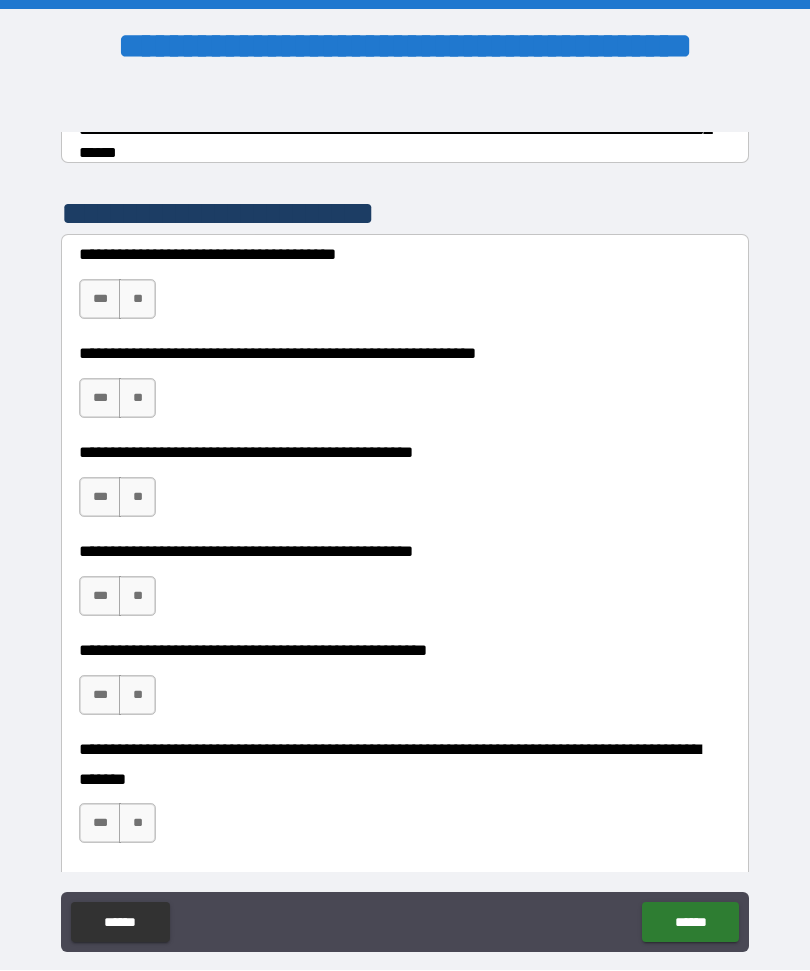 click on "**" at bounding box center [137, 300] 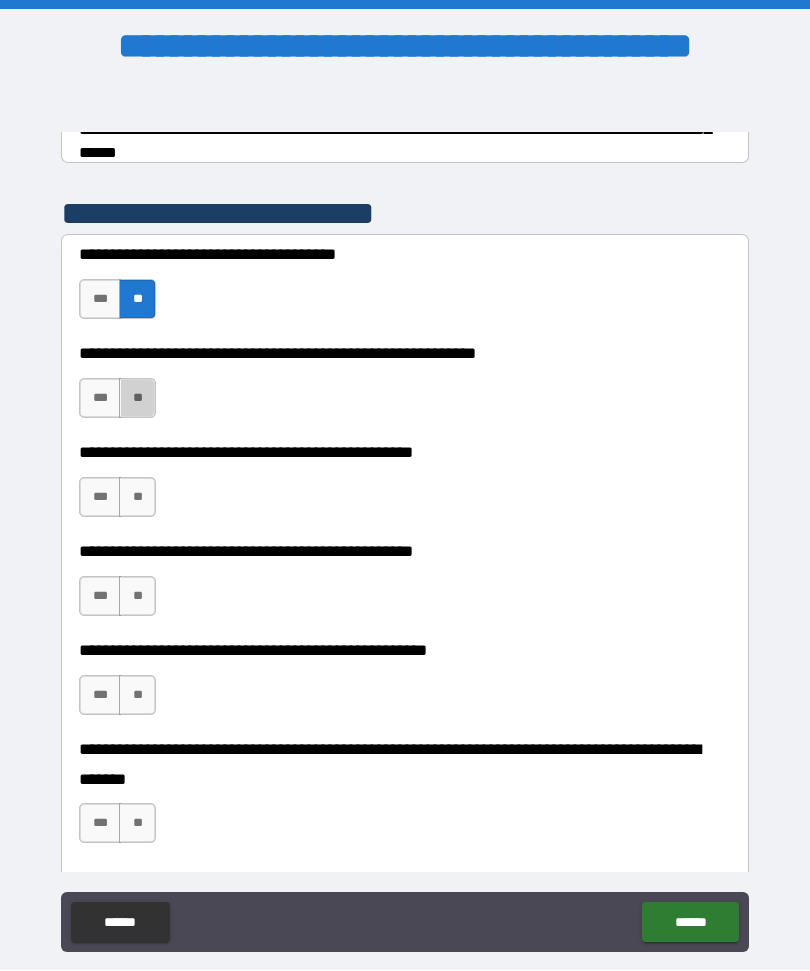 click on "**" at bounding box center [137, 399] 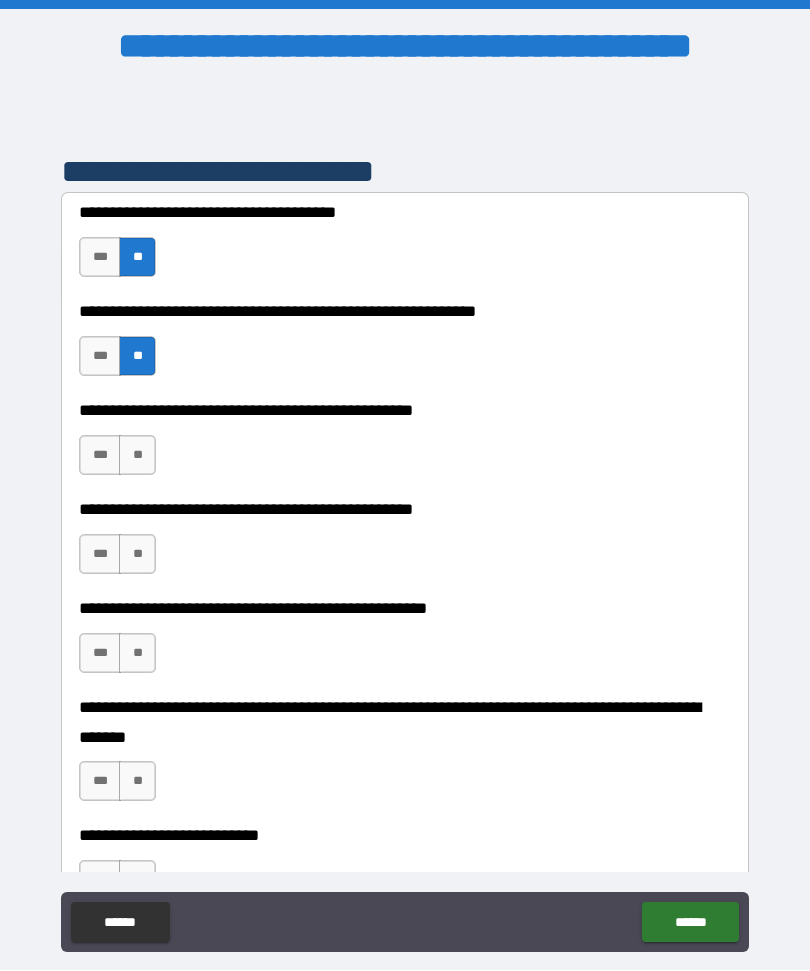 scroll, scrollTop: 434, scrollLeft: 0, axis: vertical 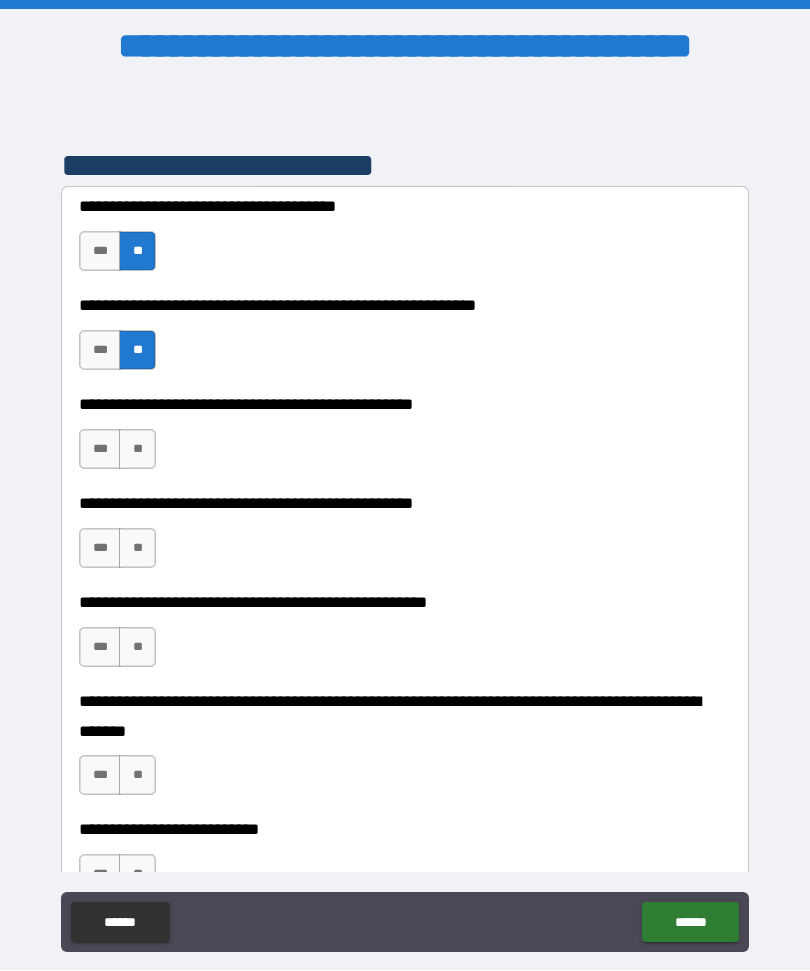 click on "**" at bounding box center [137, 450] 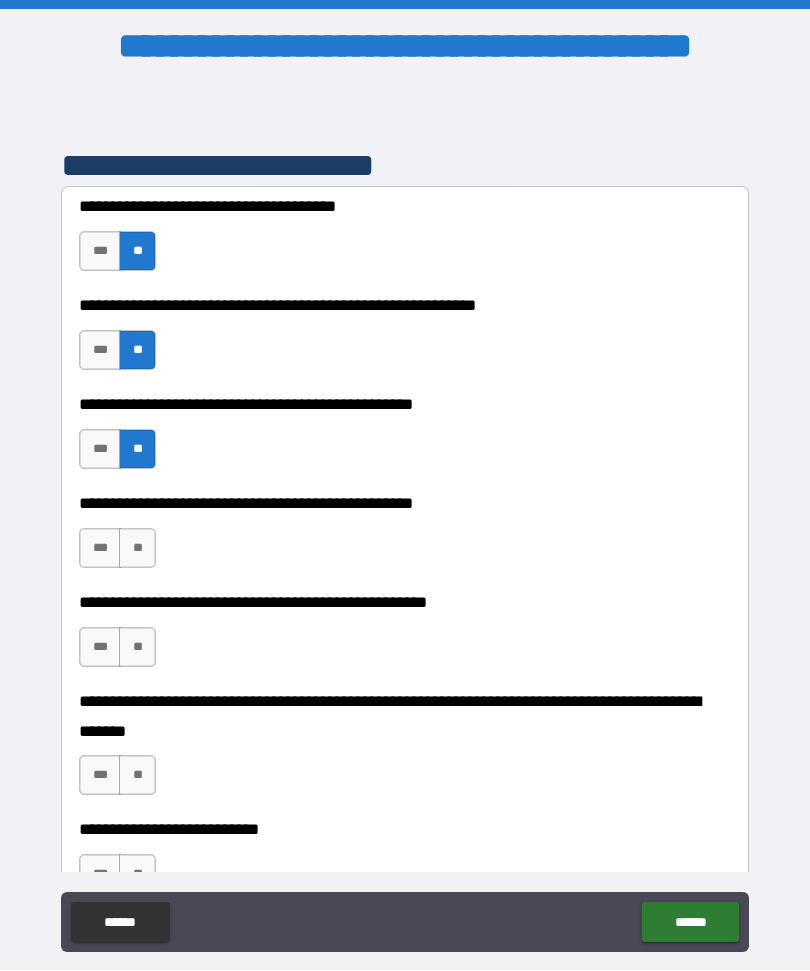 click on "**" at bounding box center (137, 549) 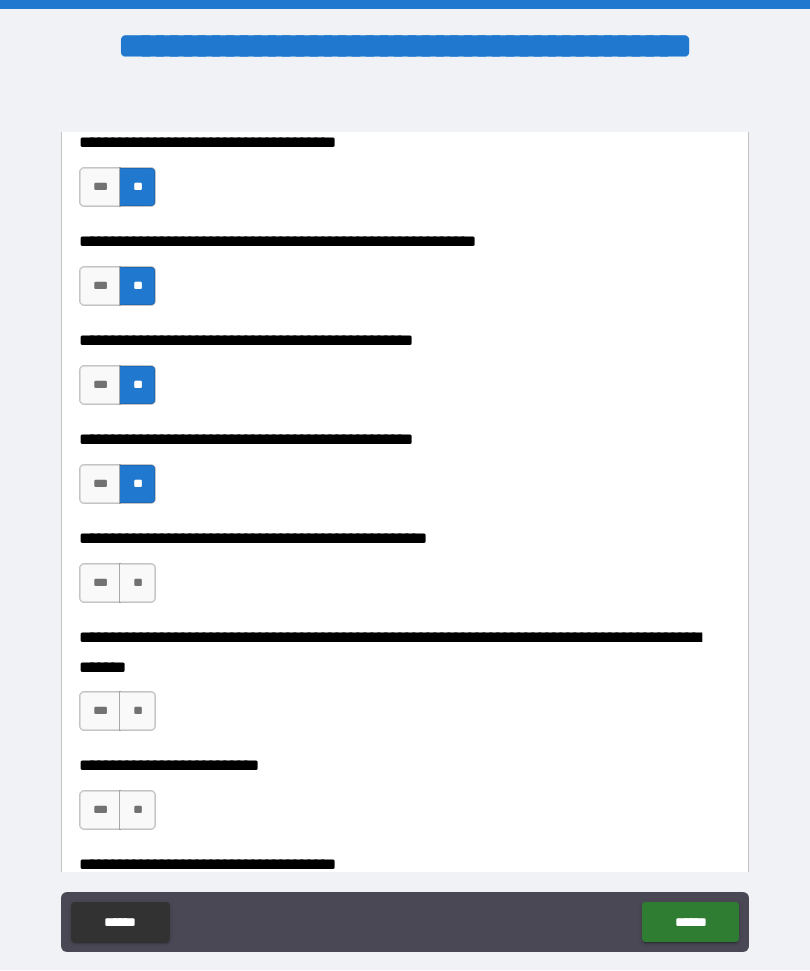 scroll, scrollTop: 591, scrollLeft: 0, axis: vertical 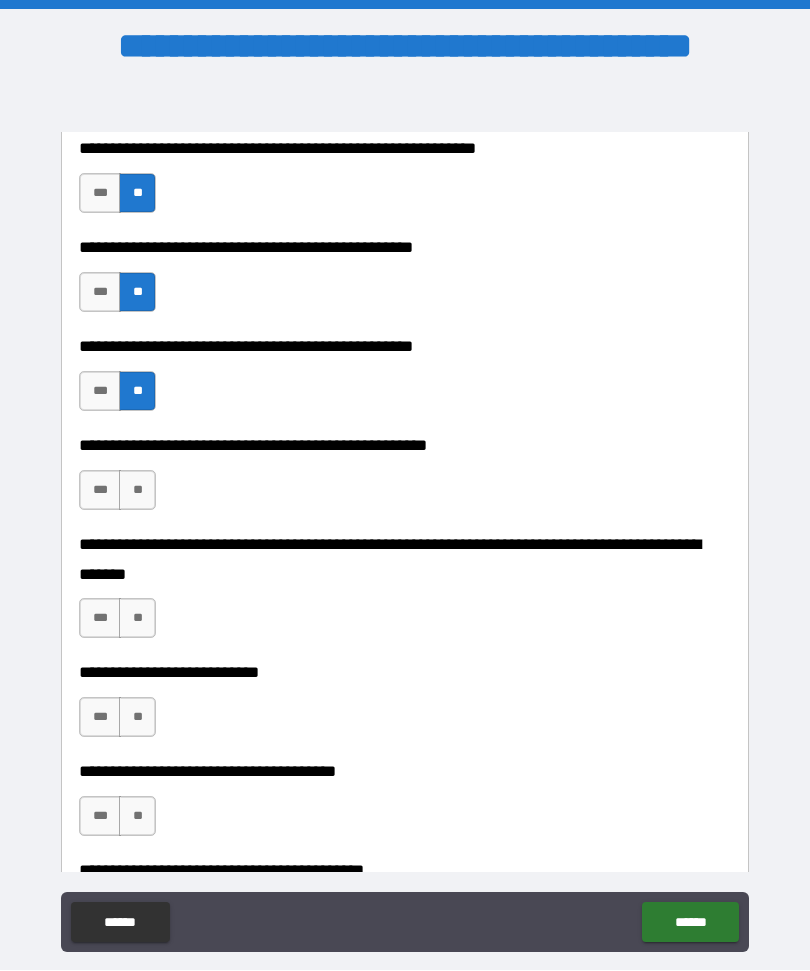 click on "**" at bounding box center (137, 491) 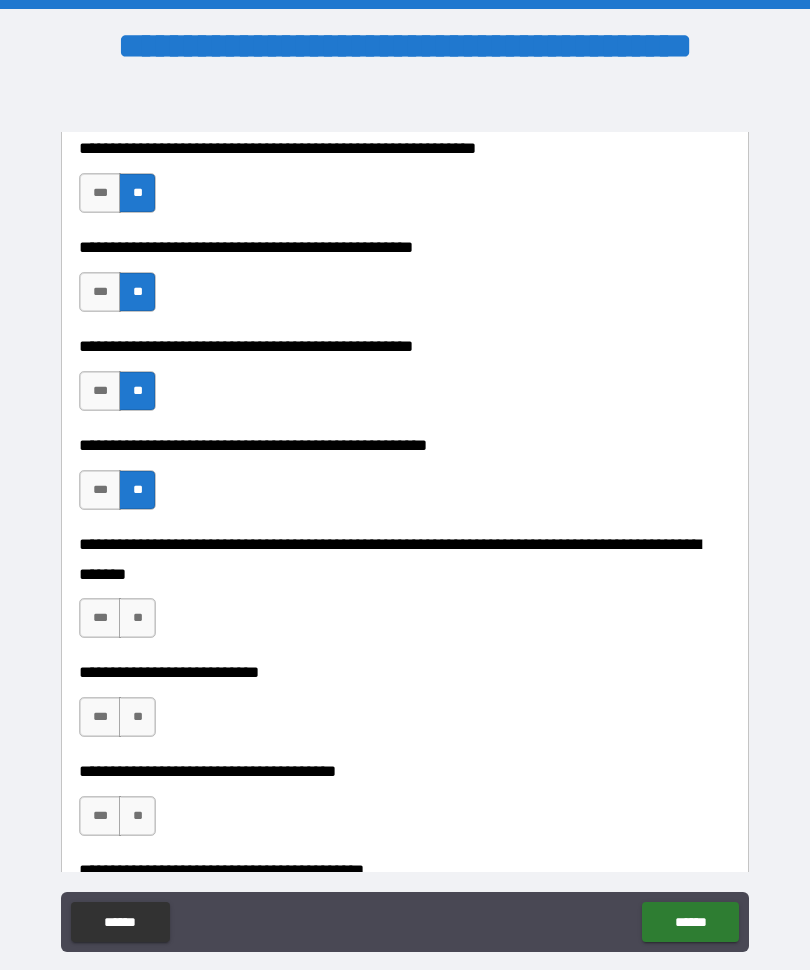 click on "**" at bounding box center [137, 619] 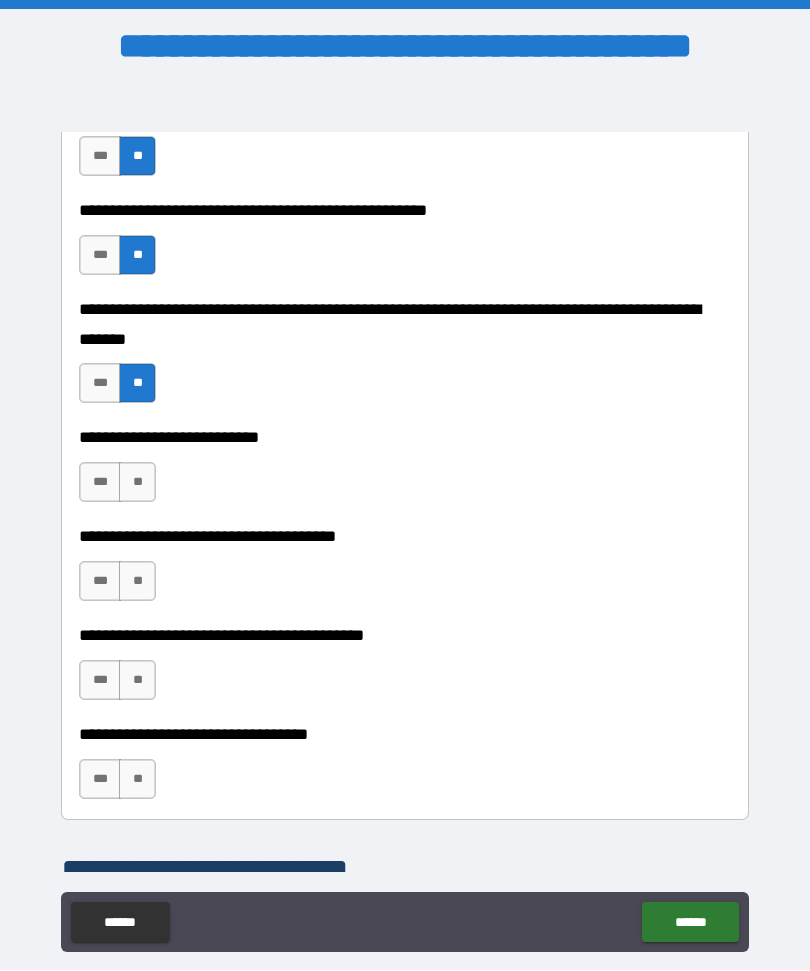 scroll, scrollTop: 840, scrollLeft: 0, axis: vertical 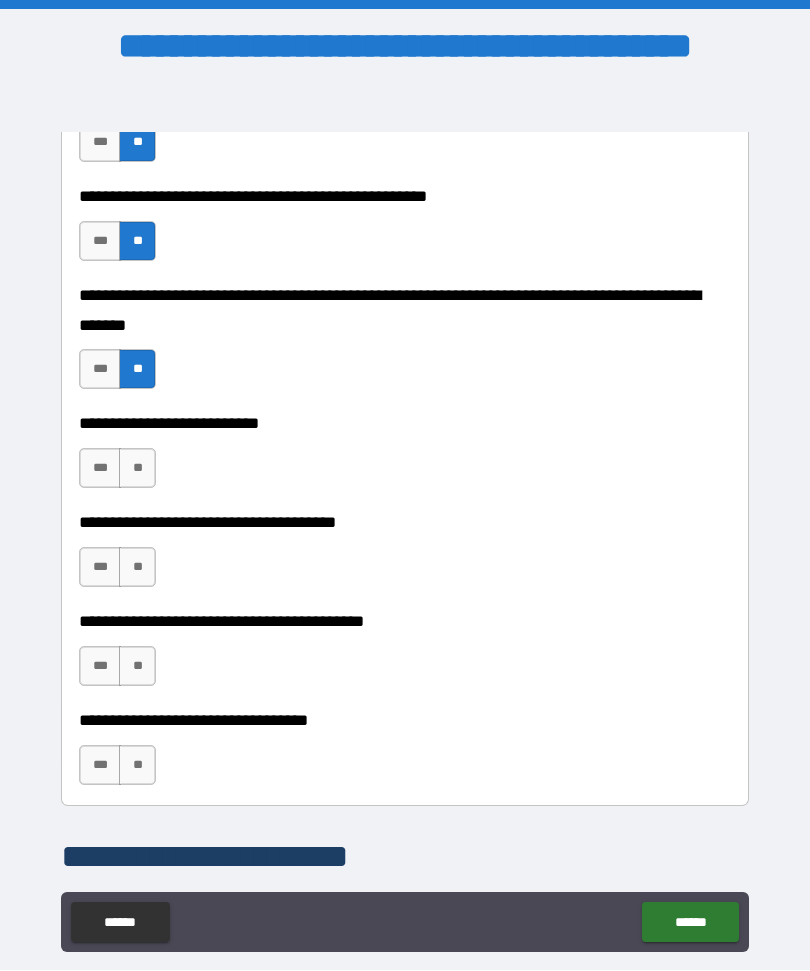 click on "**" at bounding box center (137, 469) 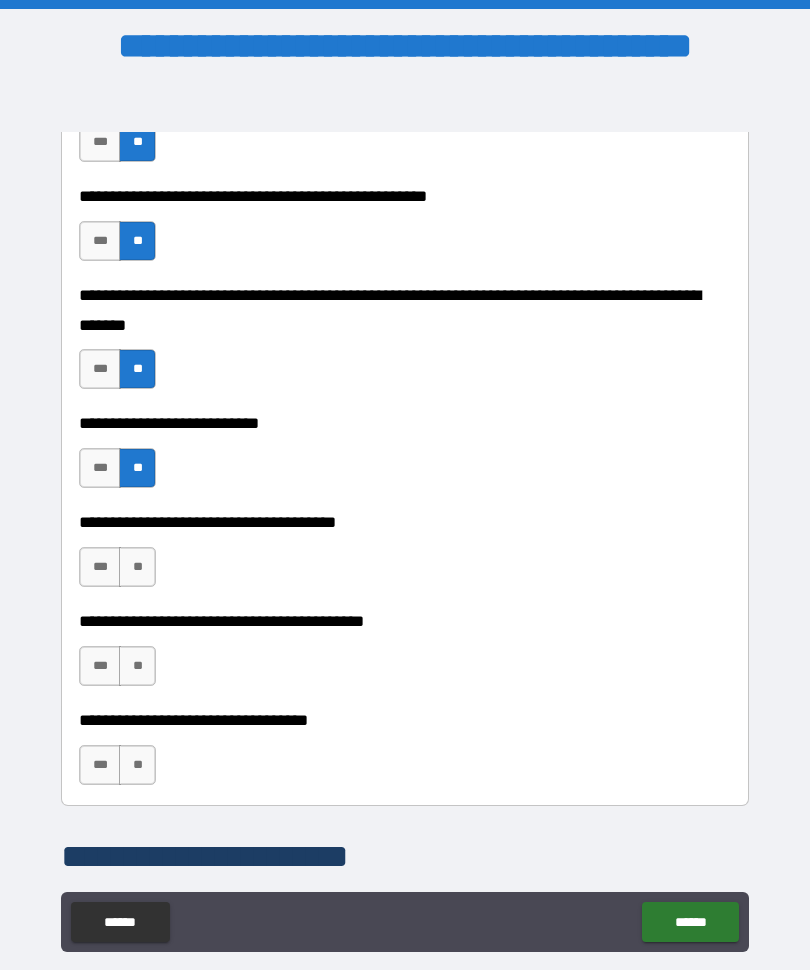 click on "**" at bounding box center [137, 568] 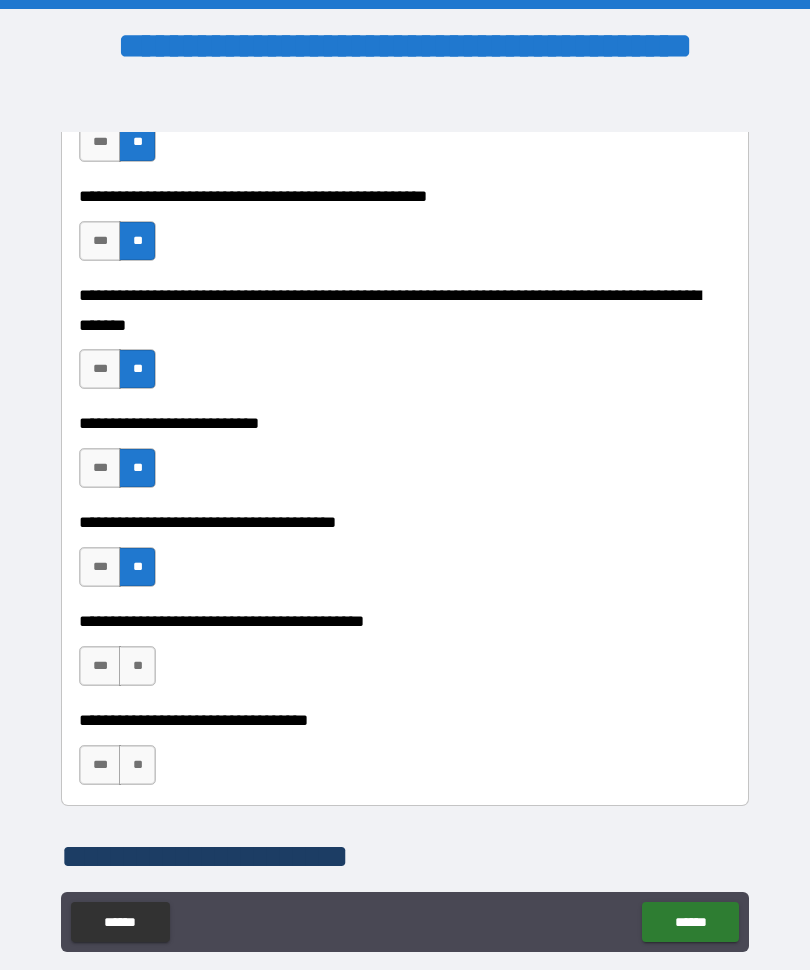 click on "***" at bounding box center [100, 667] 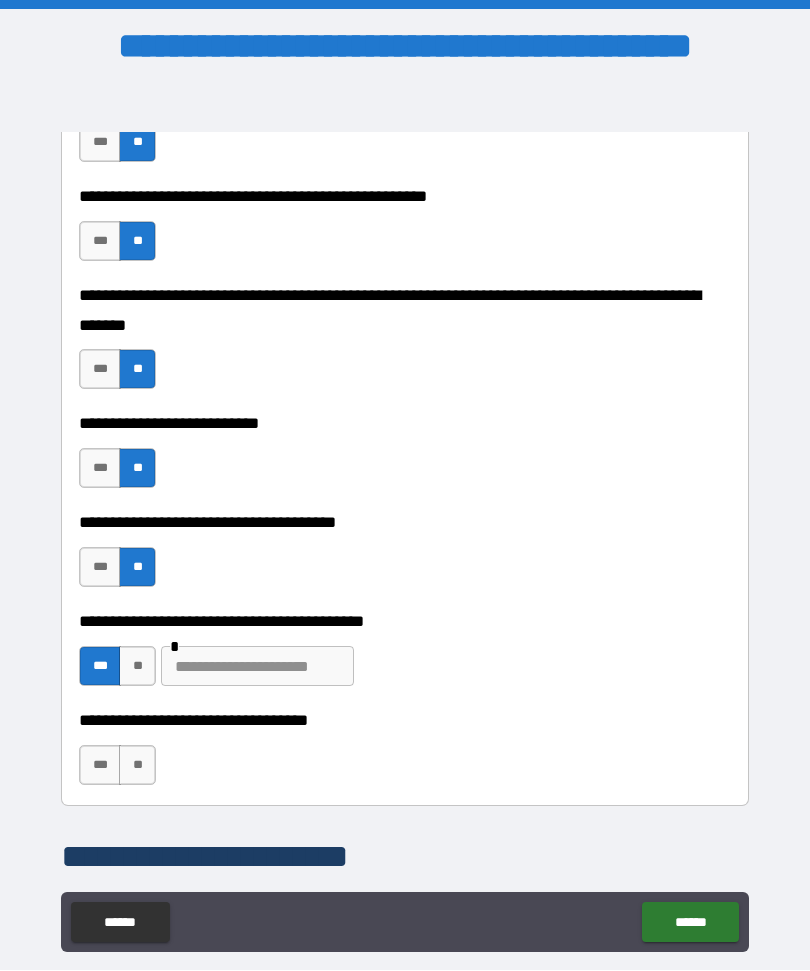 click at bounding box center [257, 667] 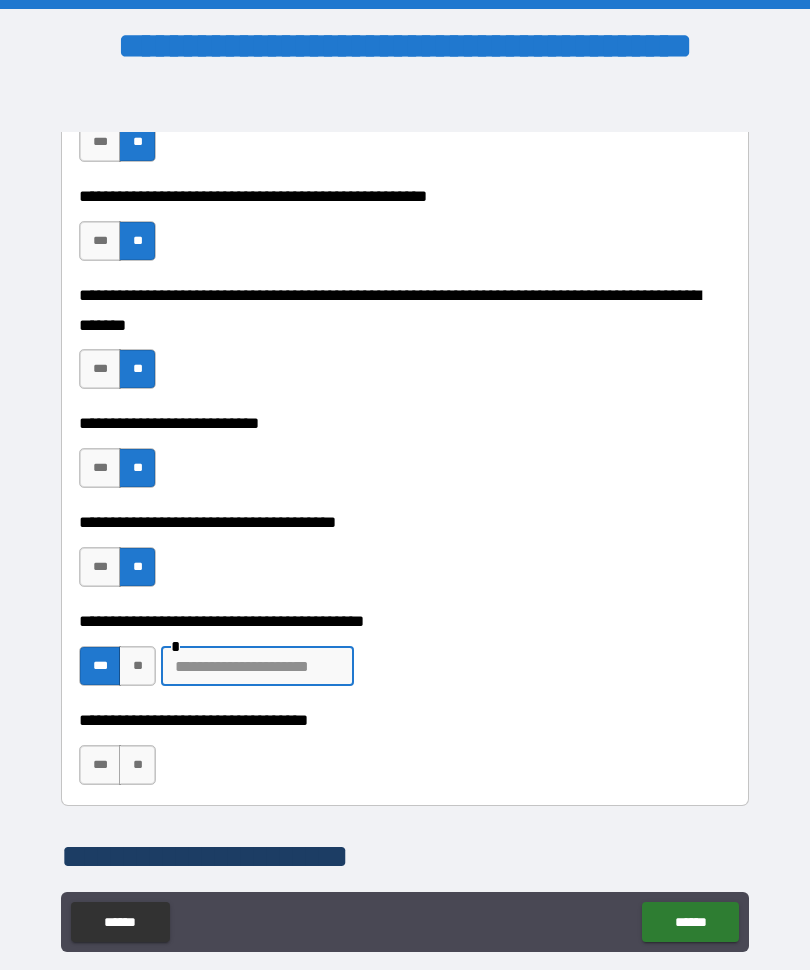 scroll, scrollTop: 57, scrollLeft: 0, axis: vertical 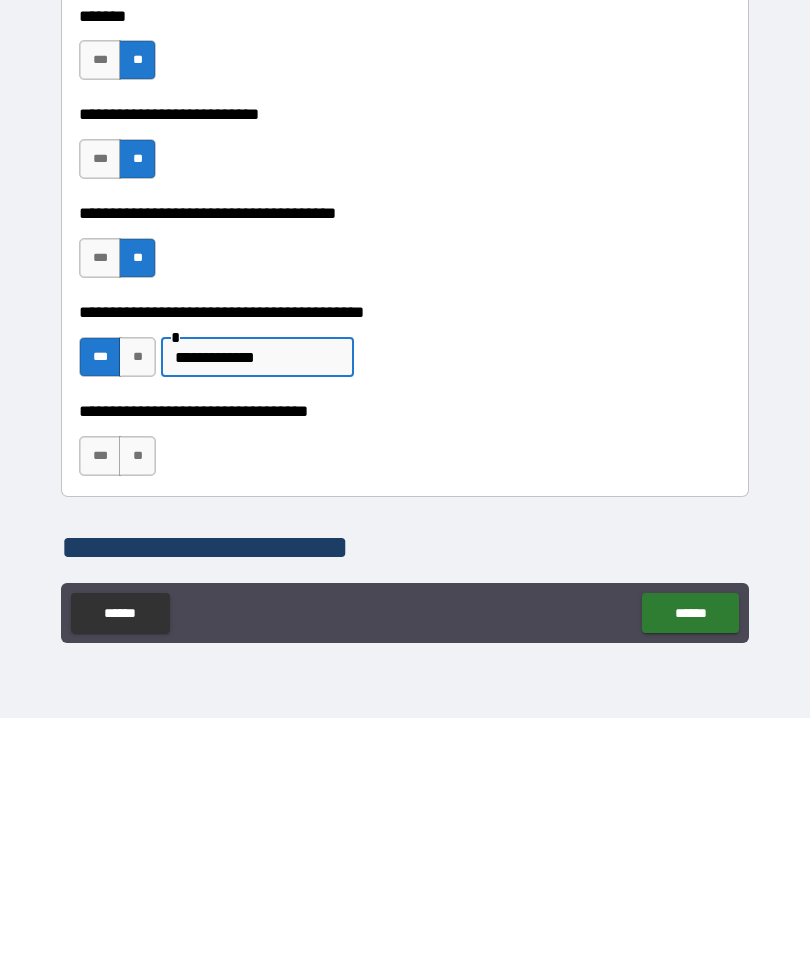 type on "**********" 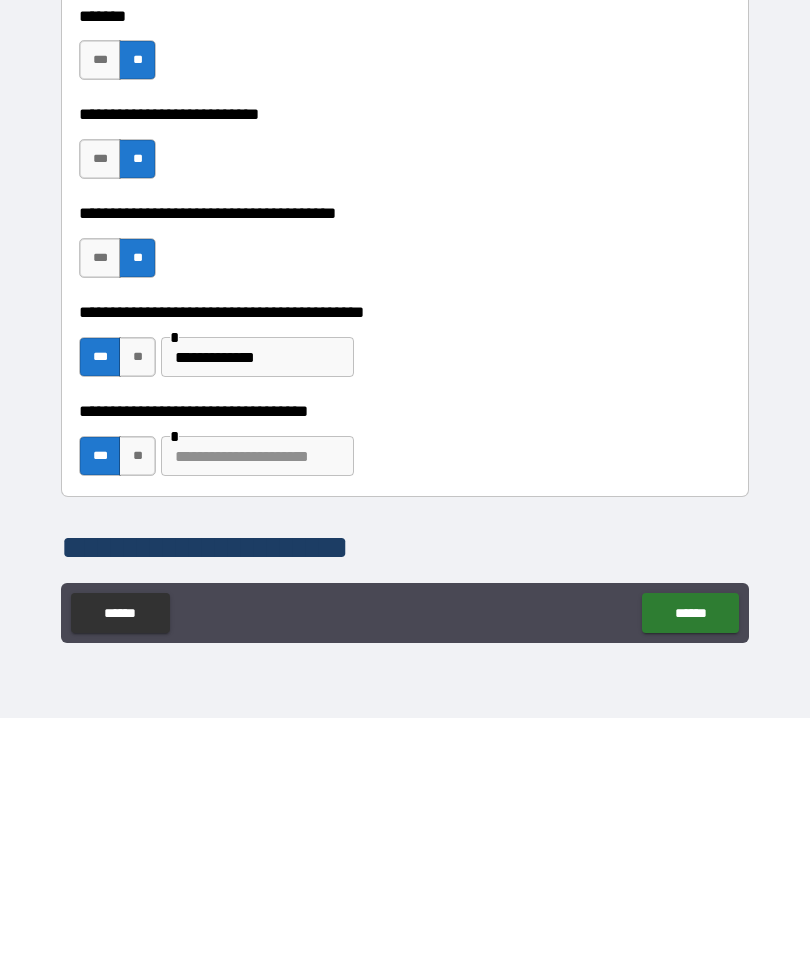 scroll, scrollTop: 0, scrollLeft: 0, axis: both 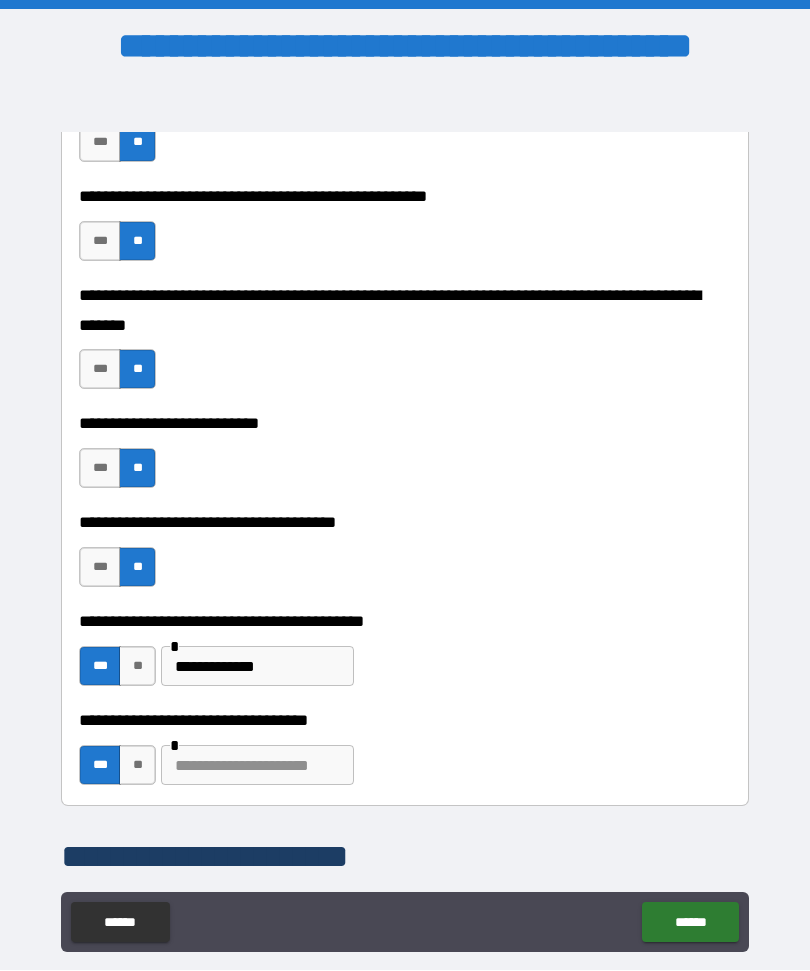 click on "**" at bounding box center (137, 766) 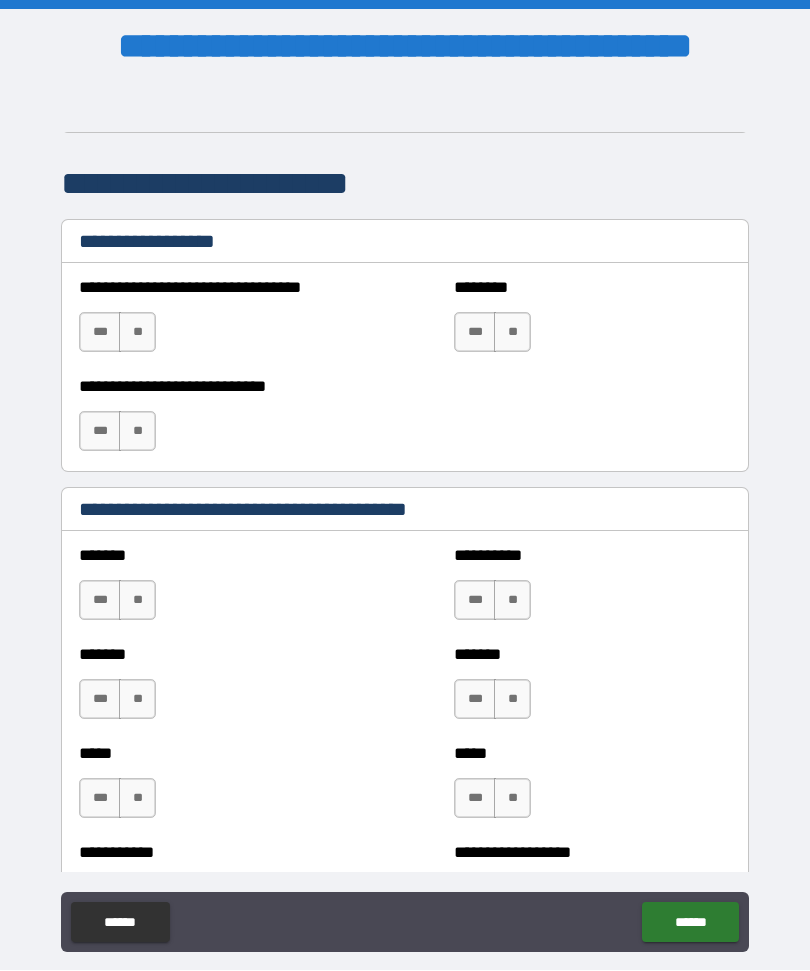 scroll, scrollTop: 1514, scrollLeft: 0, axis: vertical 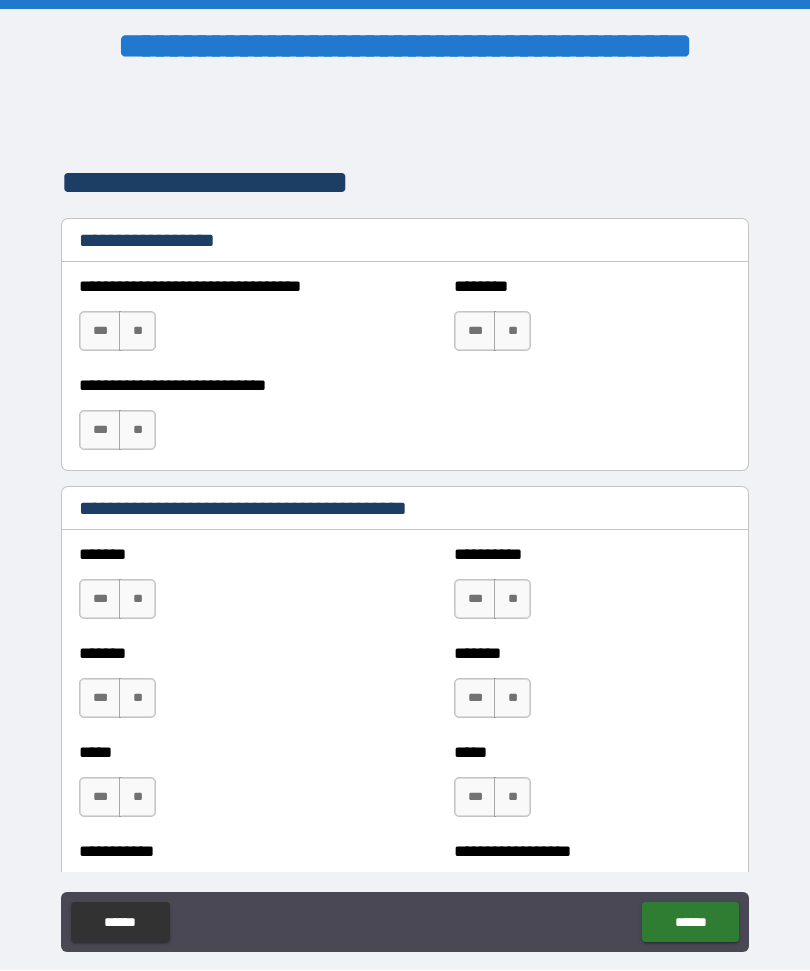 click on "**" at bounding box center (137, 332) 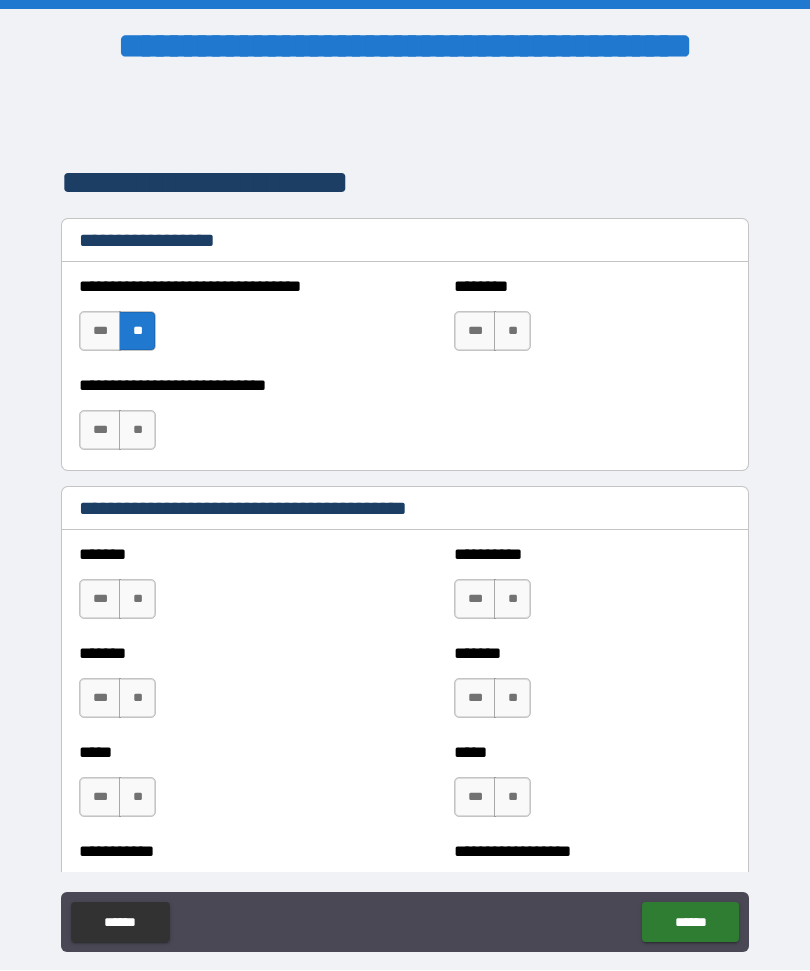 click on "**" at bounding box center [512, 332] 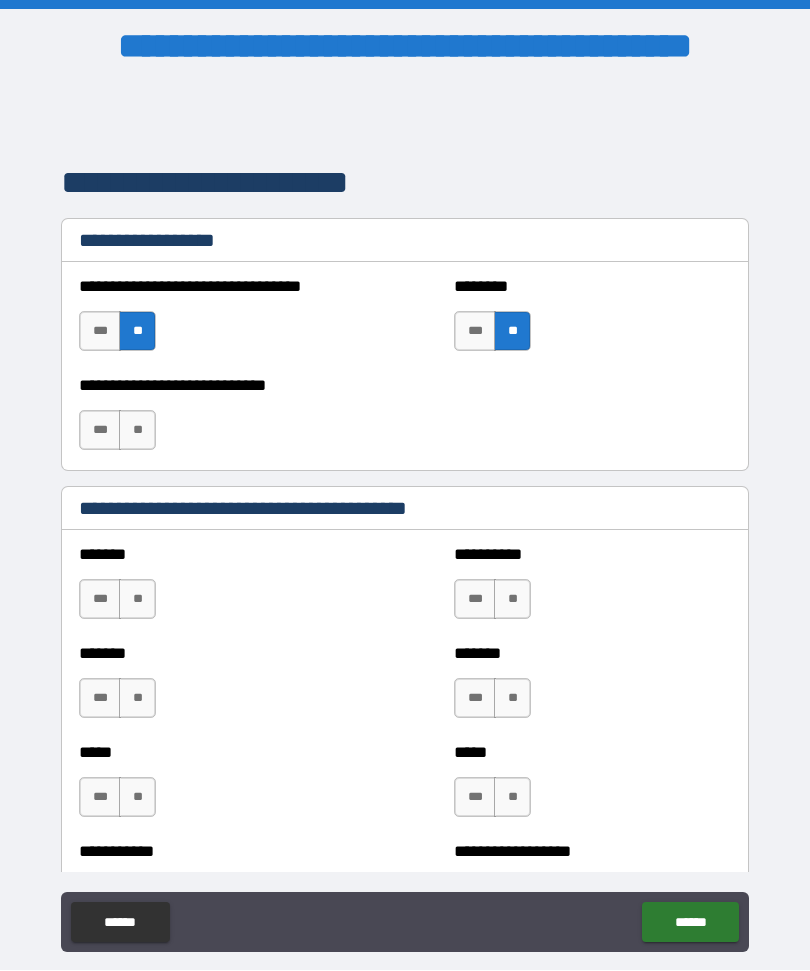 click on "**" at bounding box center [137, 431] 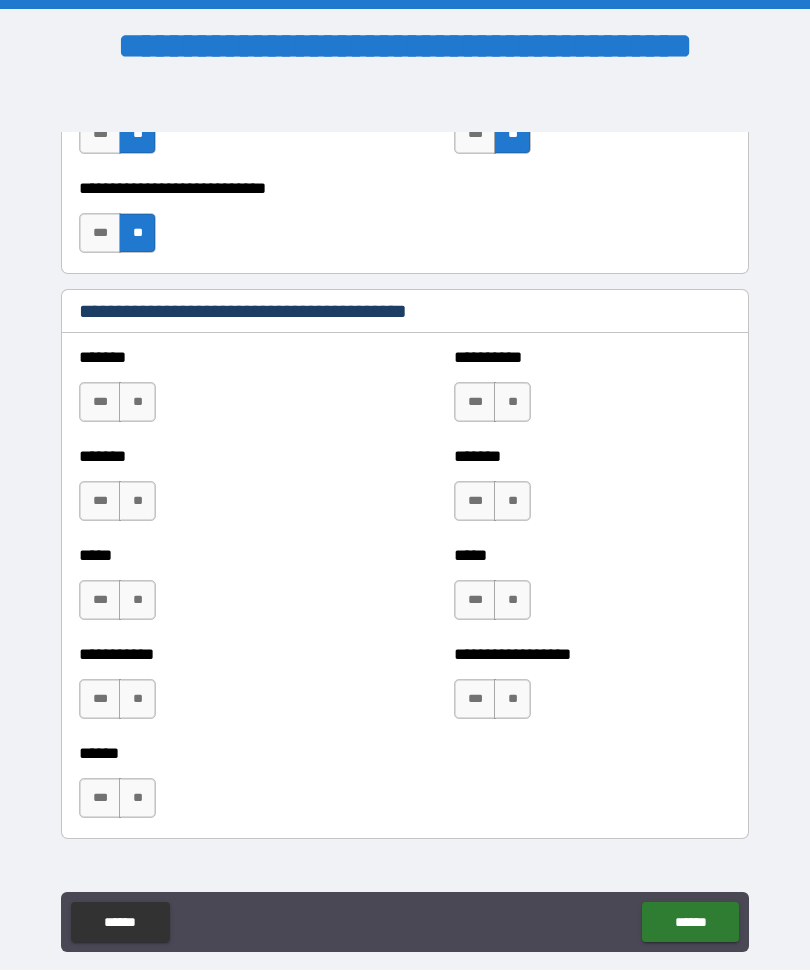 scroll, scrollTop: 1713, scrollLeft: 0, axis: vertical 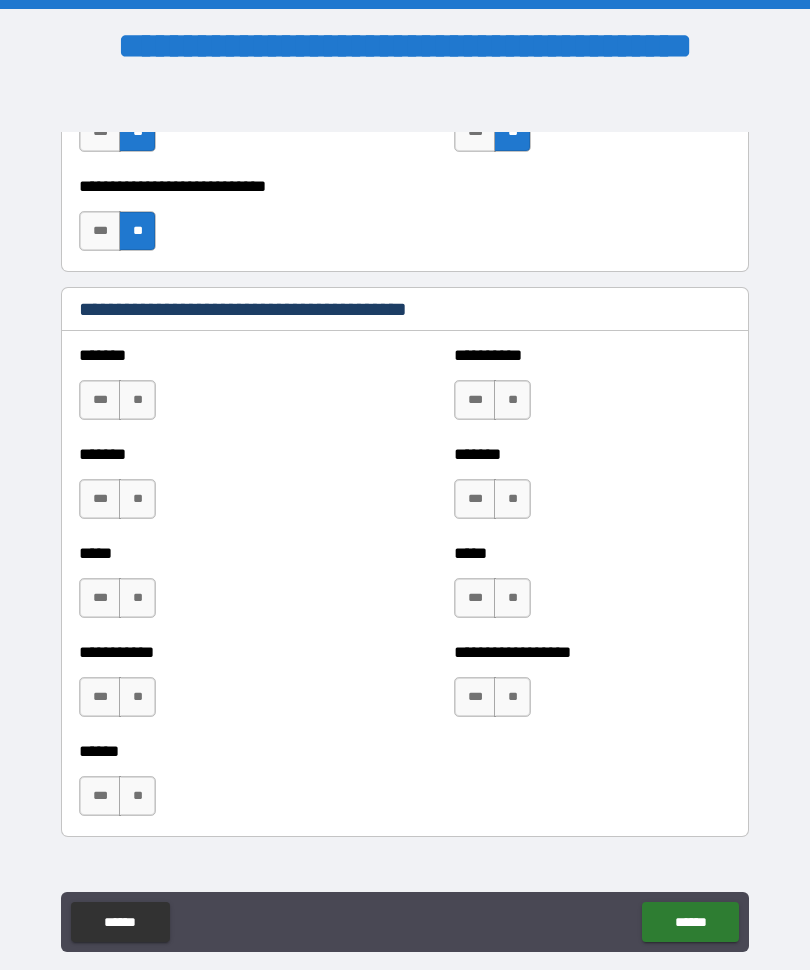 click on "**" at bounding box center (137, 401) 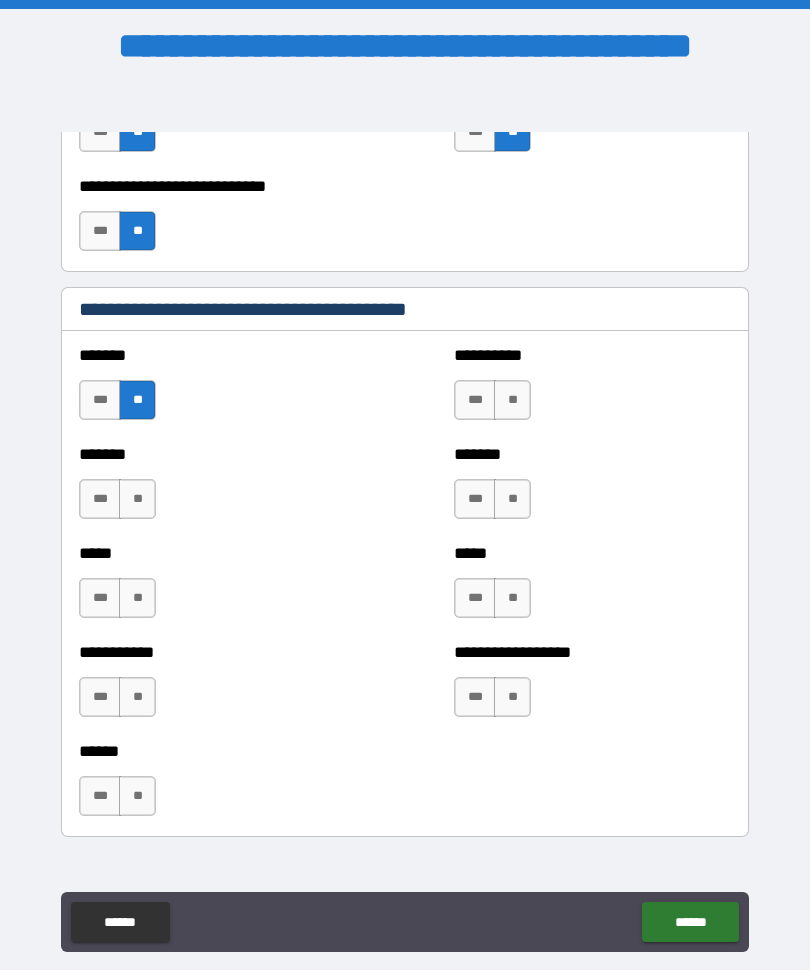 click on "**" at bounding box center [137, 500] 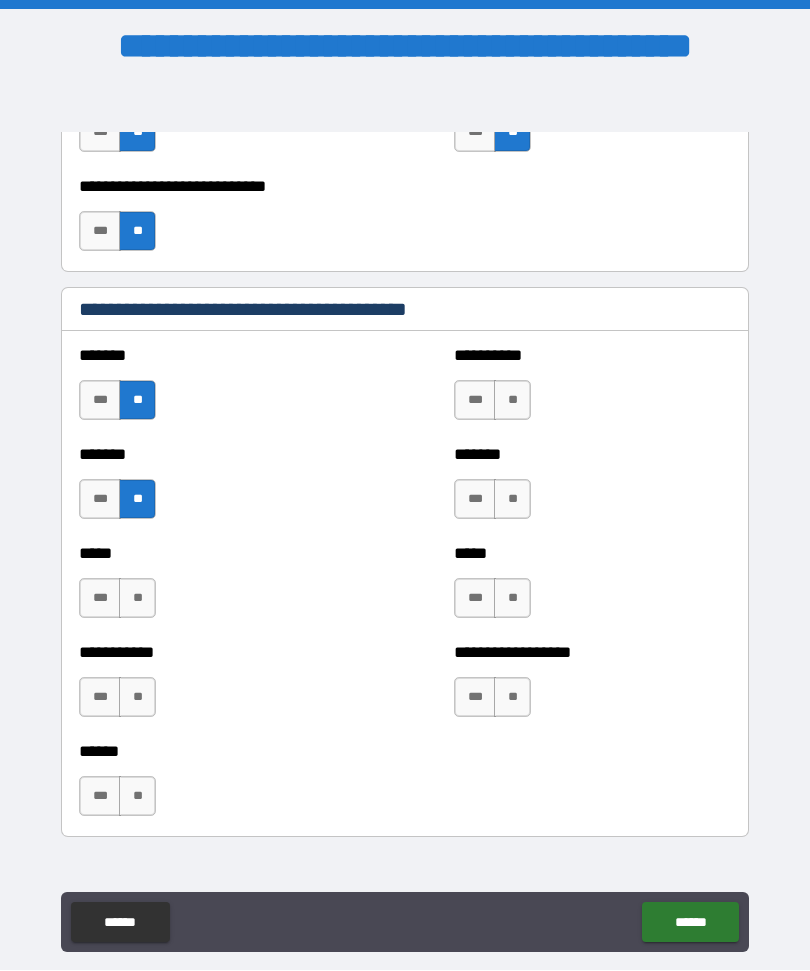 click on "**" at bounding box center [137, 599] 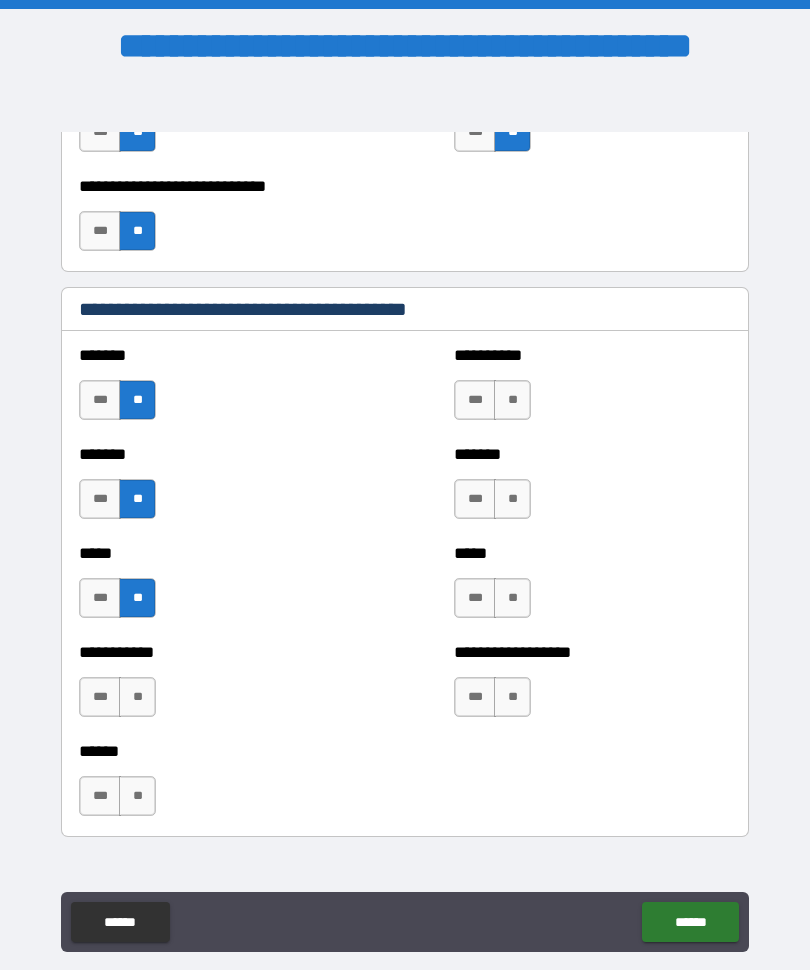 click on "**" at bounding box center [137, 698] 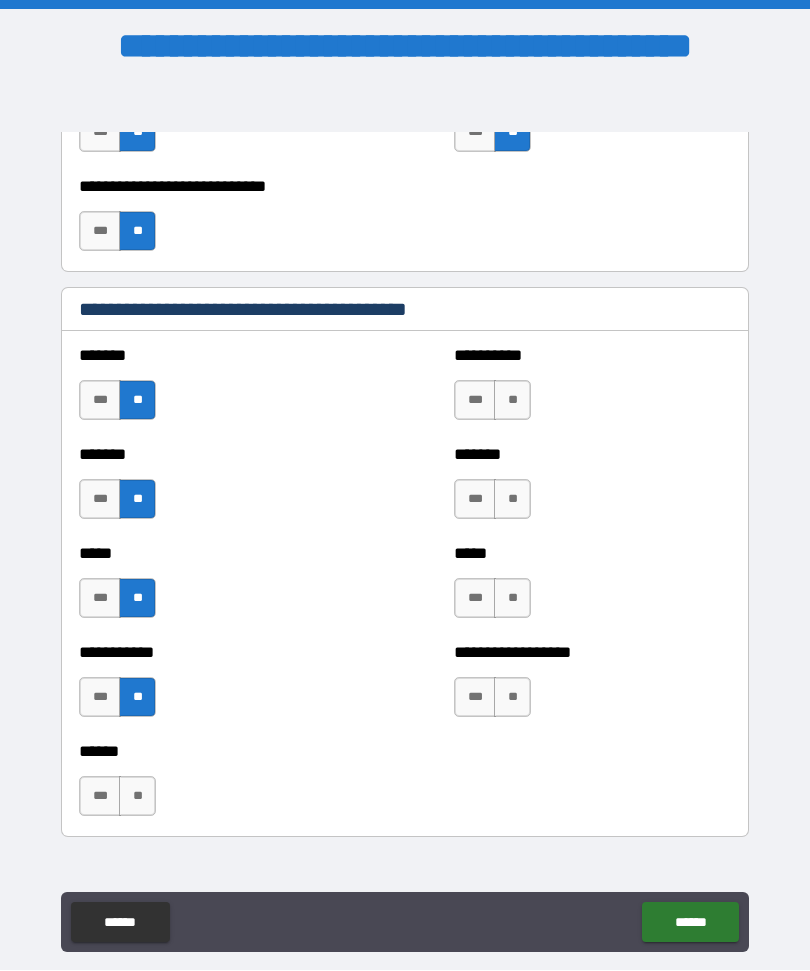 click on "**" at bounding box center (137, 797) 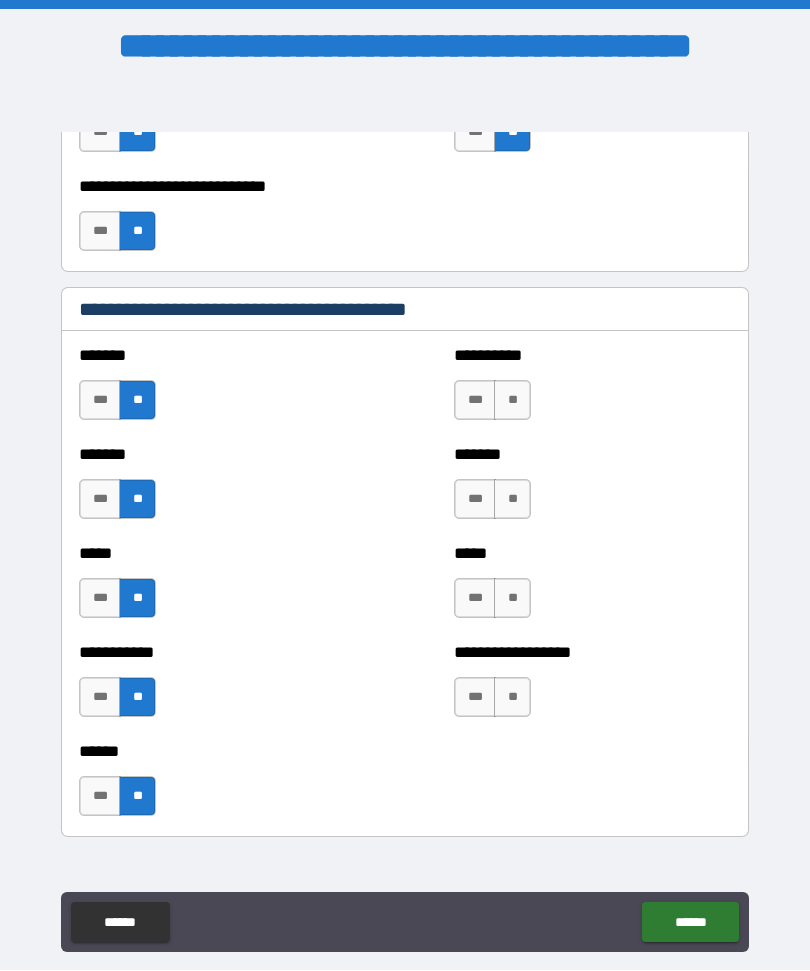 click on "**" at bounding box center (512, 698) 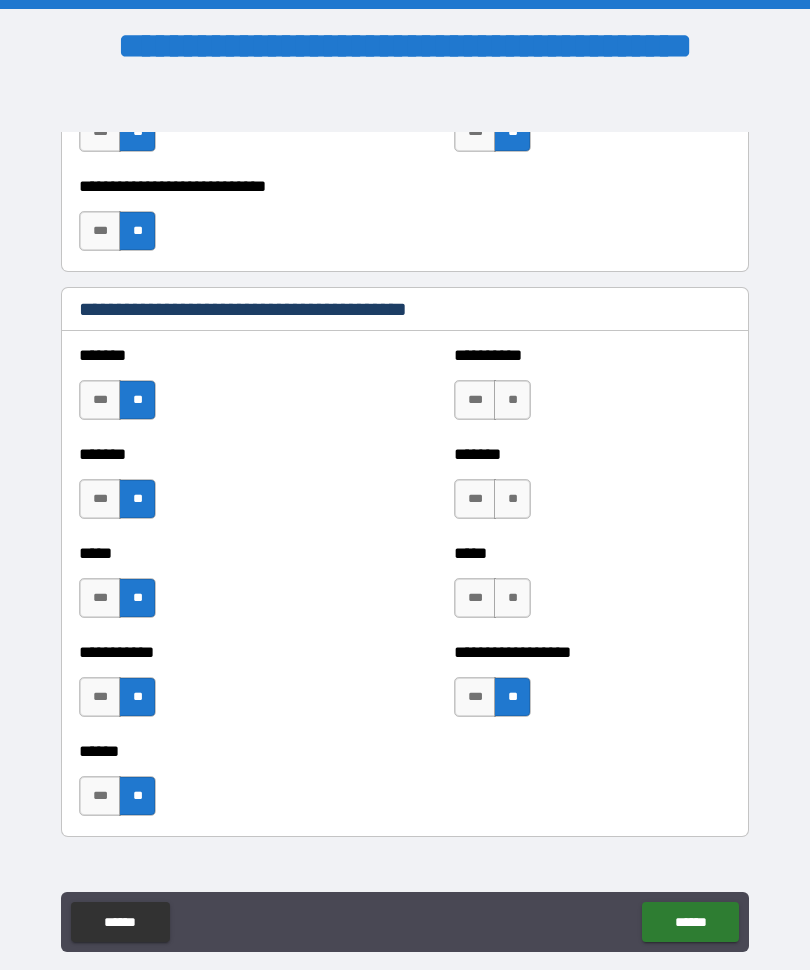 click on "**" at bounding box center (512, 599) 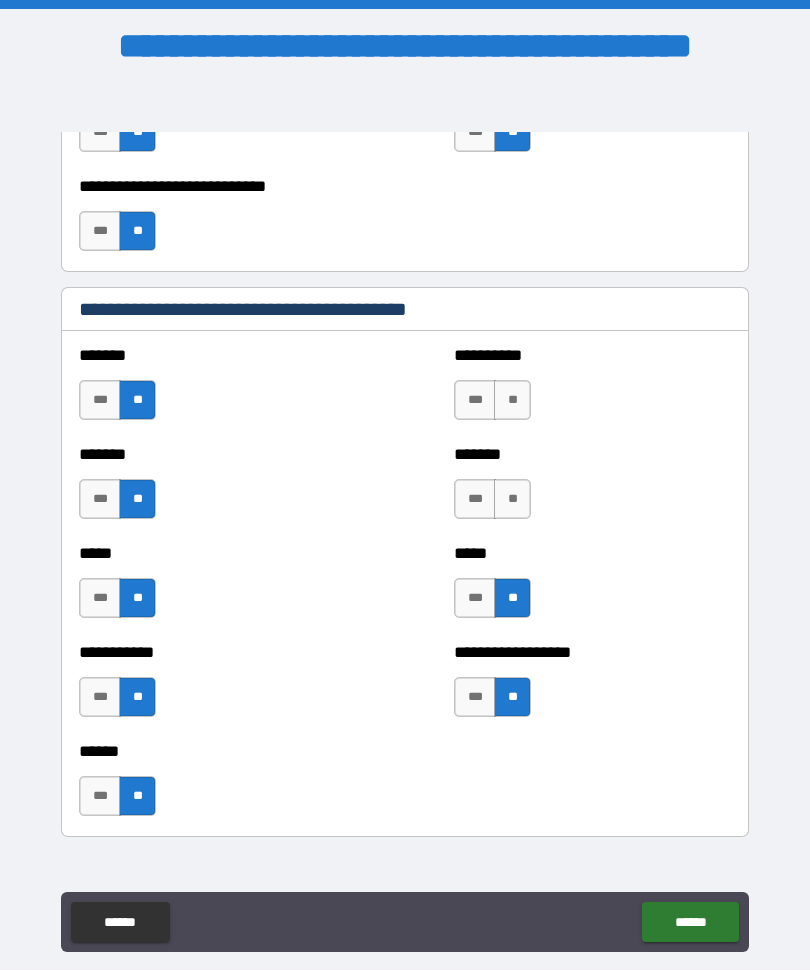 click on "**" at bounding box center [512, 500] 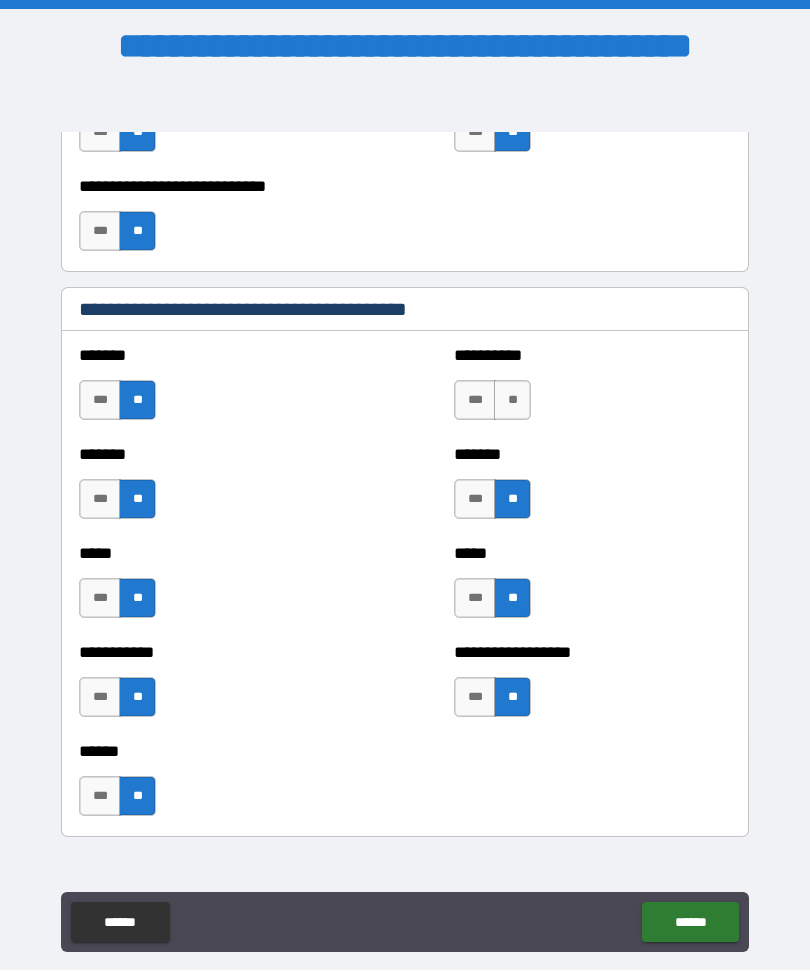 click on "**" at bounding box center (512, 401) 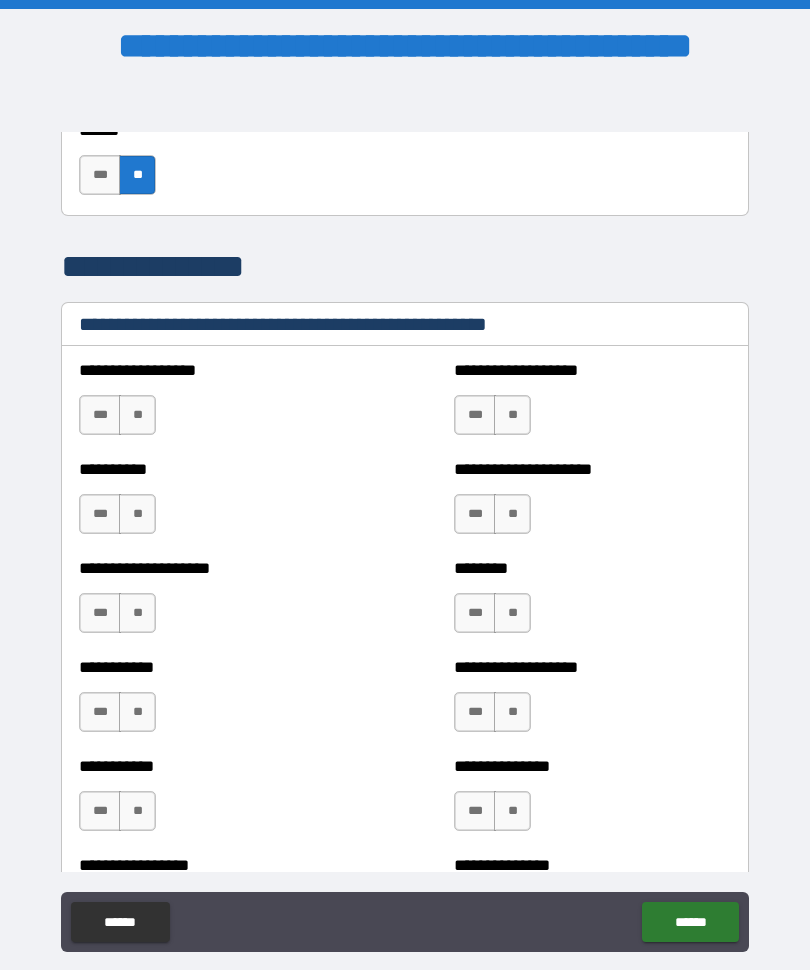 scroll, scrollTop: 2338, scrollLeft: 0, axis: vertical 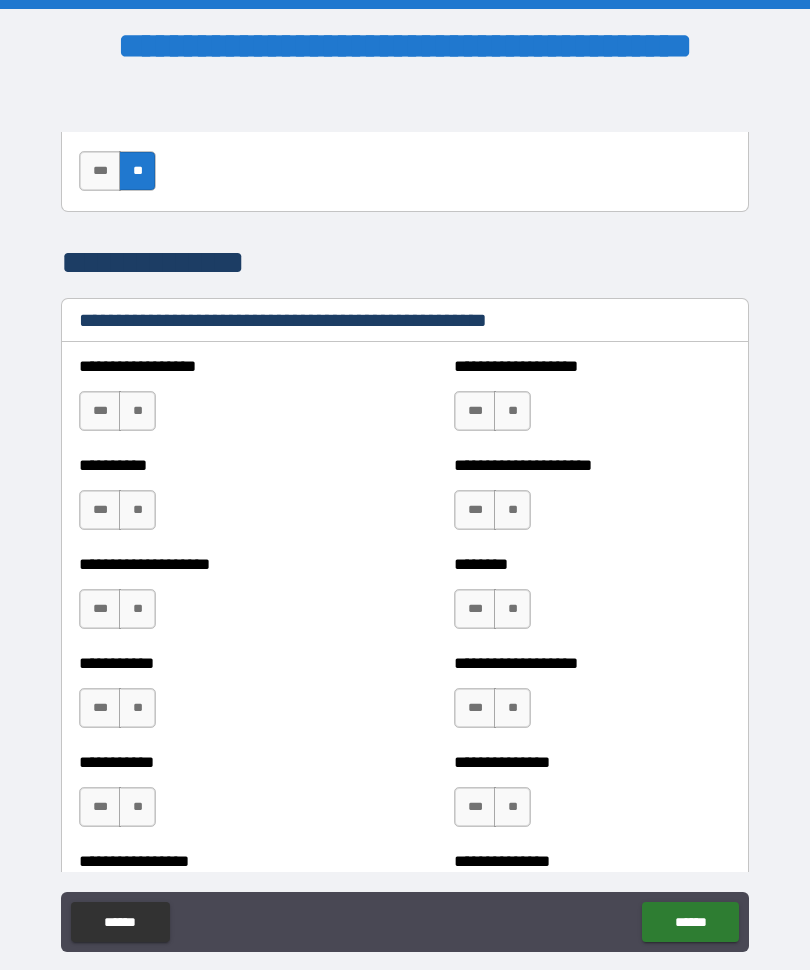 click on "**" at bounding box center [137, 412] 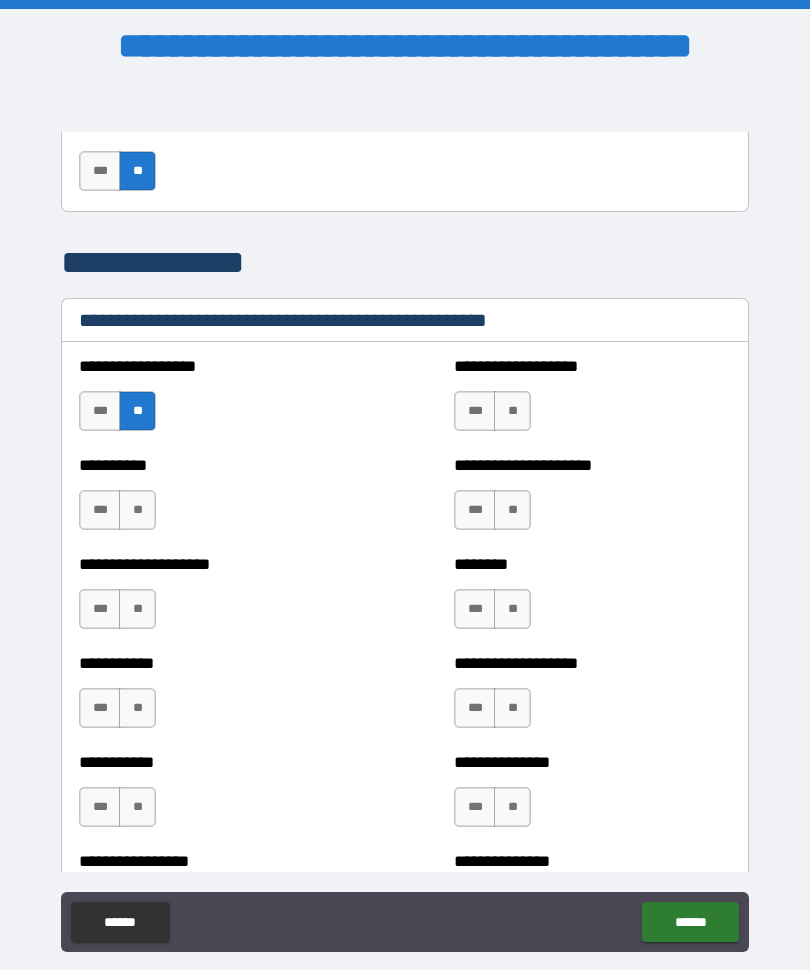click on "**" at bounding box center (137, 511) 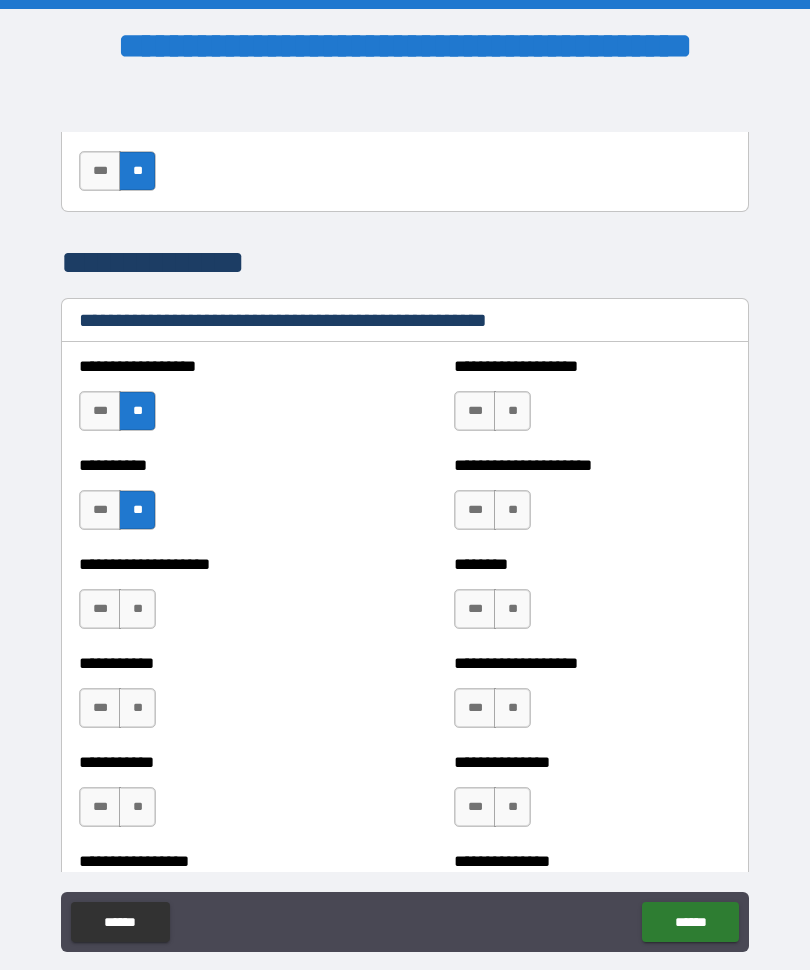 click on "**" at bounding box center [512, 412] 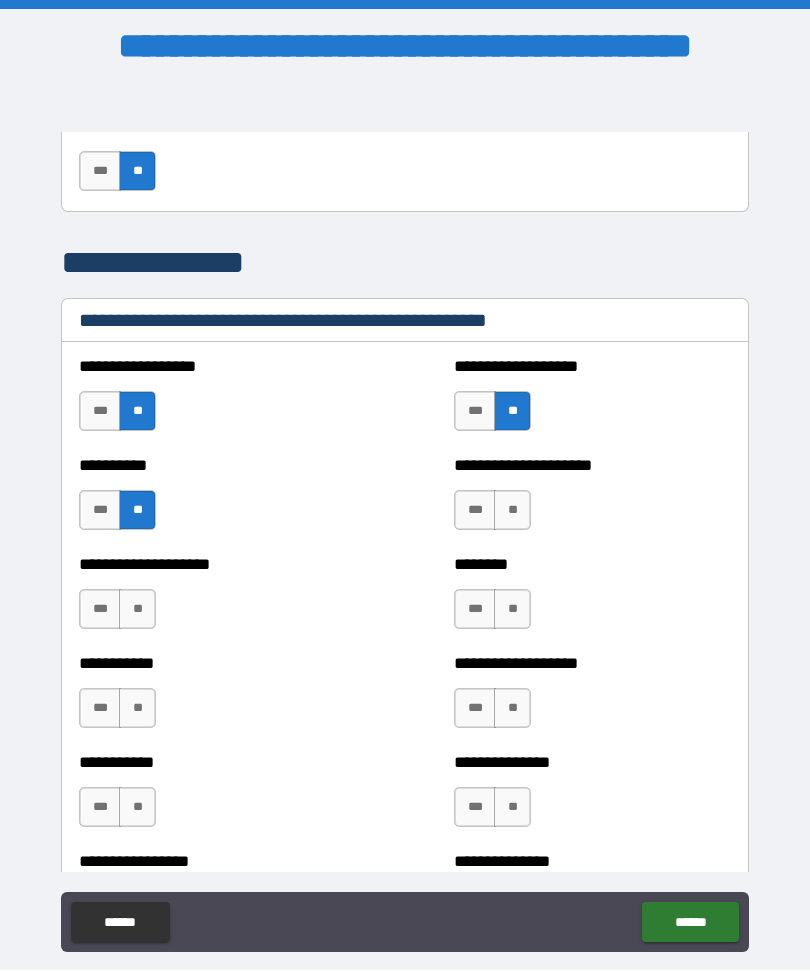 click on "**" at bounding box center (512, 511) 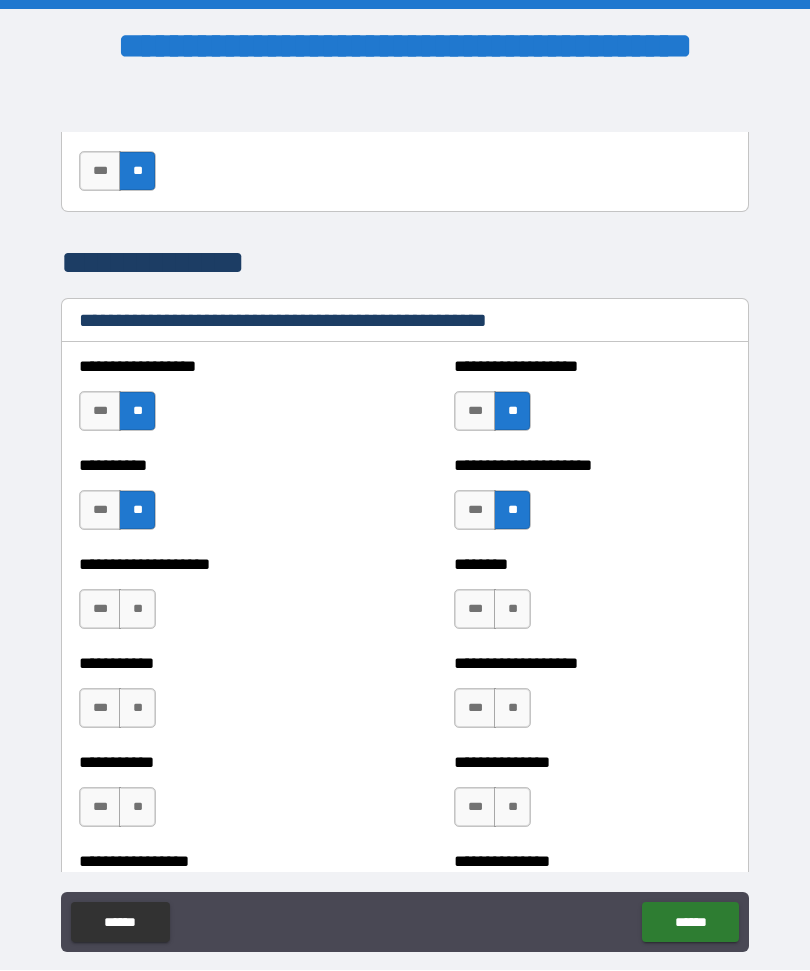click on "**" at bounding box center [512, 610] 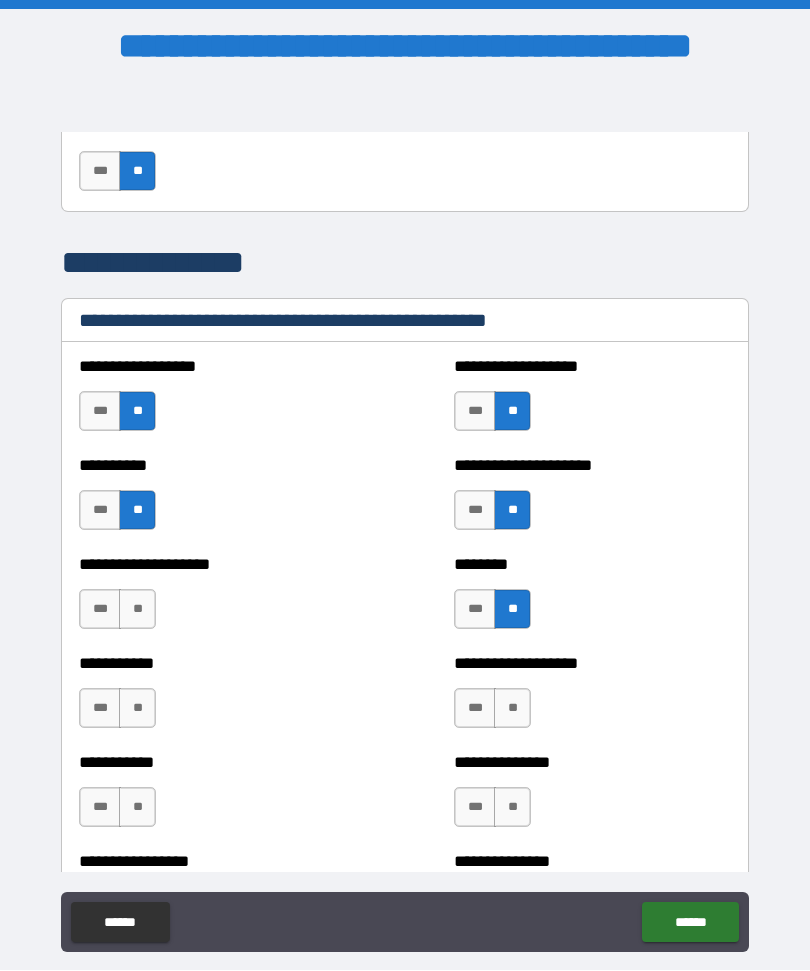 click on "**" at bounding box center (512, 709) 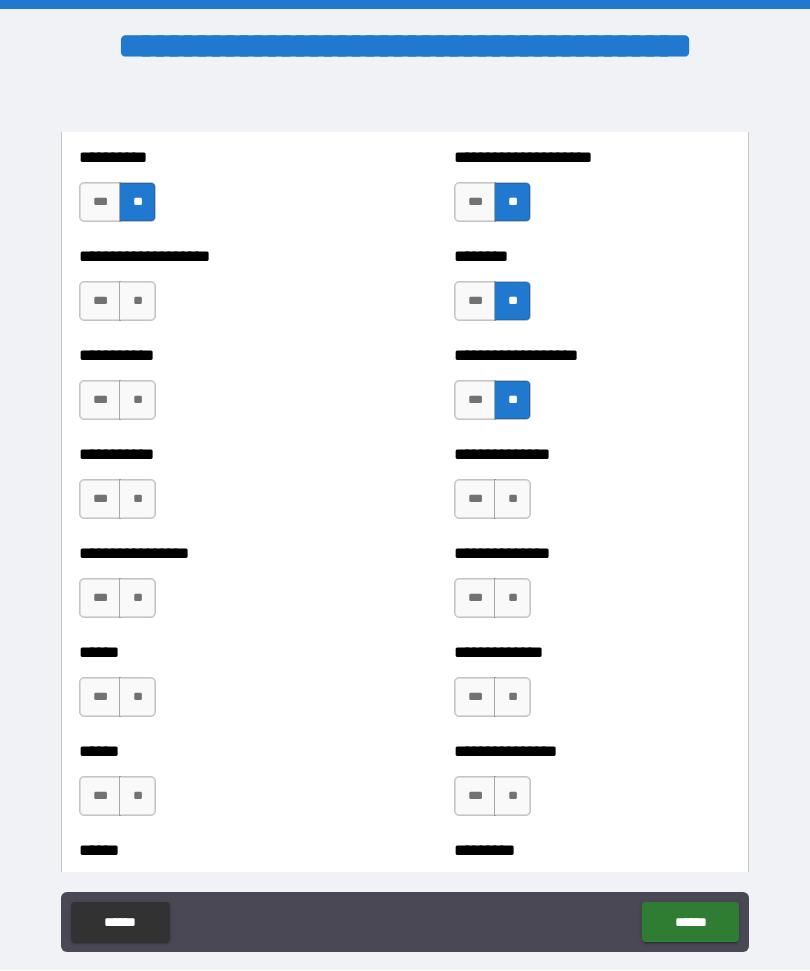 scroll, scrollTop: 2743, scrollLeft: 0, axis: vertical 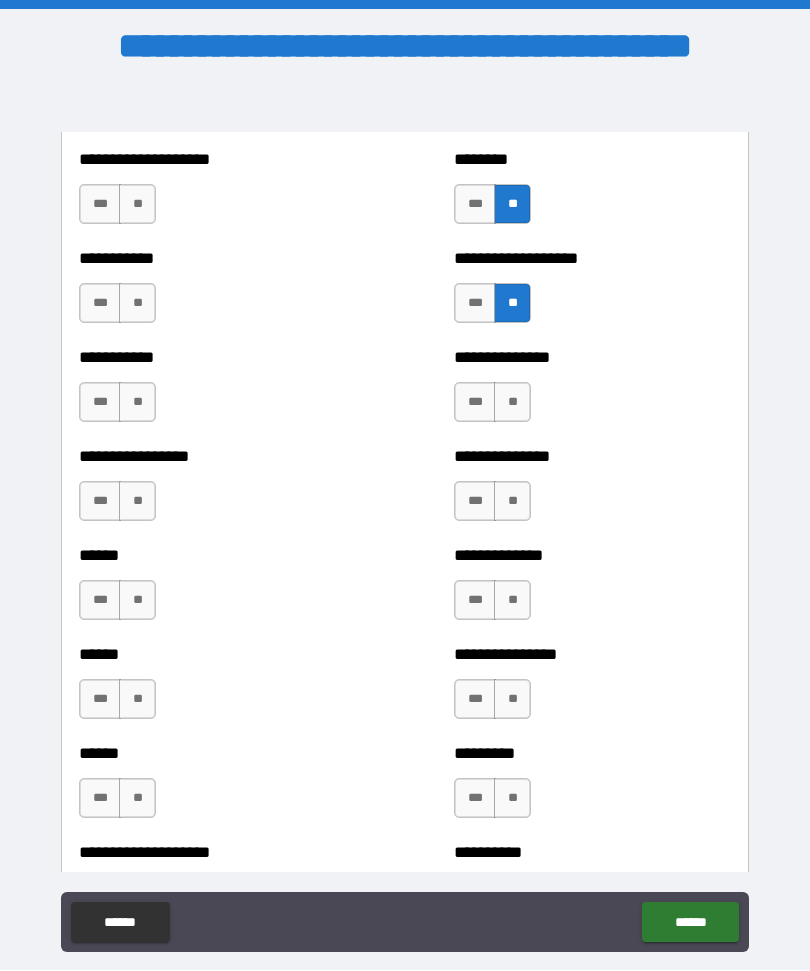 click on "**" at bounding box center (512, 403) 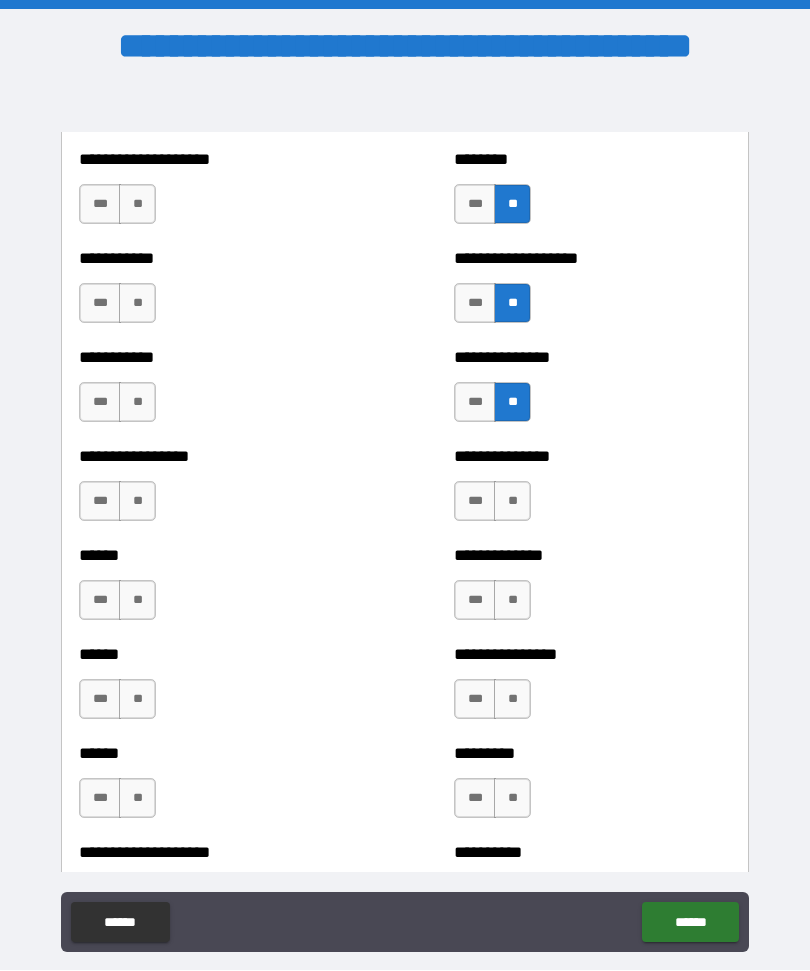 click on "**" at bounding box center (512, 502) 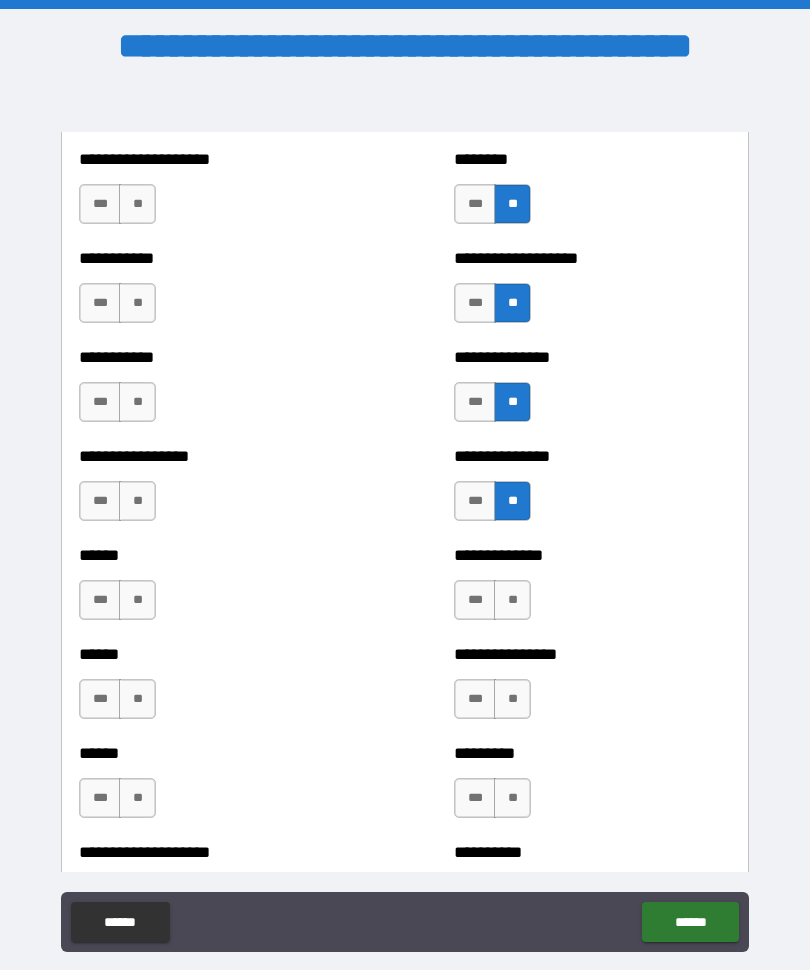 click on "**" at bounding box center [512, 601] 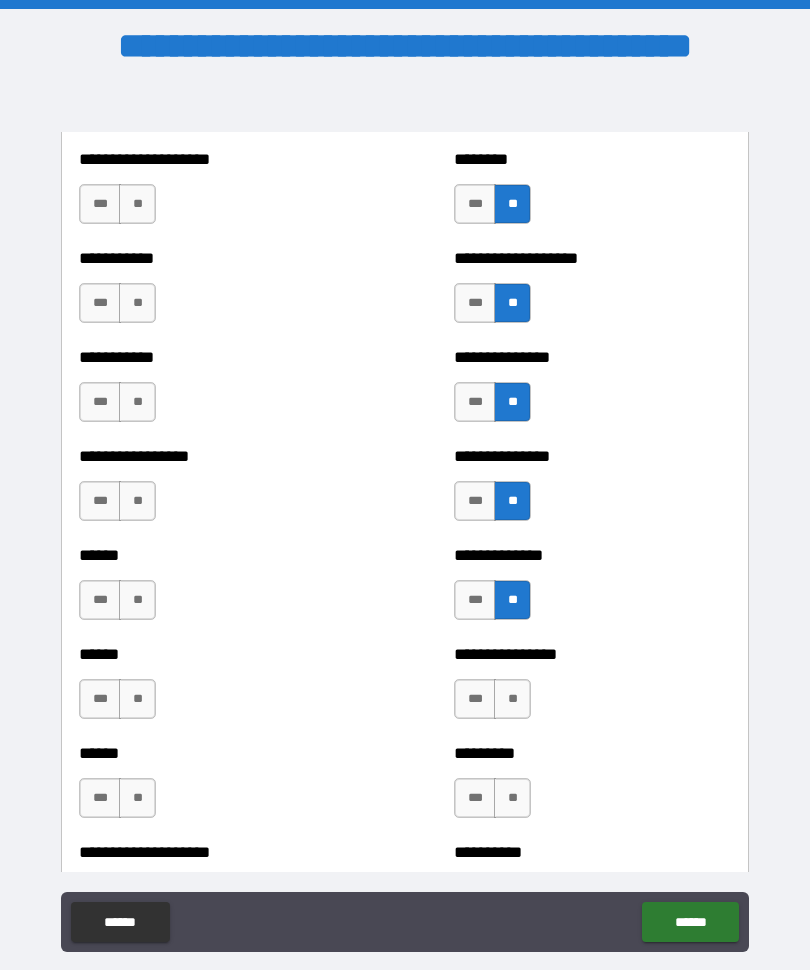 click on "**" at bounding box center [512, 700] 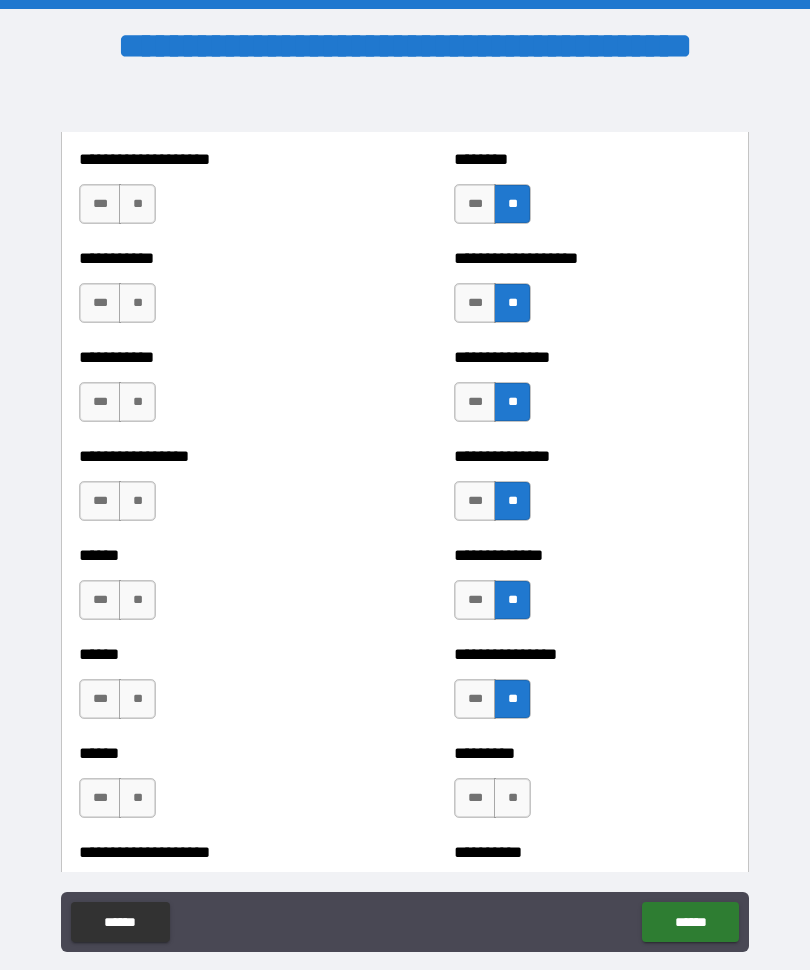 click on "**" at bounding box center [512, 799] 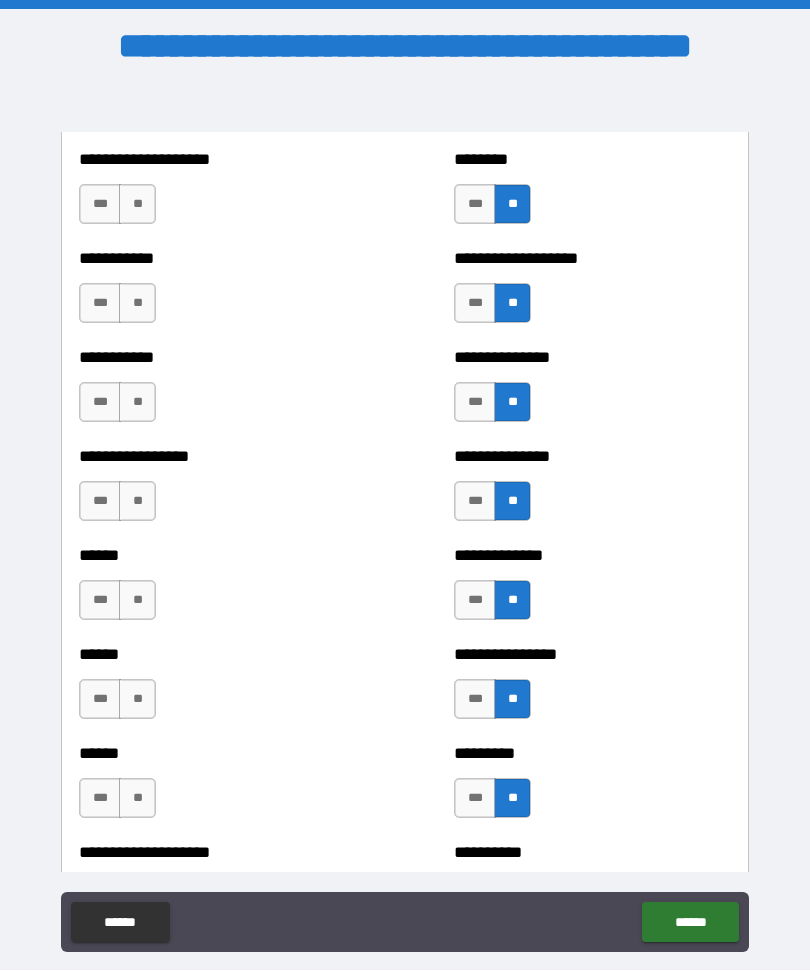click on "**" at bounding box center [137, 205] 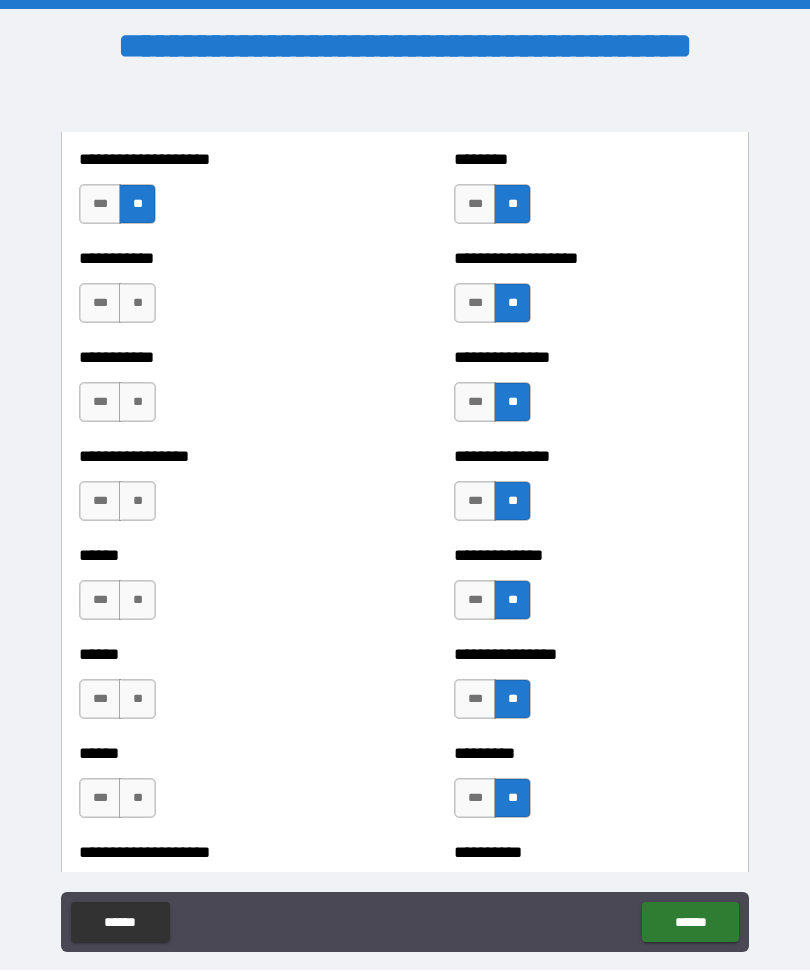 click on "**" at bounding box center (137, 304) 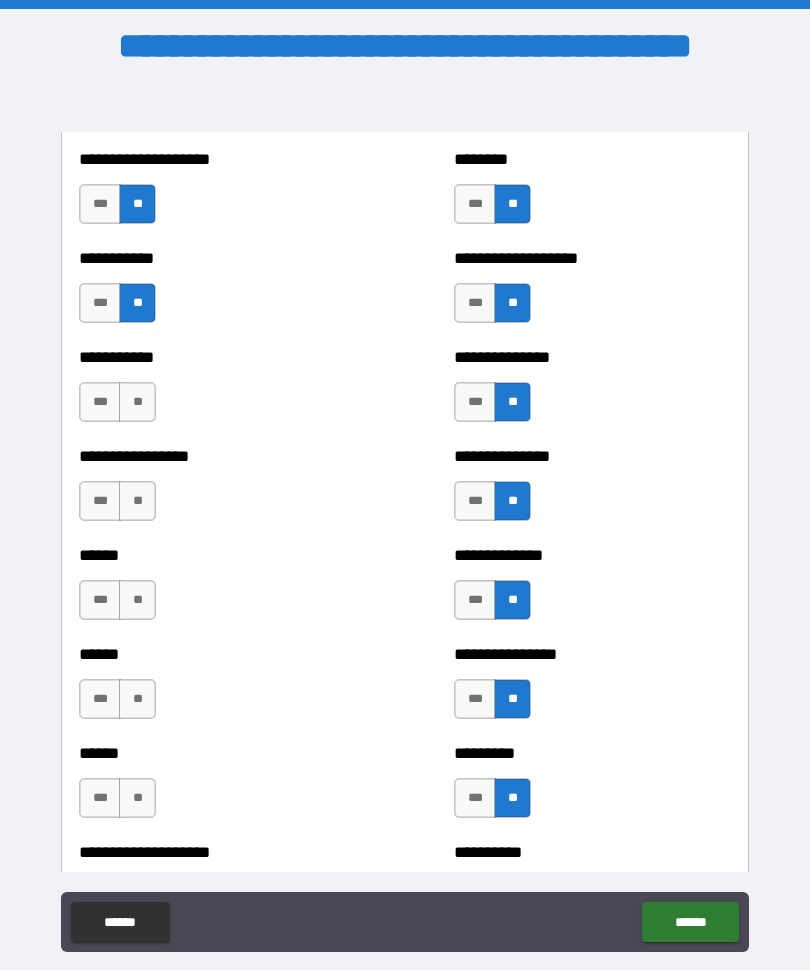 click on "**" at bounding box center (137, 403) 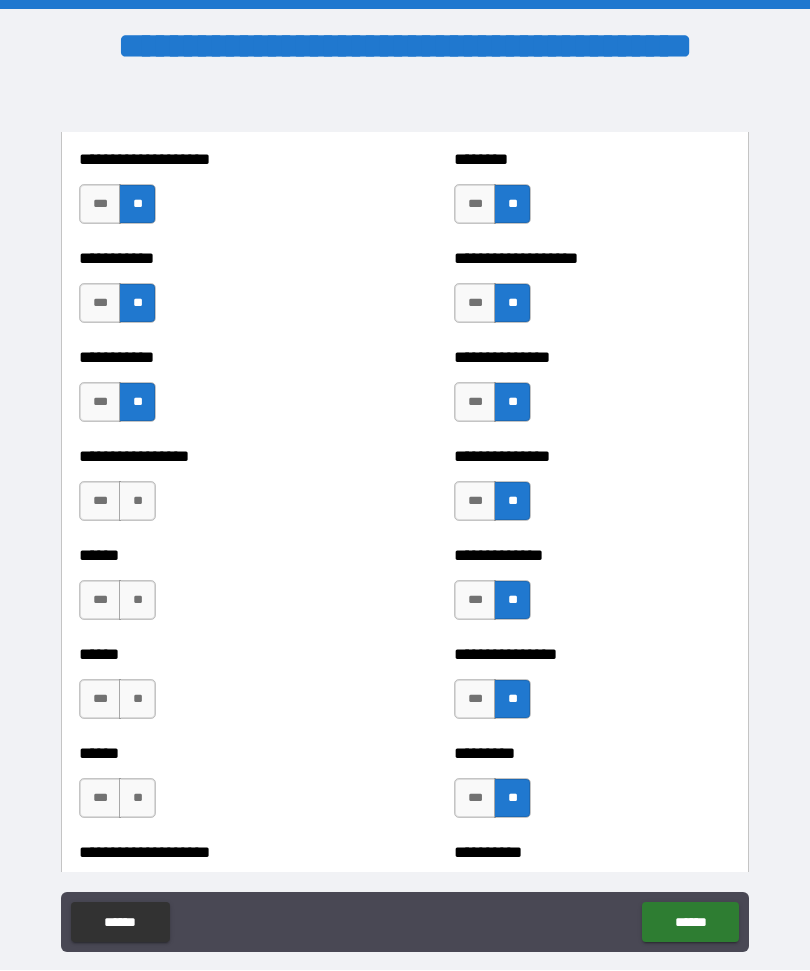 click on "**" at bounding box center [137, 502] 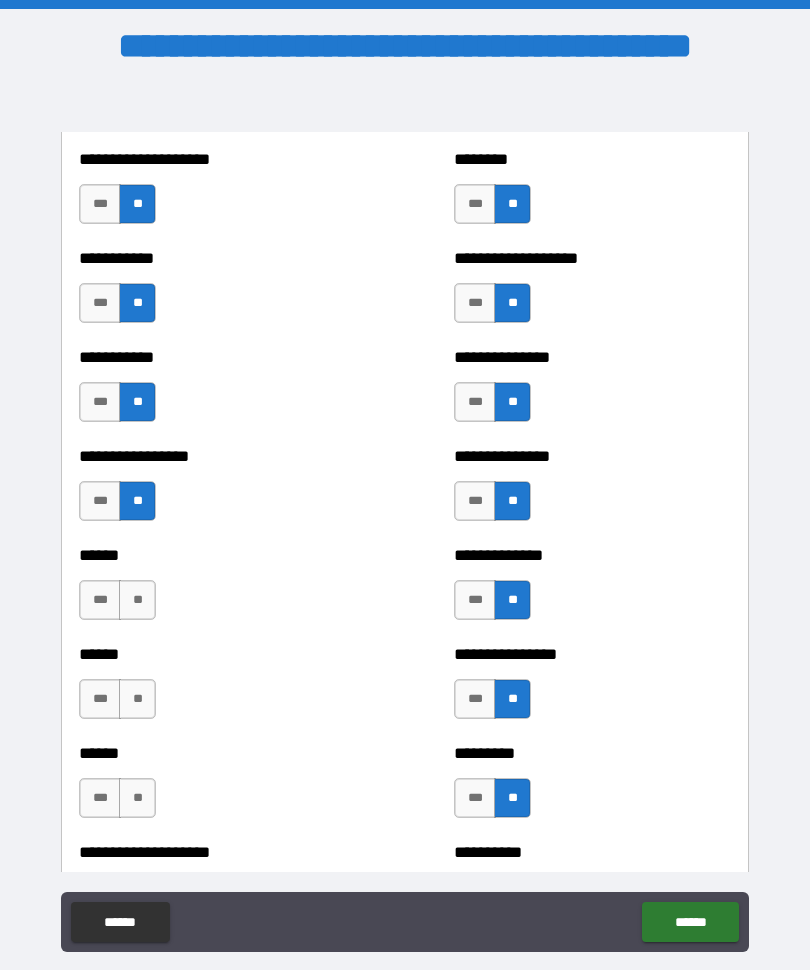 click on "**" at bounding box center [137, 601] 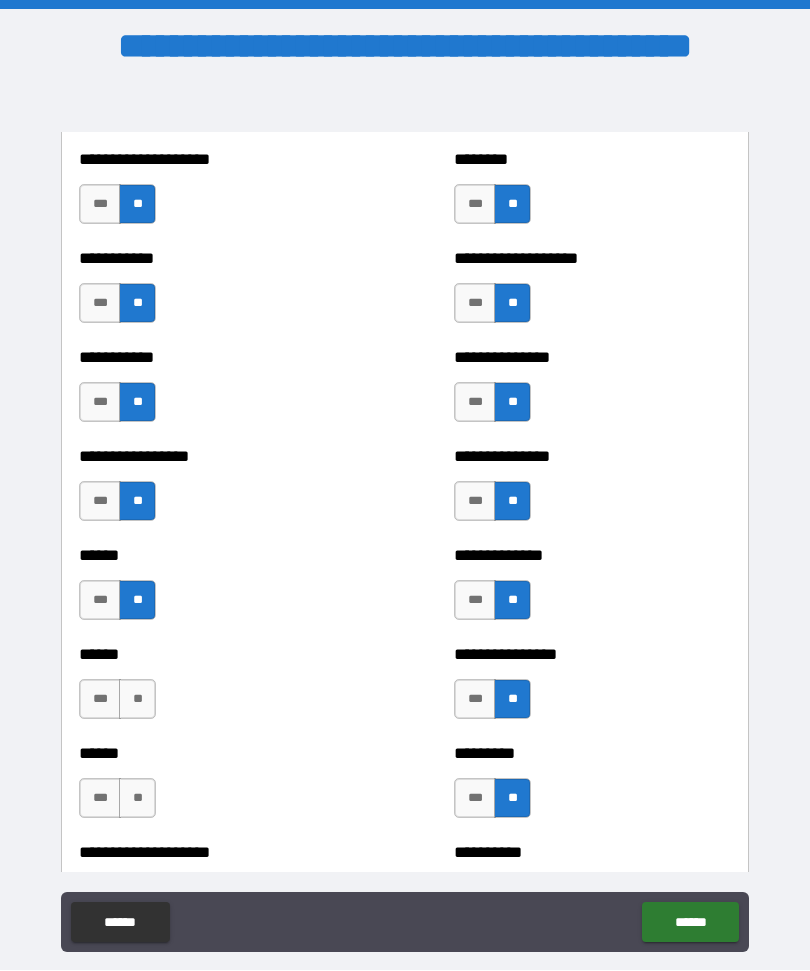 click on "**" at bounding box center (137, 700) 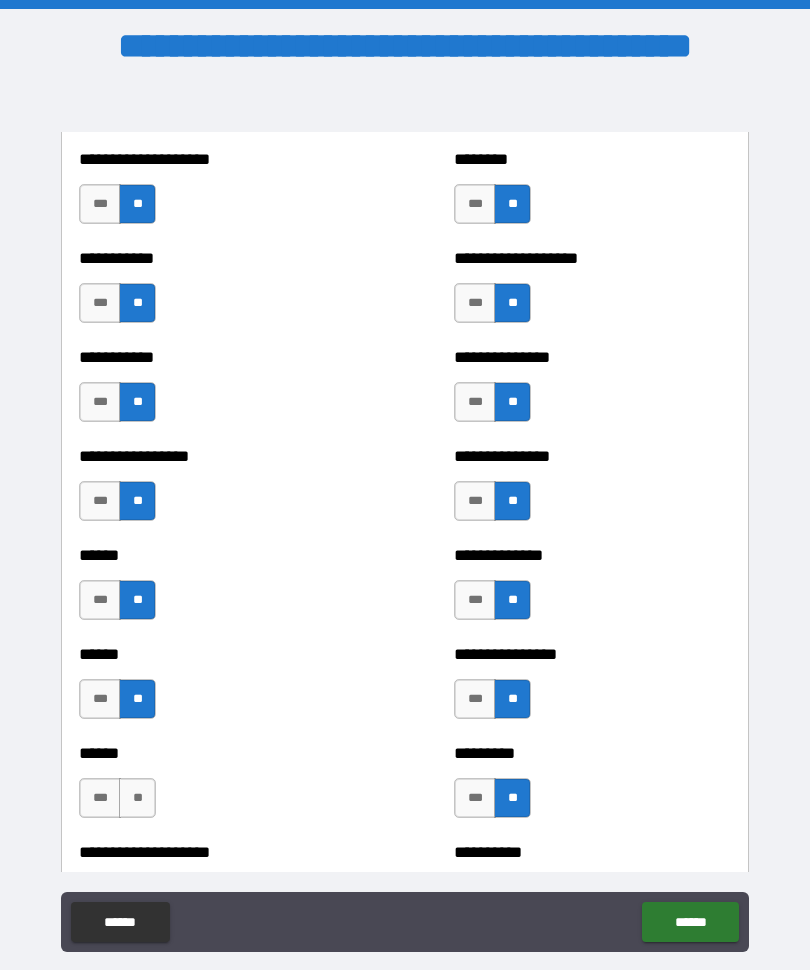click on "**" at bounding box center [137, 799] 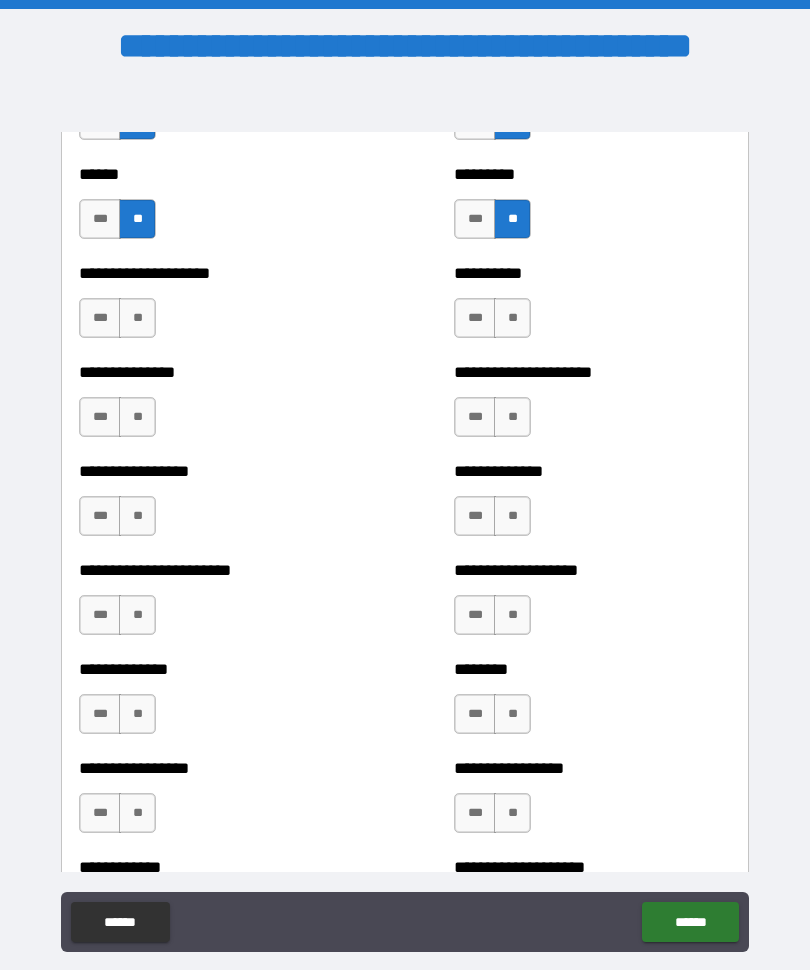 scroll, scrollTop: 3324, scrollLeft: 0, axis: vertical 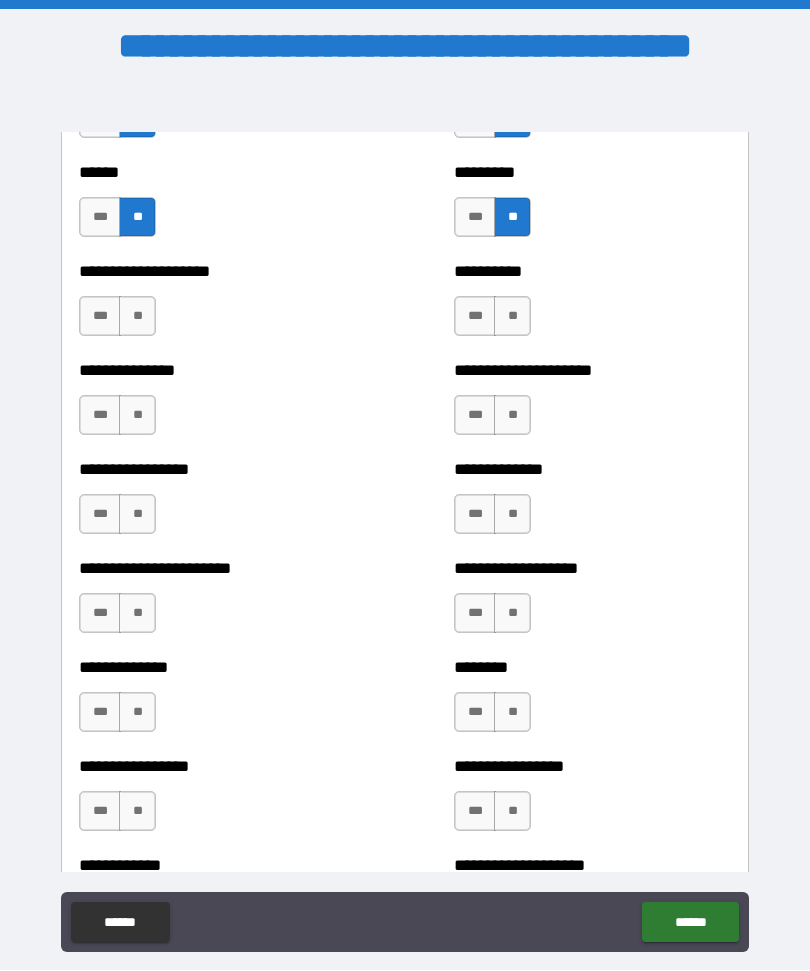 click on "**" at bounding box center (137, 317) 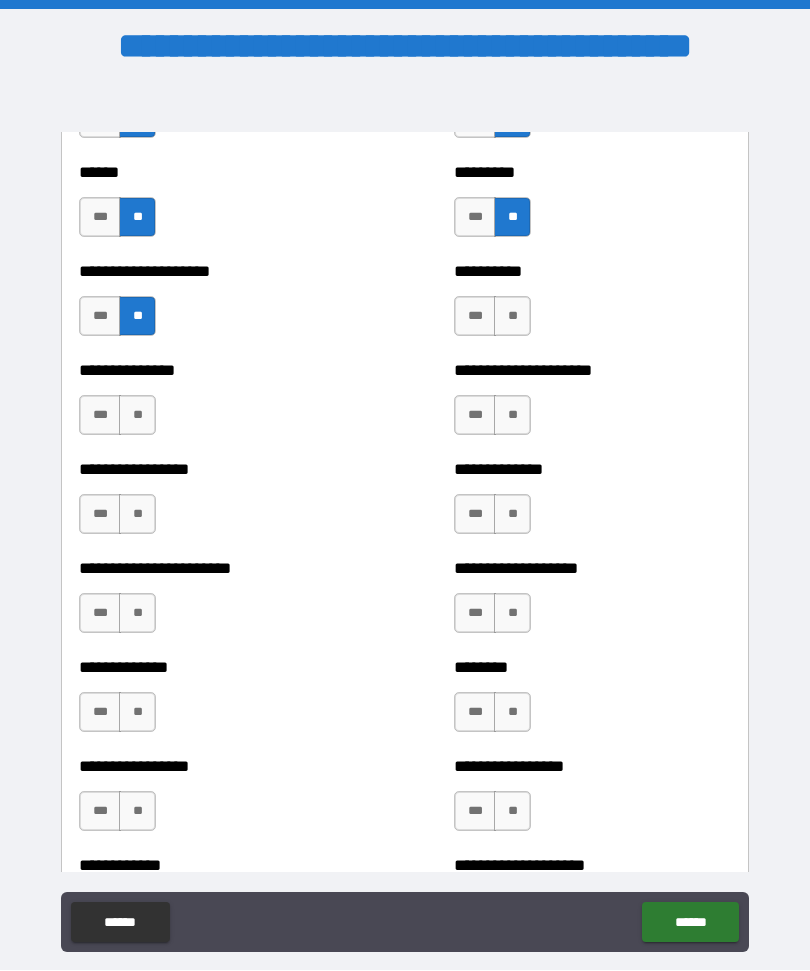 click on "**" at bounding box center [137, 416] 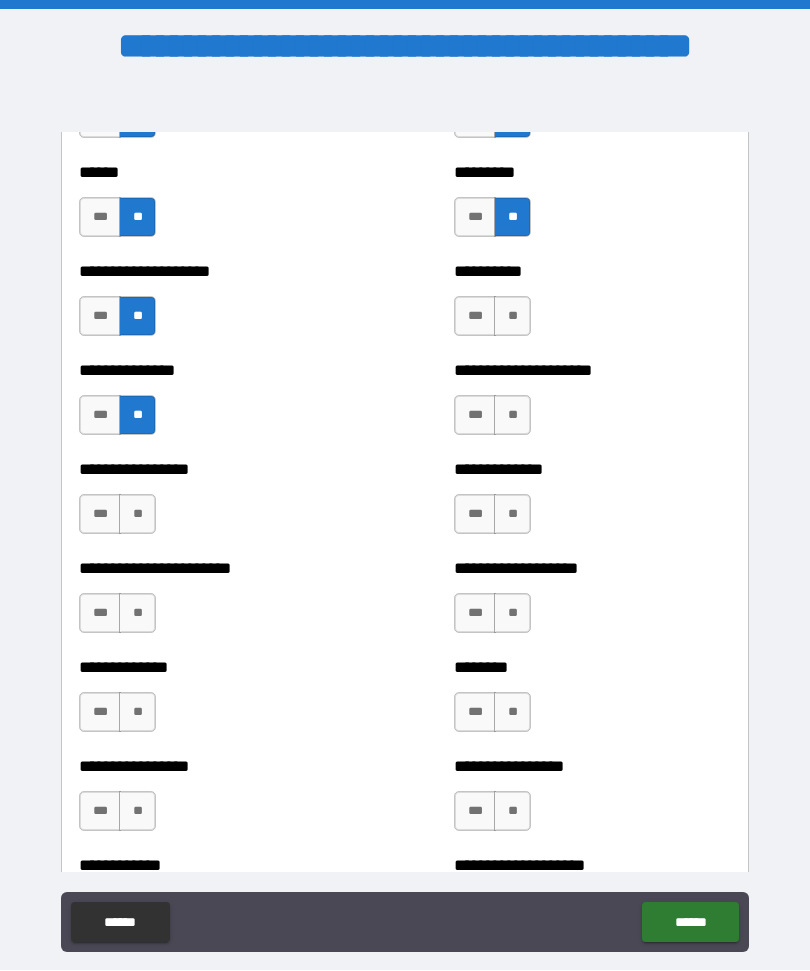 click on "**" at bounding box center [137, 515] 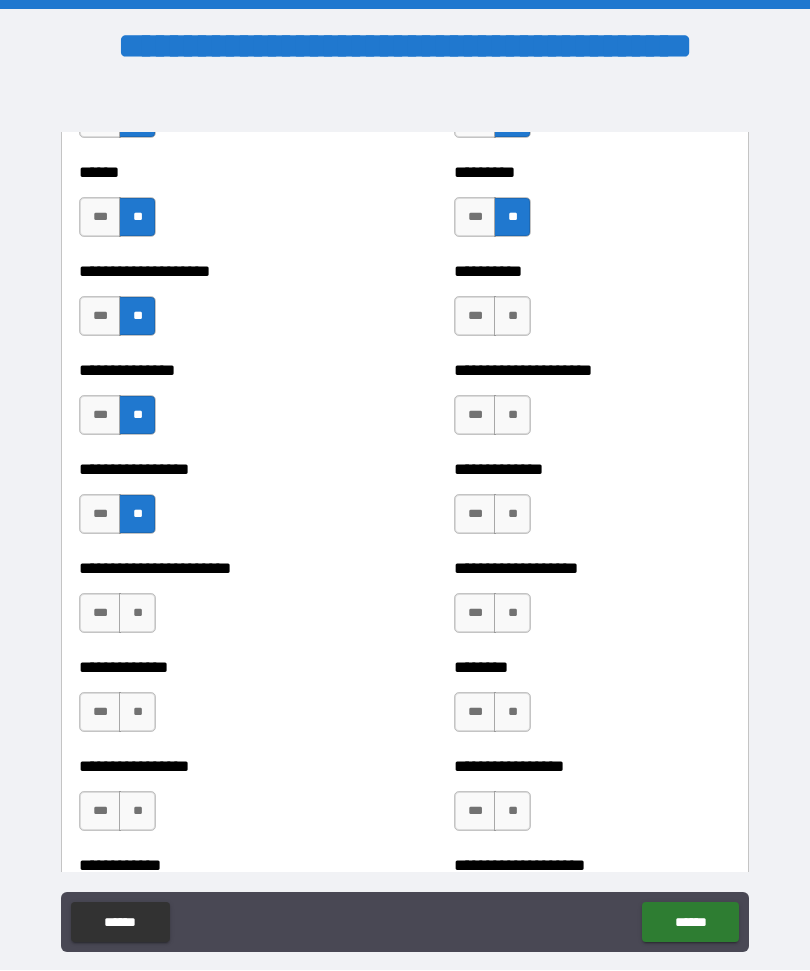 click on "**" at bounding box center (137, 614) 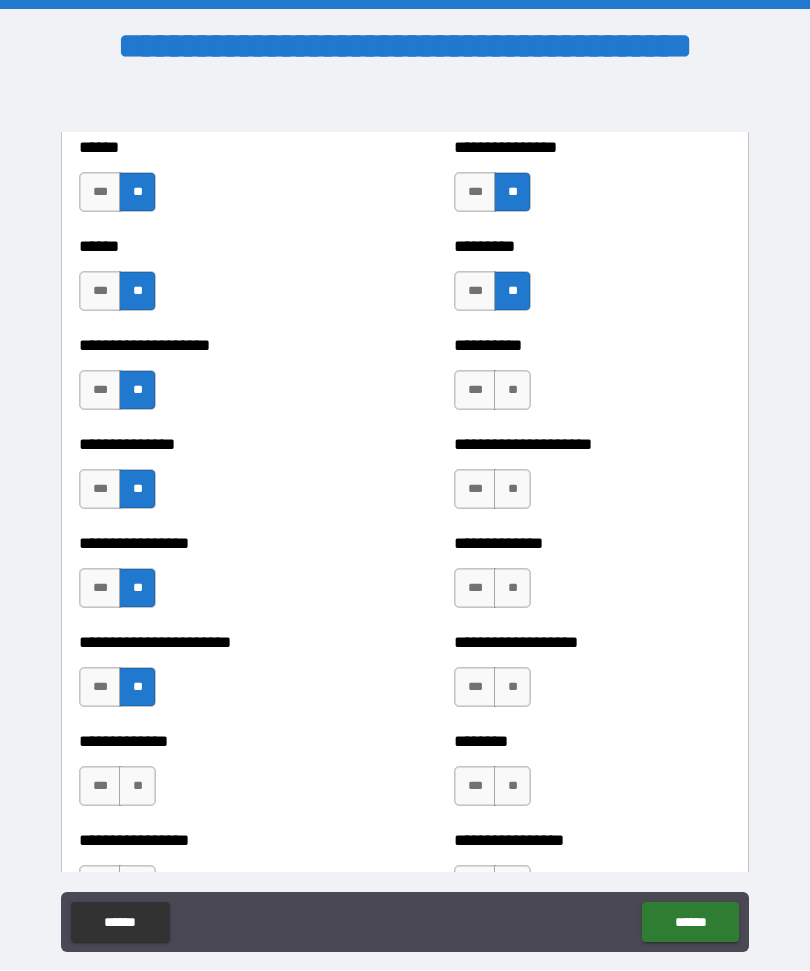 scroll, scrollTop: 3255, scrollLeft: 0, axis: vertical 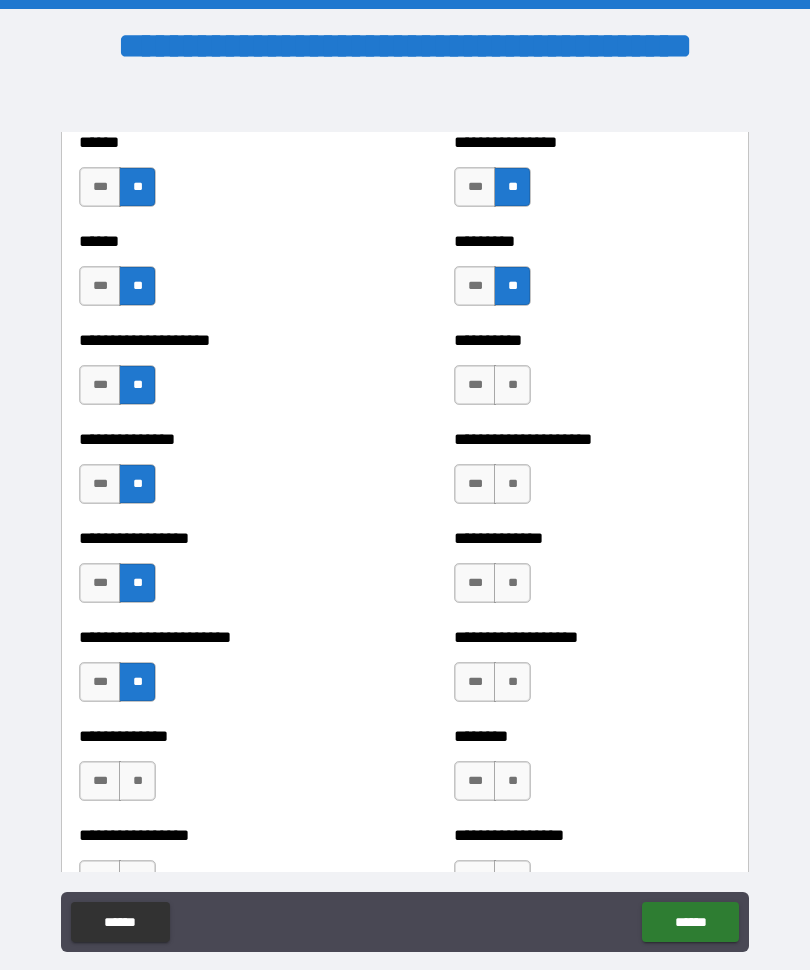 click on "**" at bounding box center (512, 386) 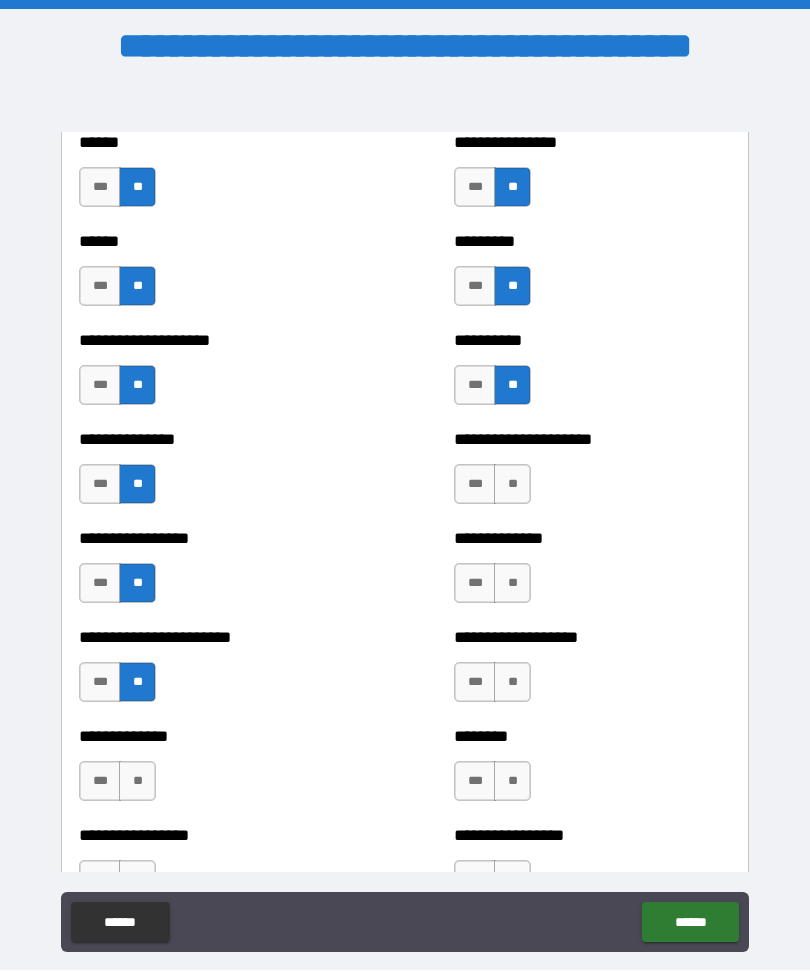 click on "**" at bounding box center (512, 485) 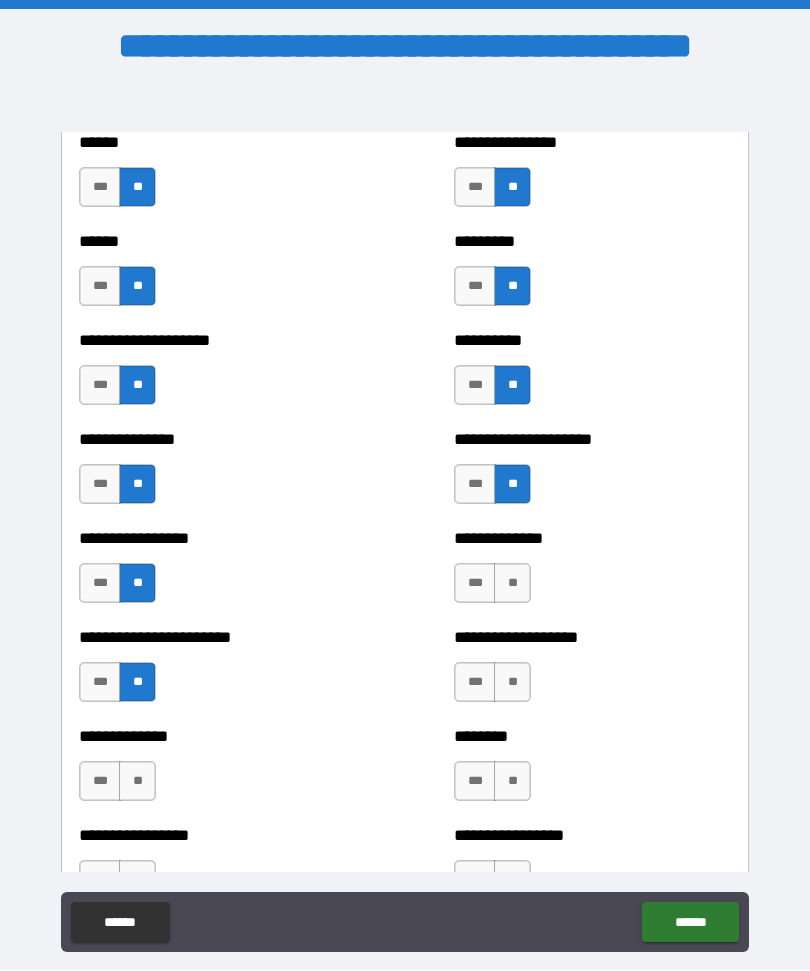 click on "**" at bounding box center [512, 584] 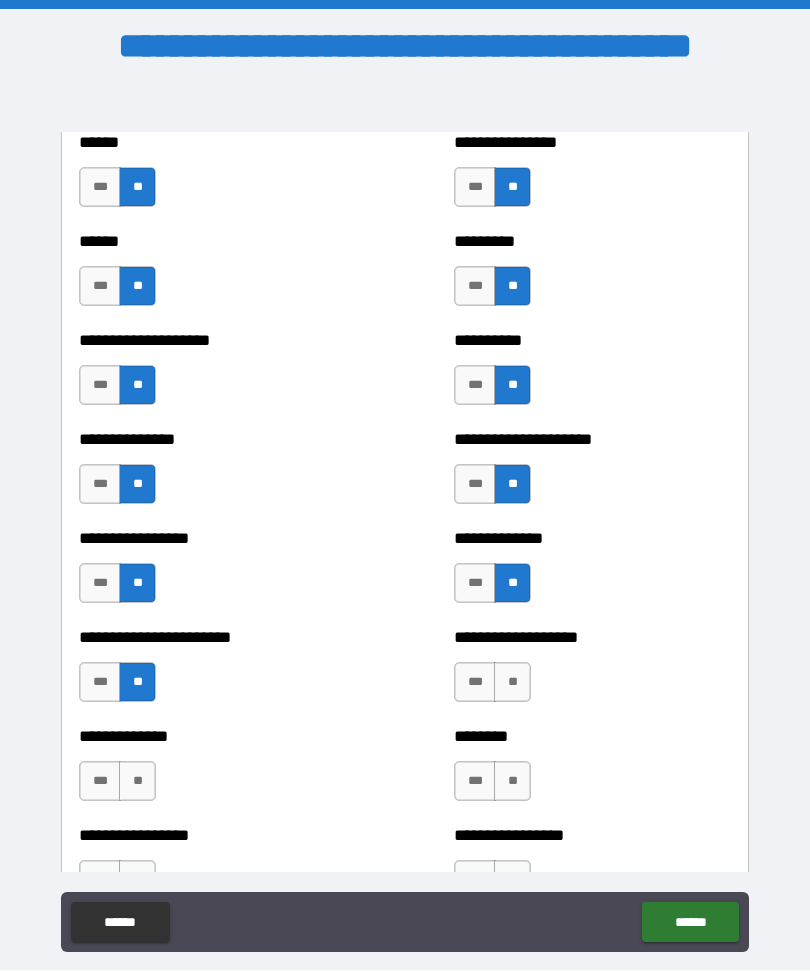 click on "**" at bounding box center (512, 683) 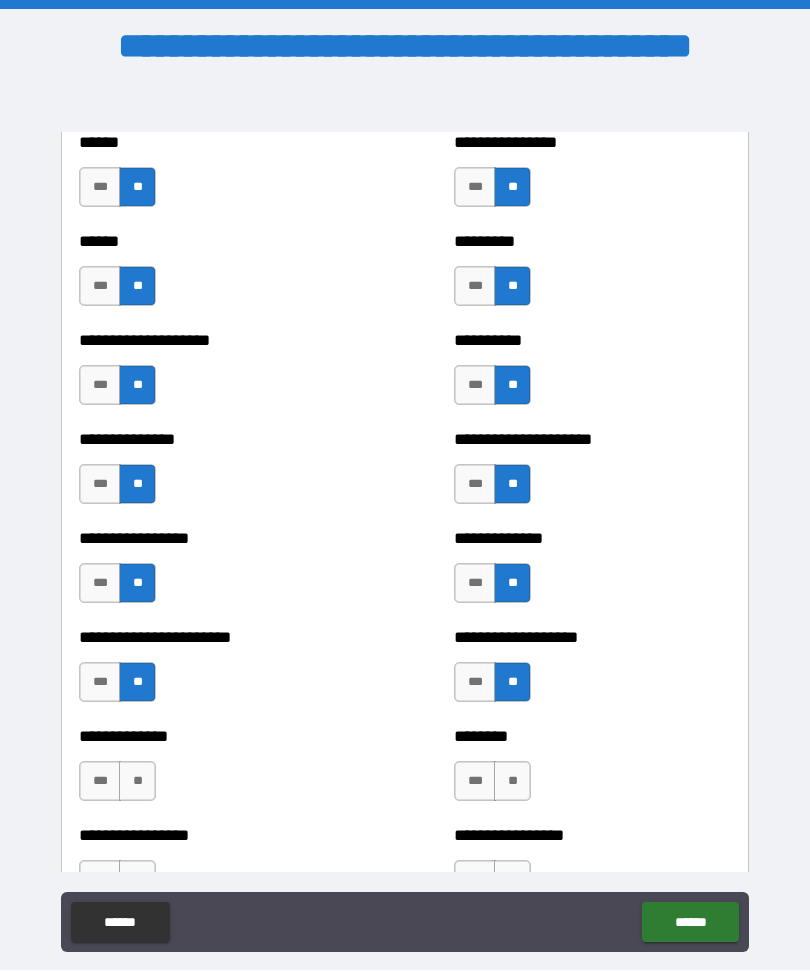 click on "**" at bounding box center [512, 782] 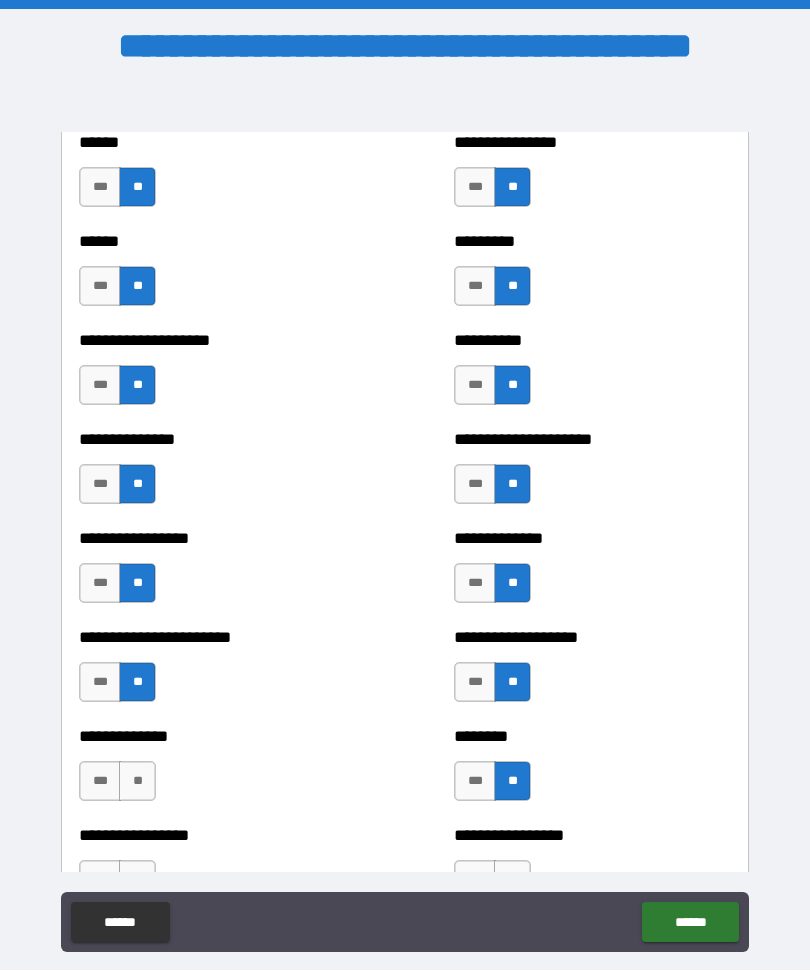 click on "**" at bounding box center [137, 782] 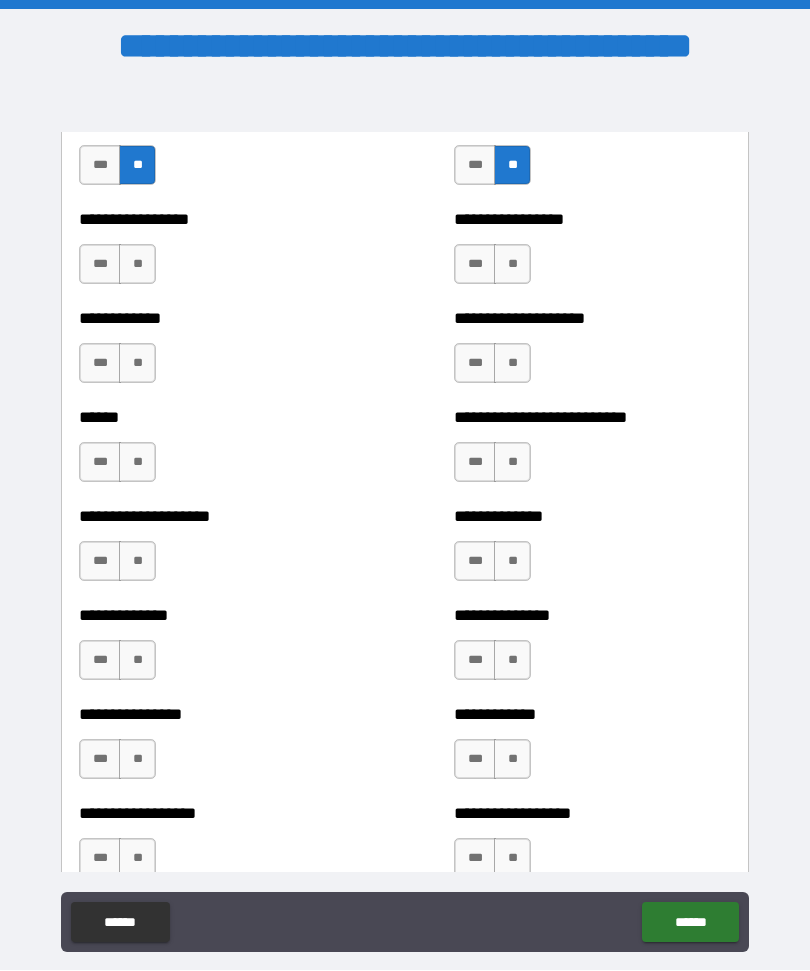 scroll, scrollTop: 3872, scrollLeft: 0, axis: vertical 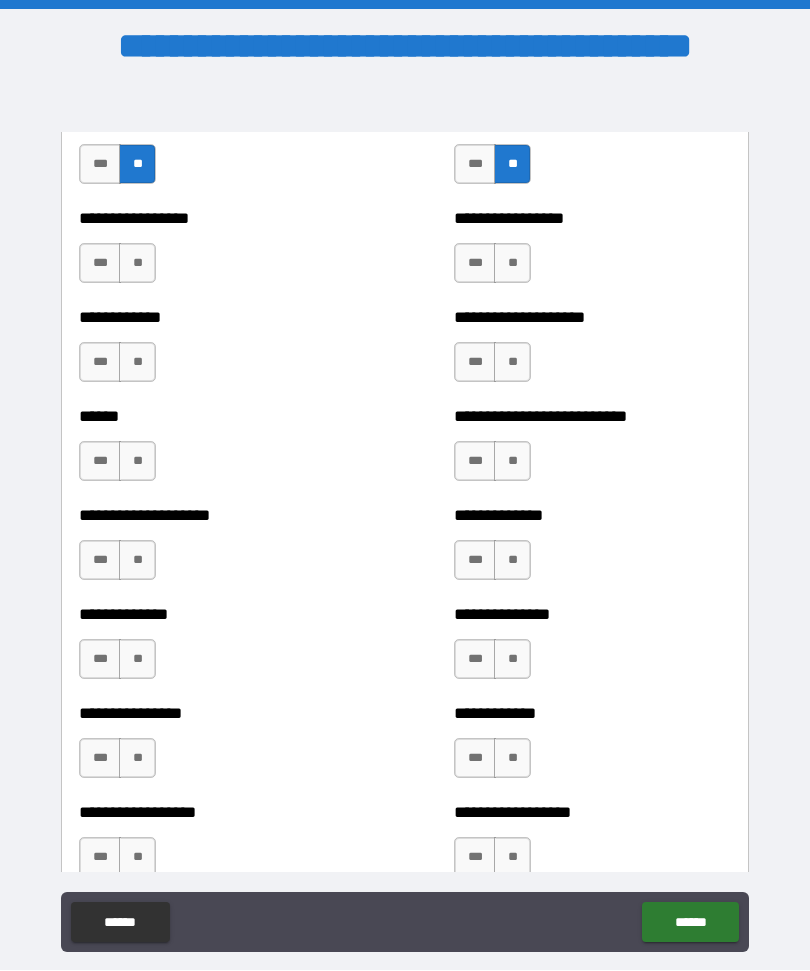 click on "**" at bounding box center (137, 264) 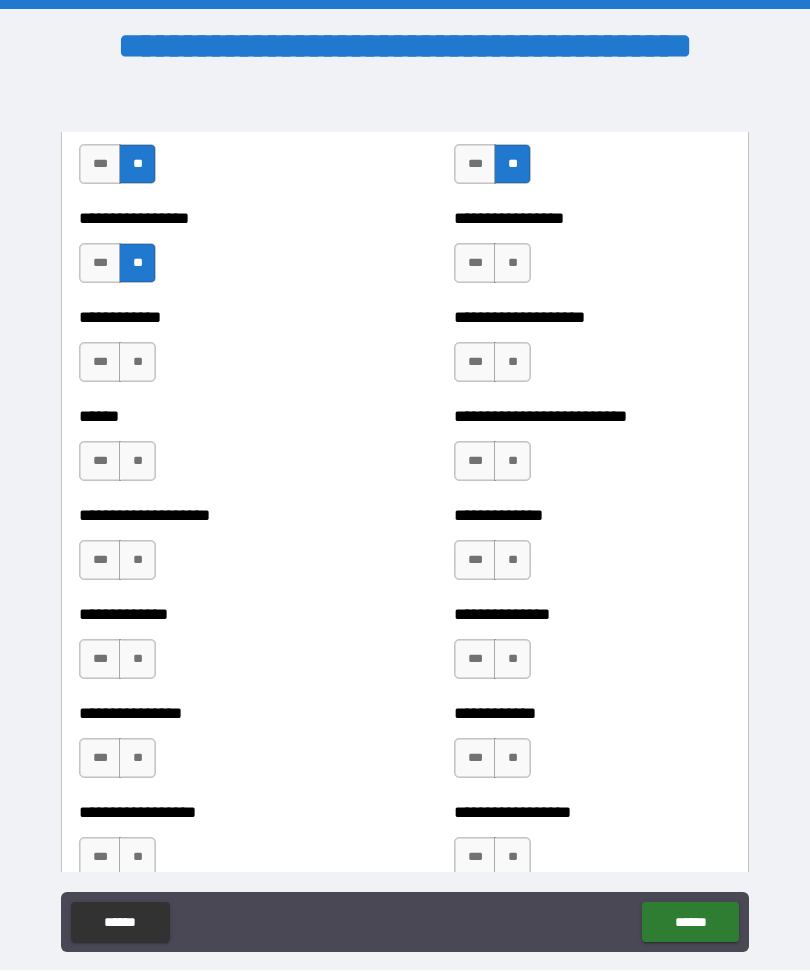 click on "**" at bounding box center (137, 363) 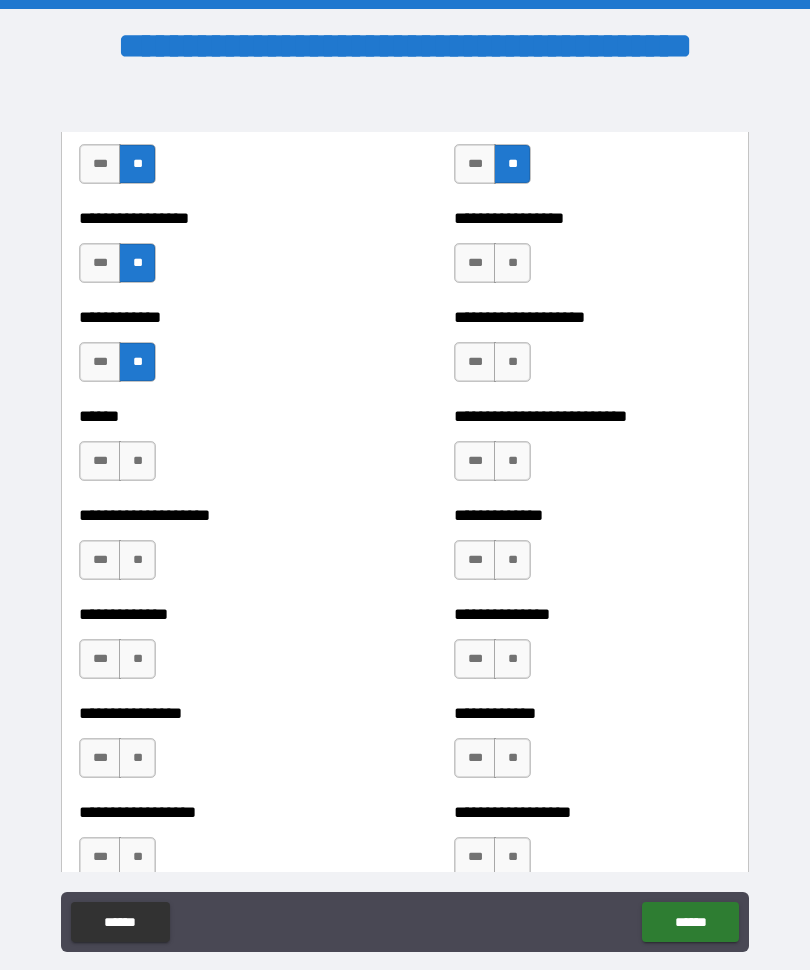 click on "**" at bounding box center (137, 462) 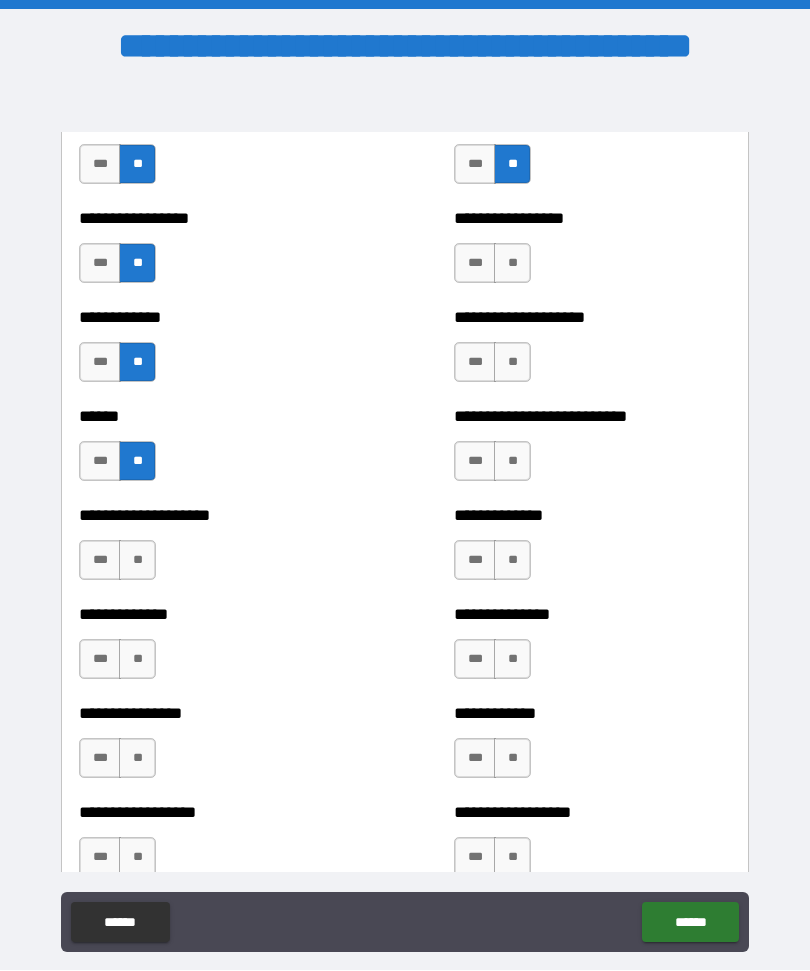 click on "**" at bounding box center (137, 561) 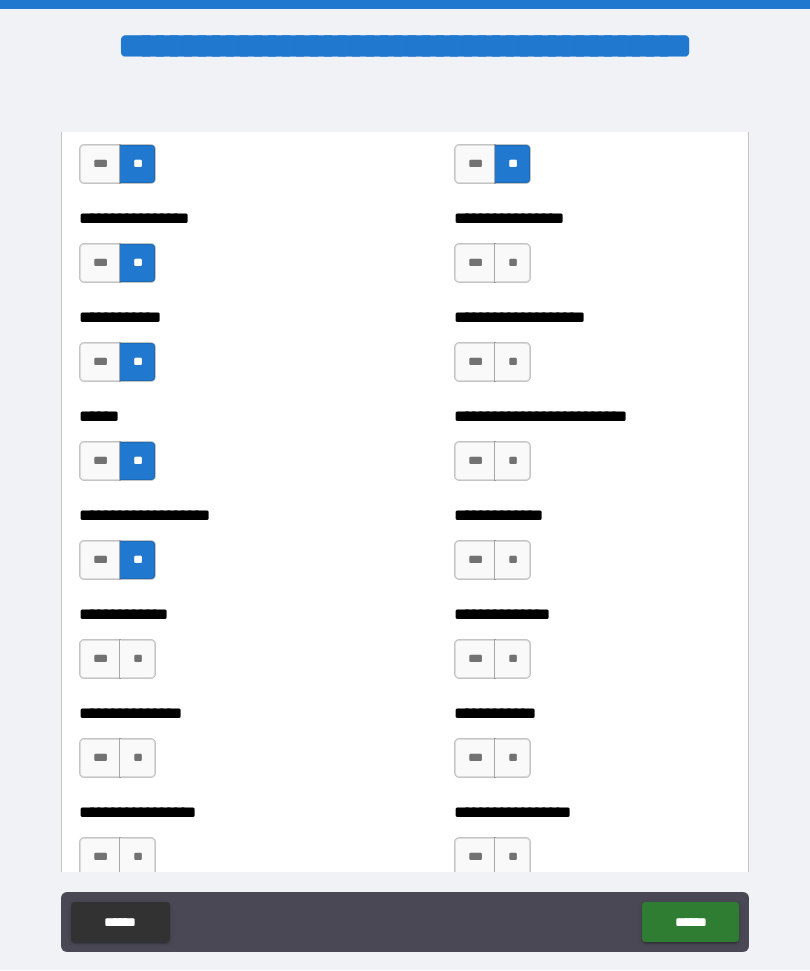 click on "**" at bounding box center [137, 660] 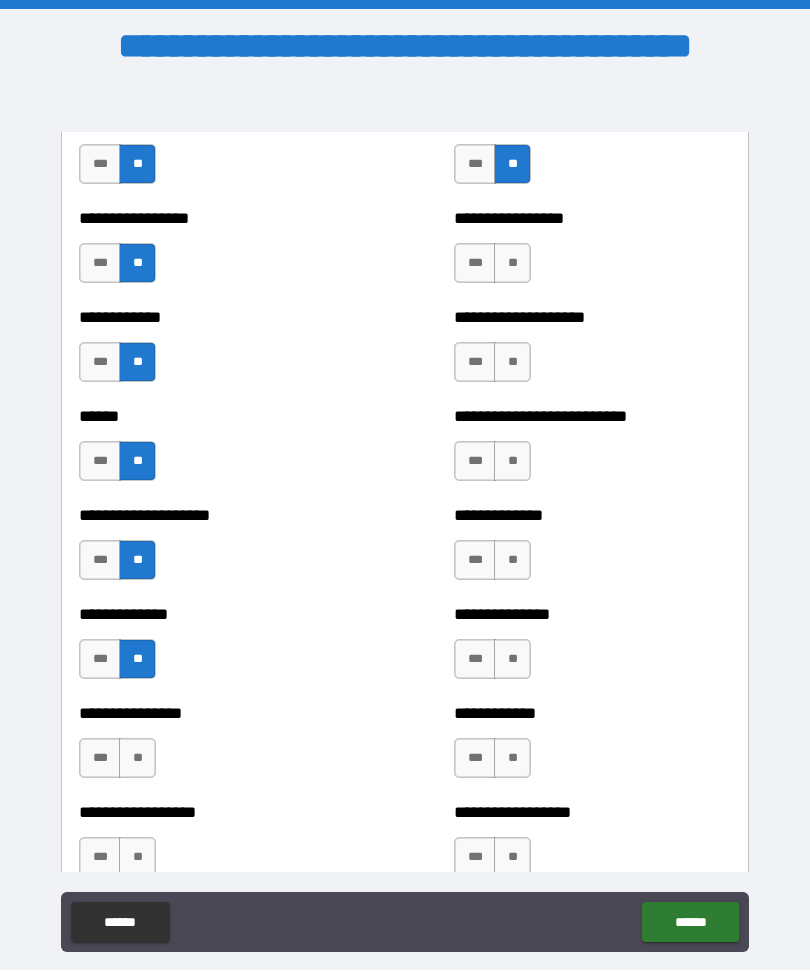 click on "**" at bounding box center [137, 759] 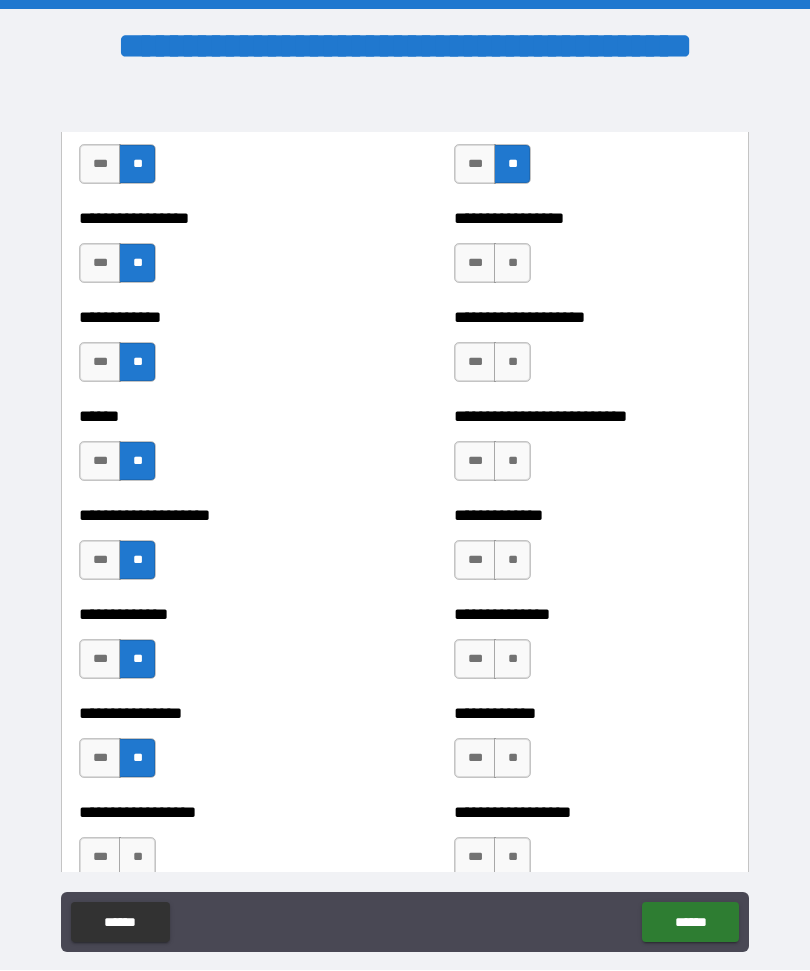 click on "**" at bounding box center (137, 858) 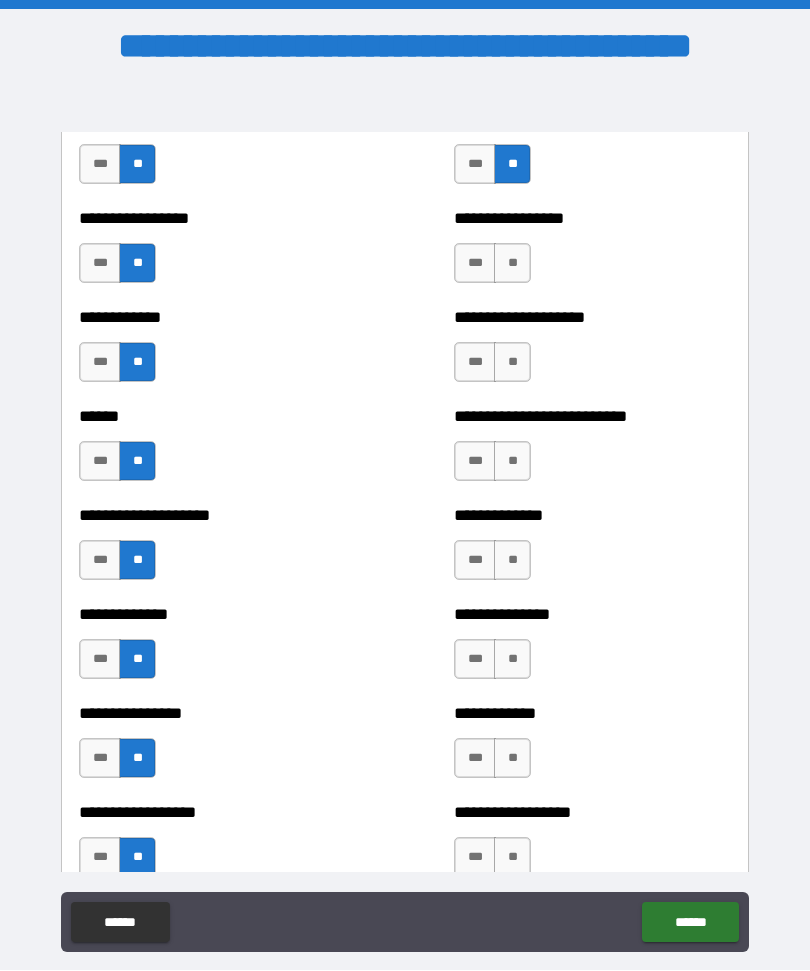 click on "**" at bounding box center [512, 264] 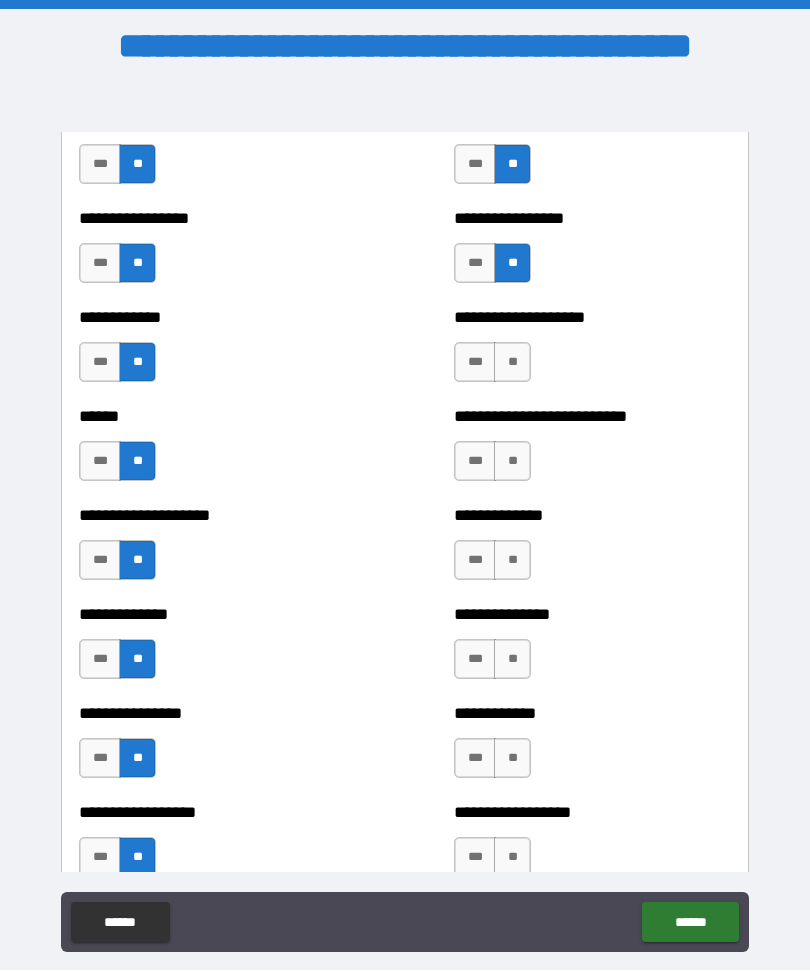 click on "**" at bounding box center (512, 363) 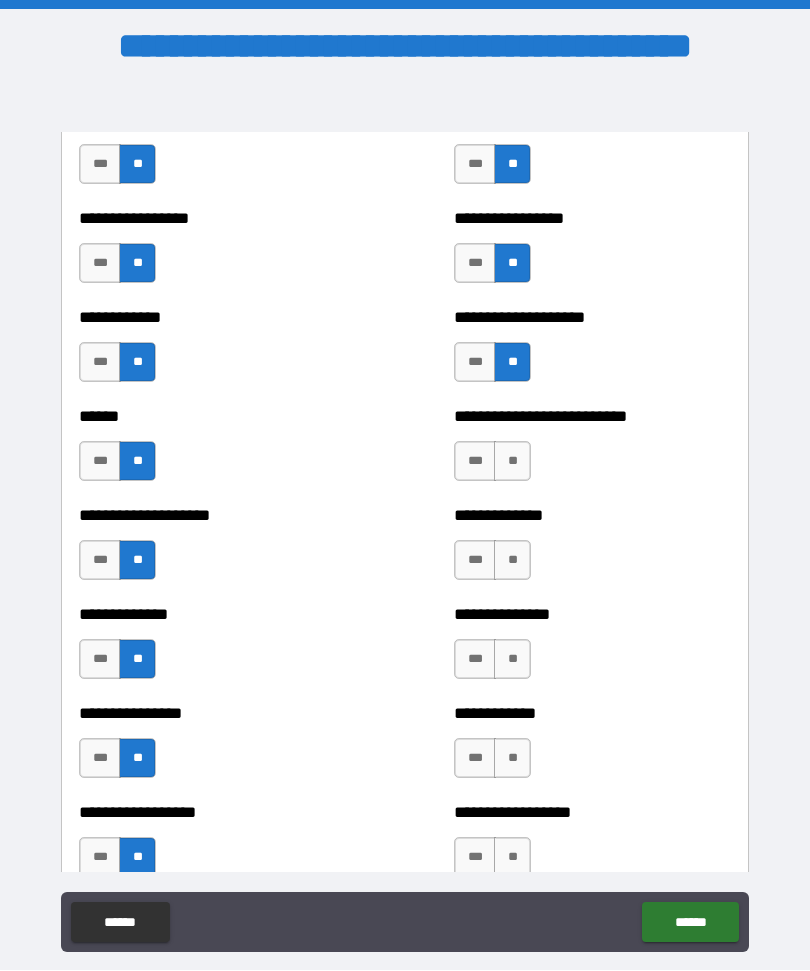 click on "**" at bounding box center [512, 462] 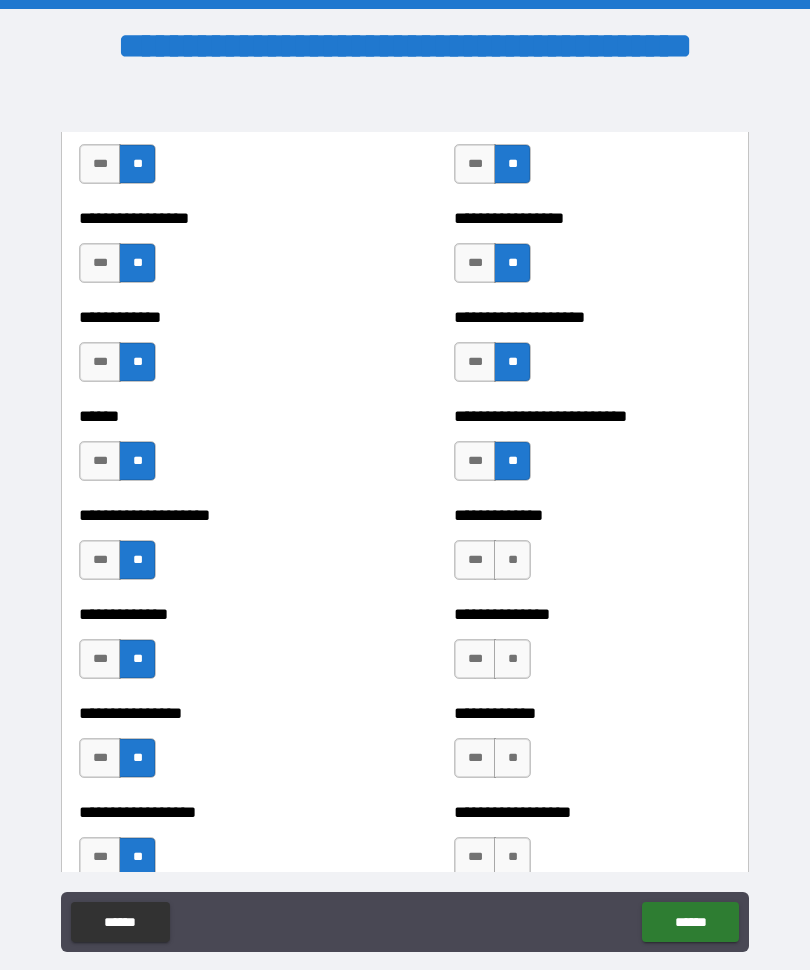 click on "**********" at bounding box center (592, 551) 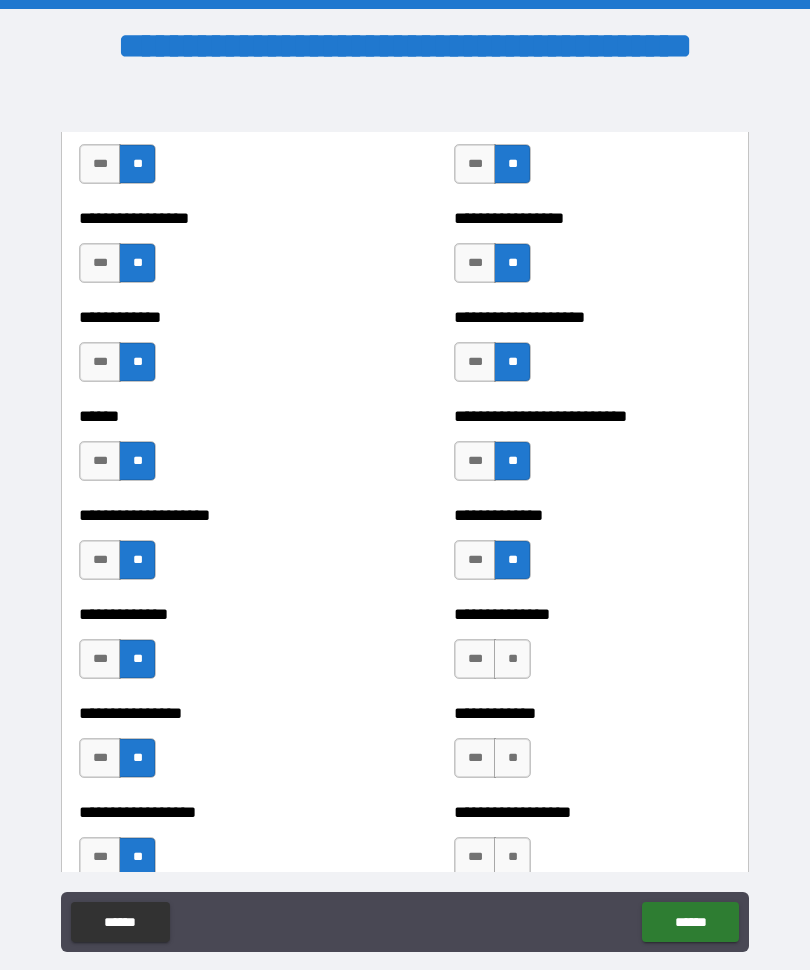 click on "**" at bounding box center [512, 660] 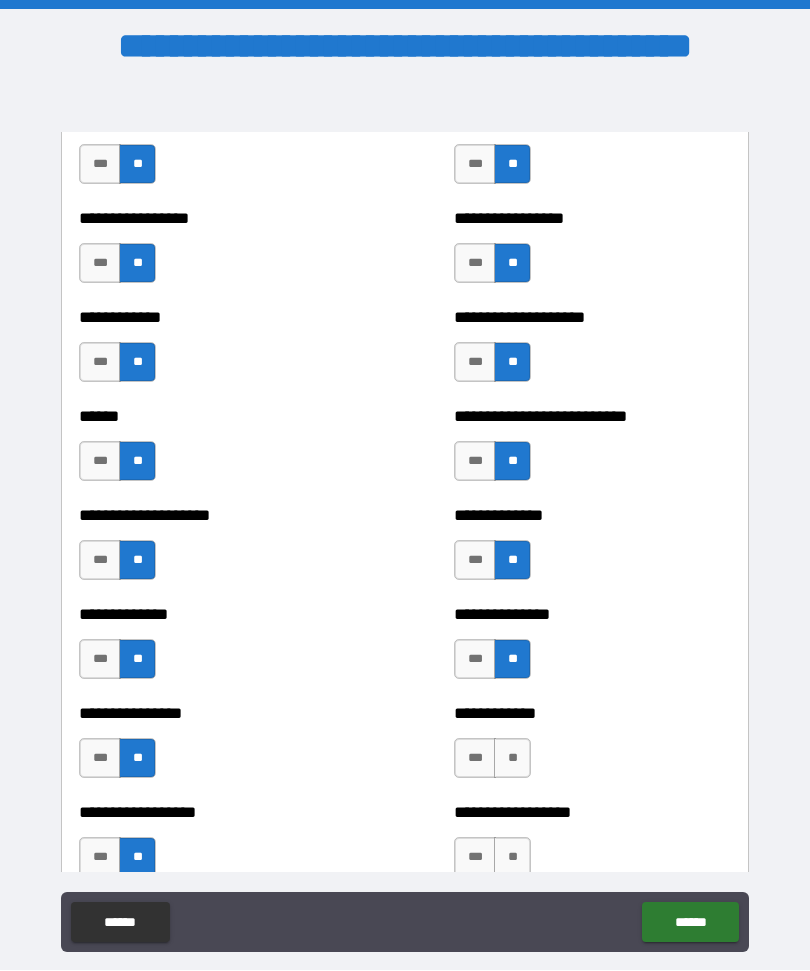 click on "**" at bounding box center [512, 759] 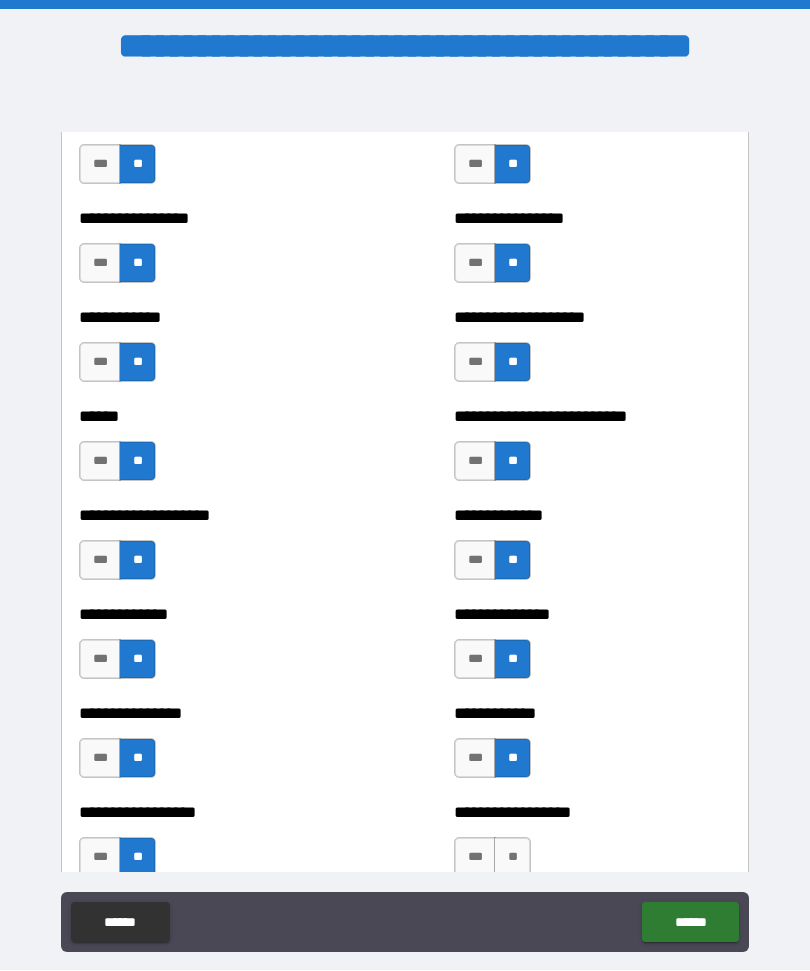 click on "**" at bounding box center (512, 858) 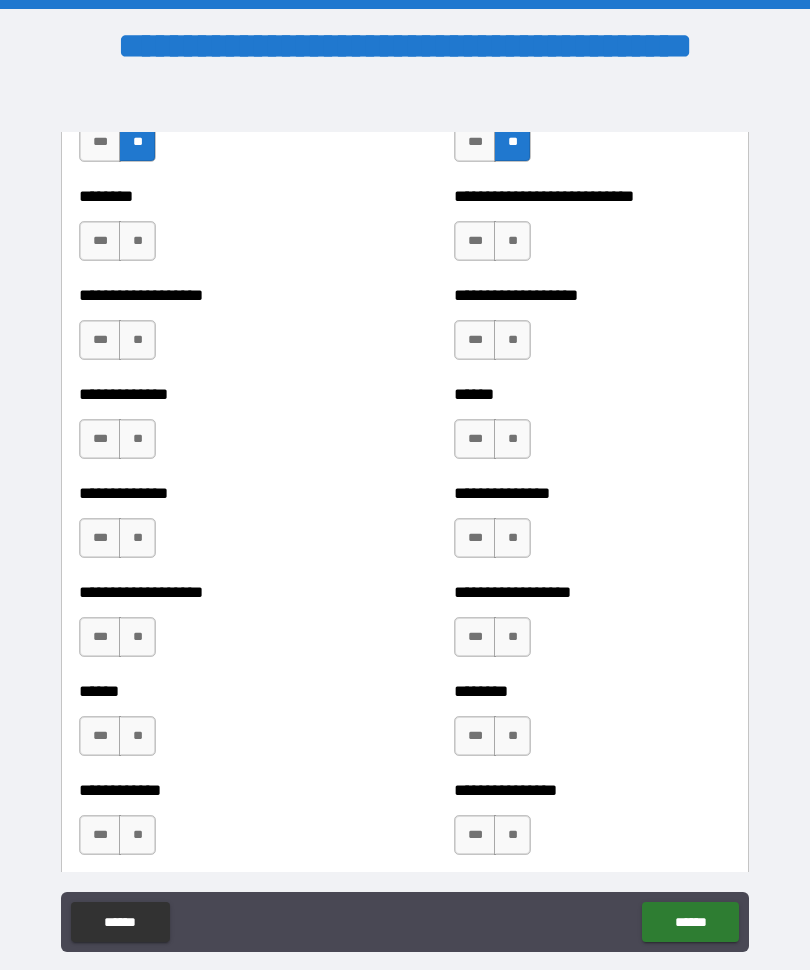 scroll, scrollTop: 4592, scrollLeft: 0, axis: vertical 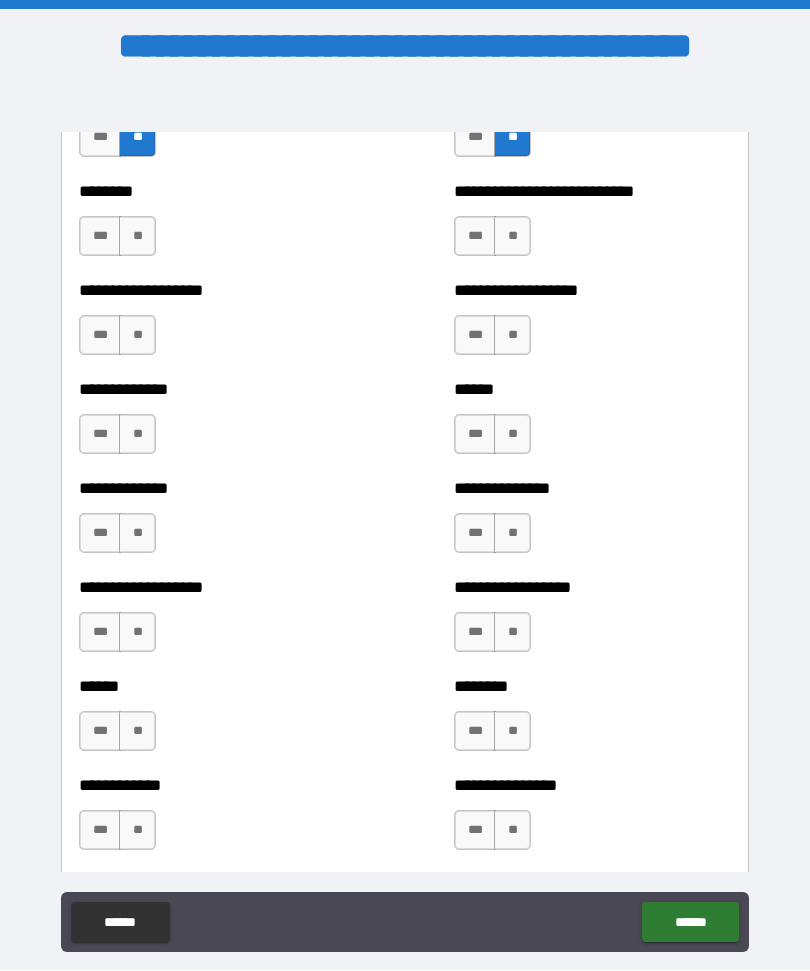 click on "**" at bounding box center [512, 237] 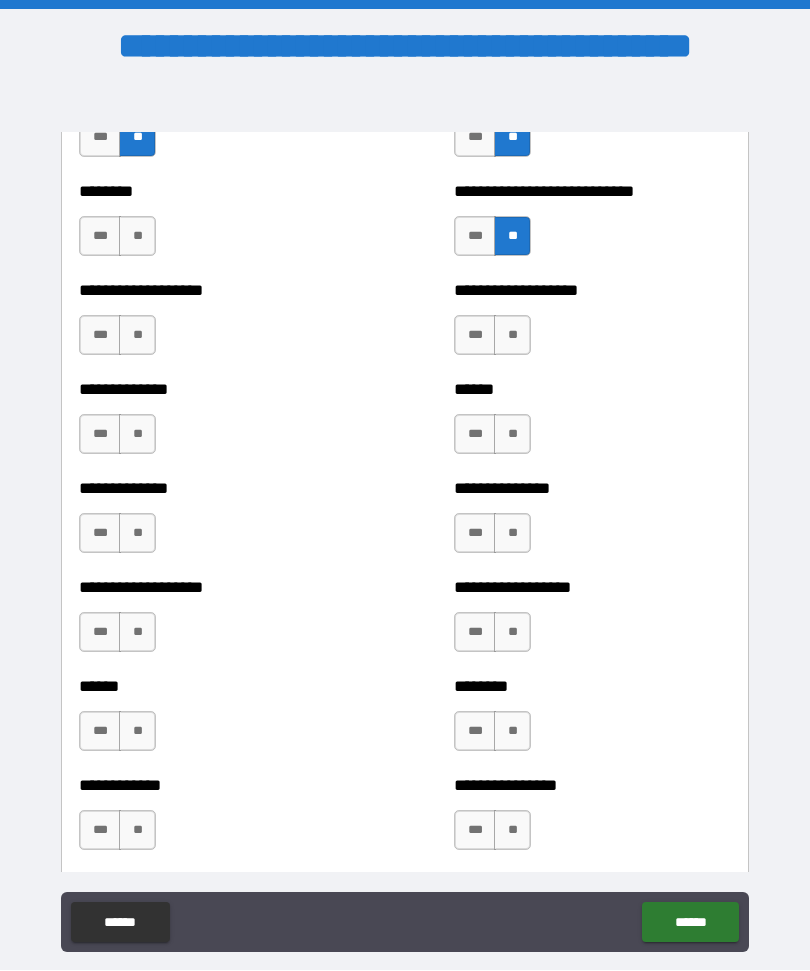 click on "**" at bounding box center [512, 336] 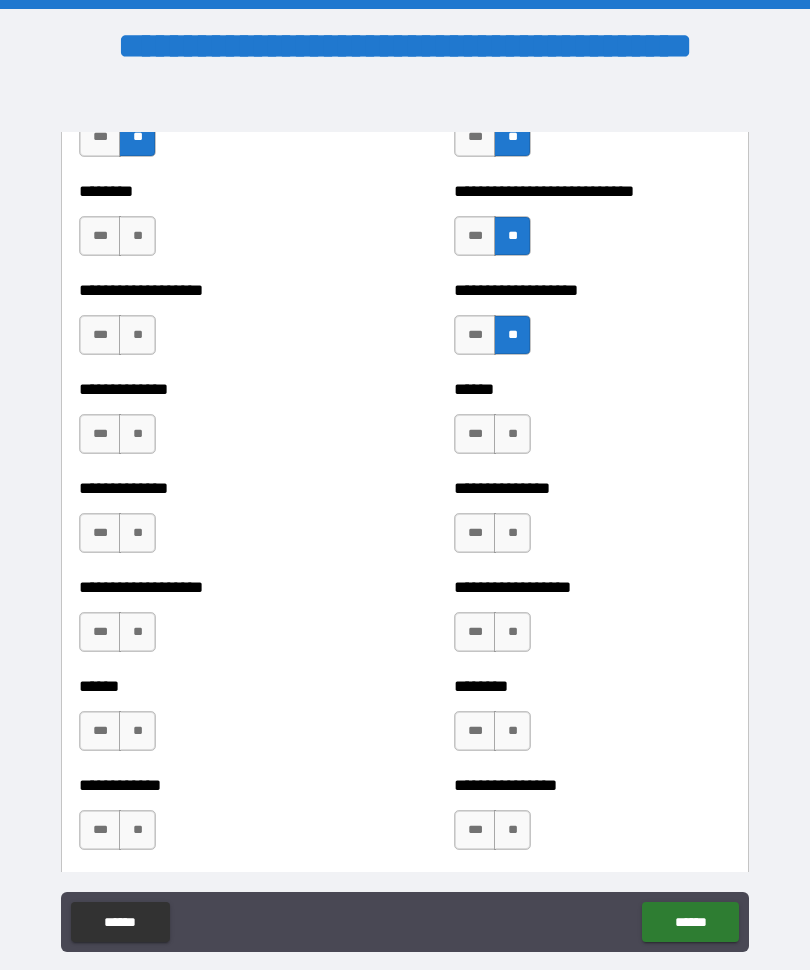 click on "**" at bounding box center (512, 435) 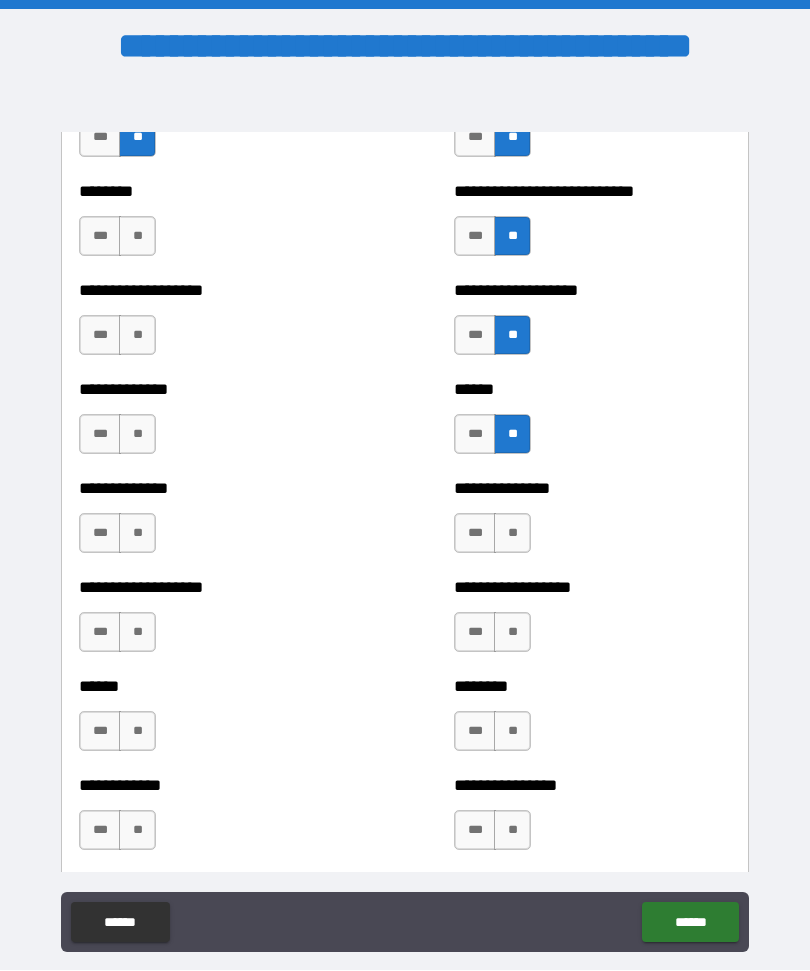 click on "**" at bounding box center [512, 534] 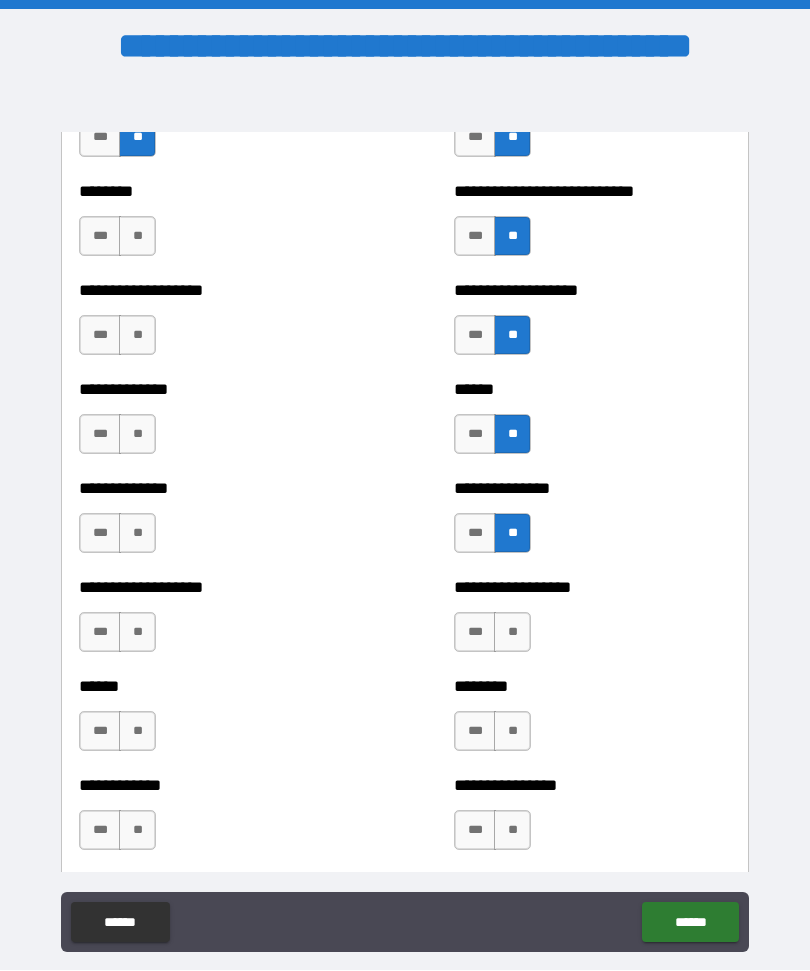 click on "***" at bounding box center (475, 336) 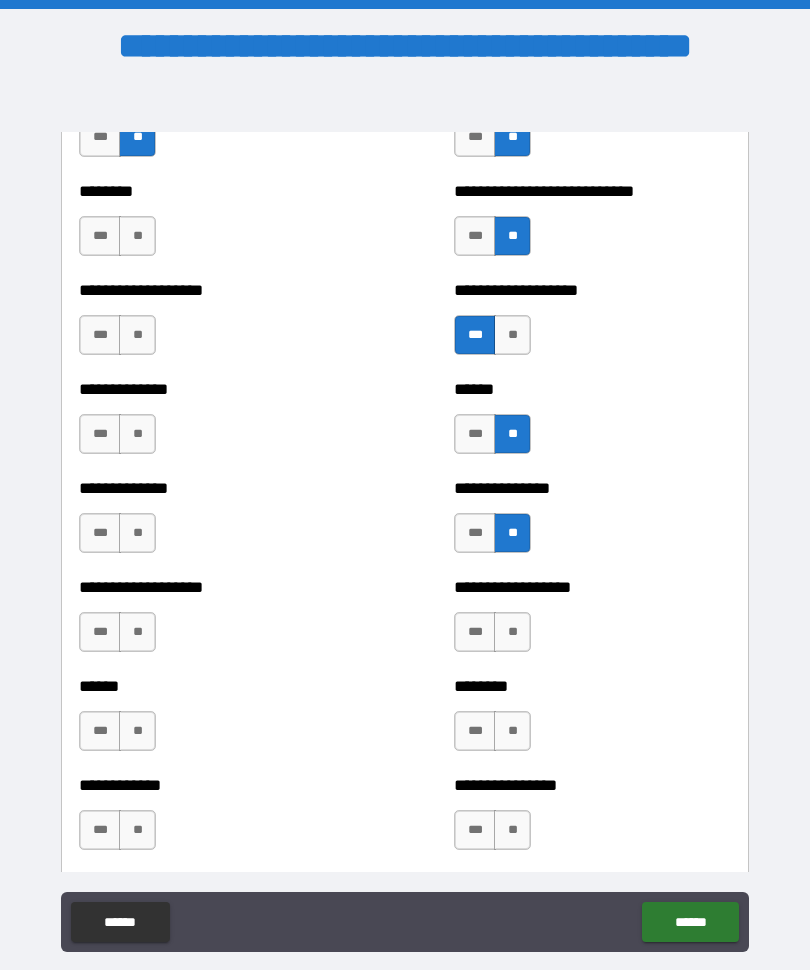 click on "**" at bounding box center [137, 237] 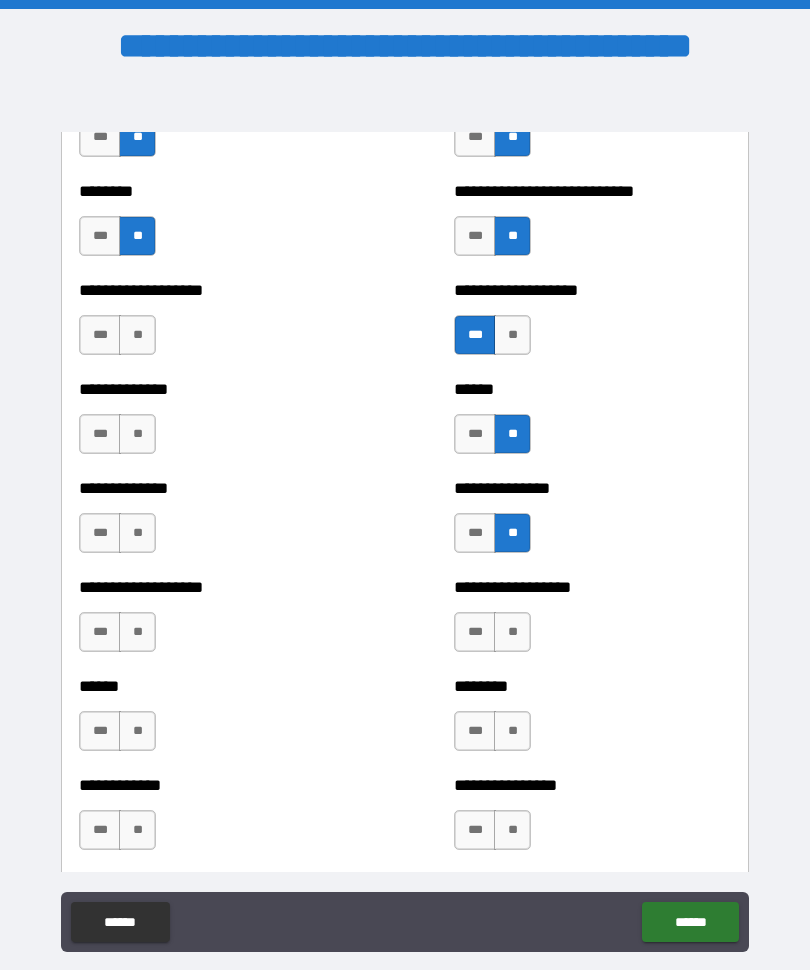 click on "**" at bounding box center (137, 336) 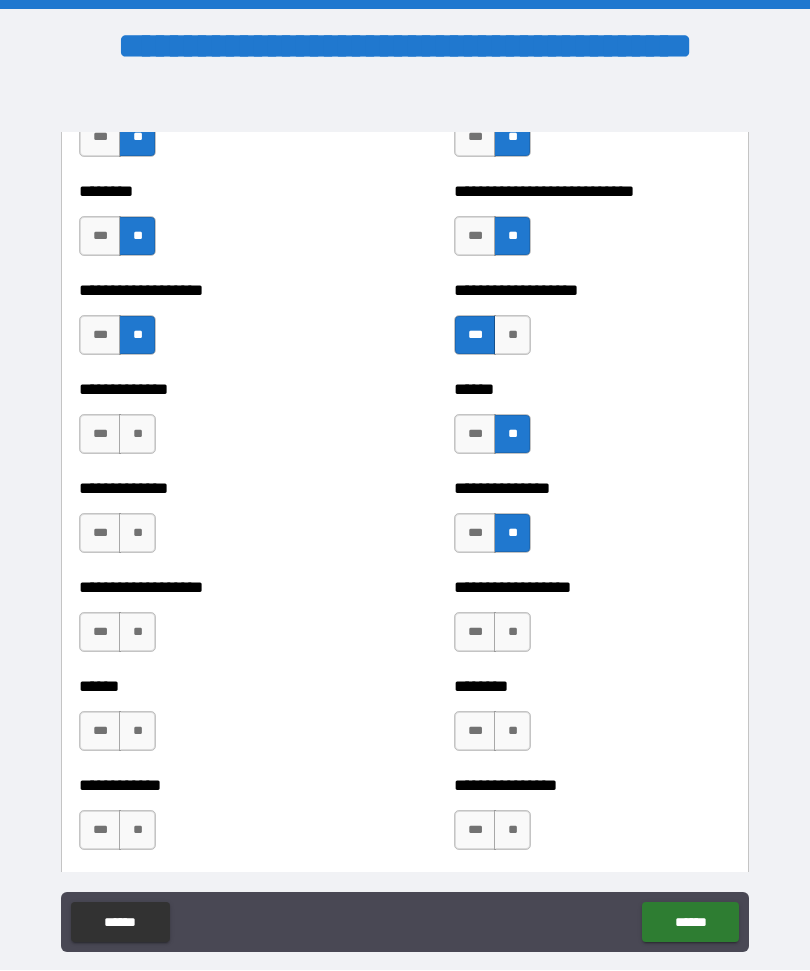 click on "**" at bounding box center [137, 435] 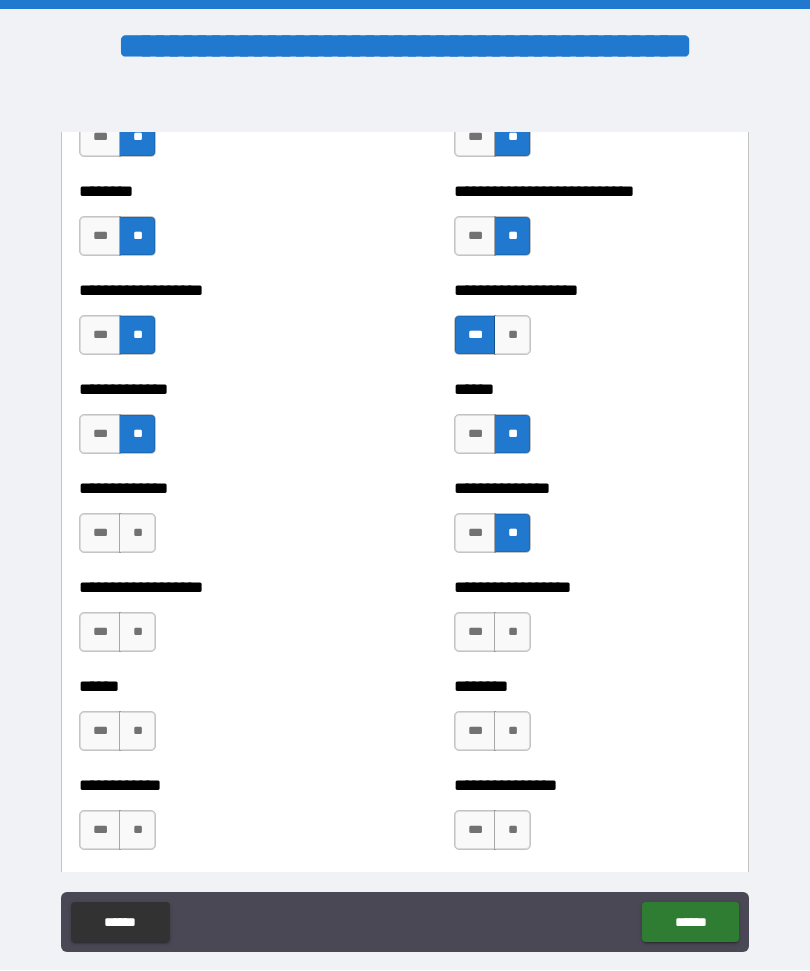 click on "**" at bounding box center [137, 534] 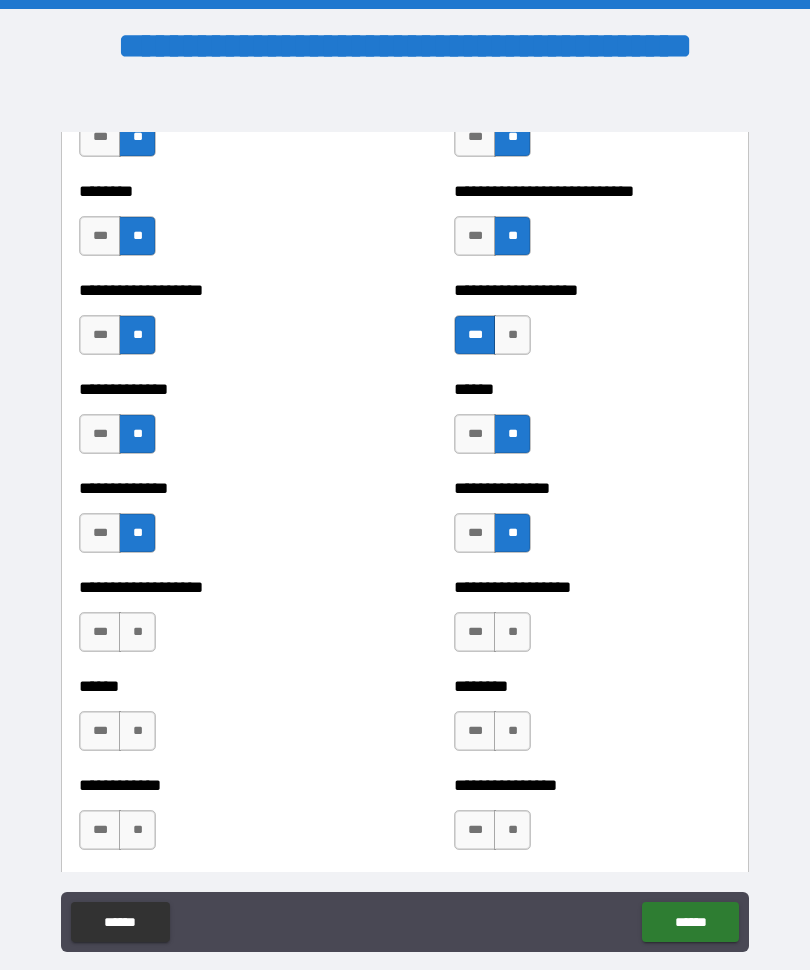 click on "**********" at bounding box center [217, 623] 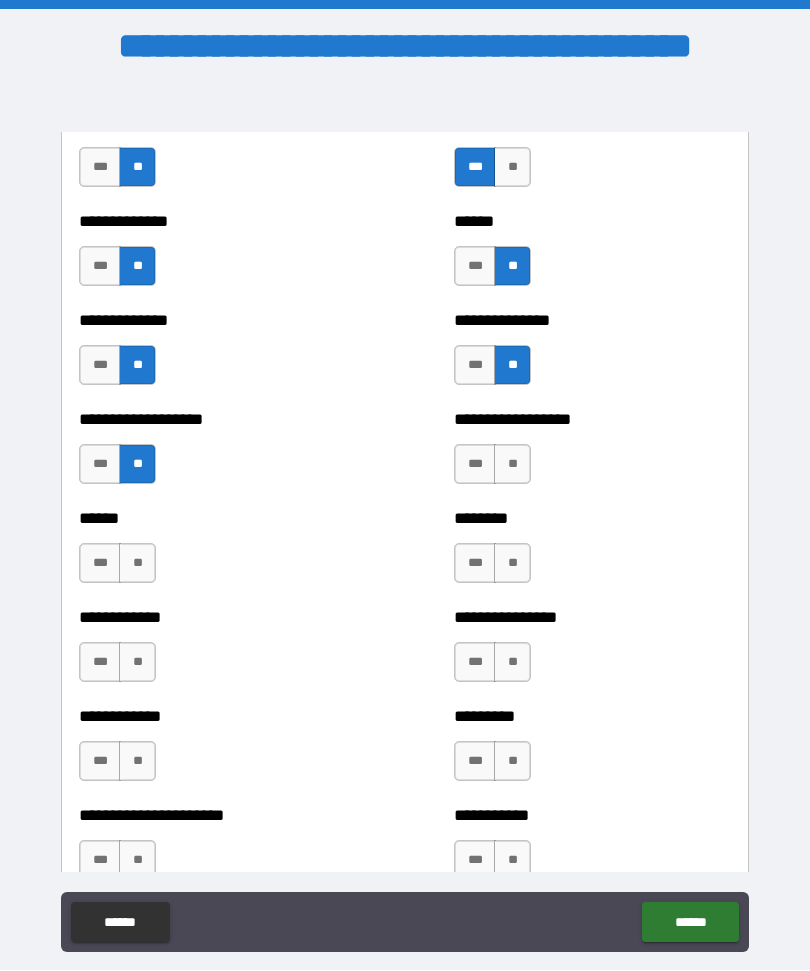 scroll, scrollTop: 4773, scrollLeft: 0, axis: vertical 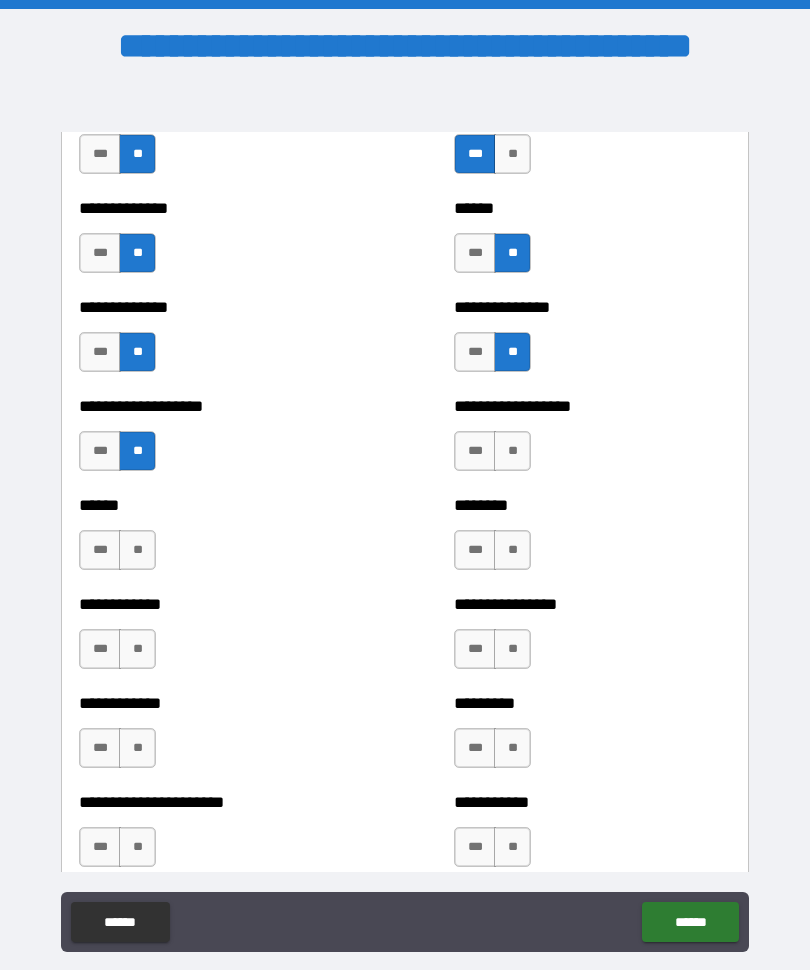 click on "**" at bounding box center [512, 452] 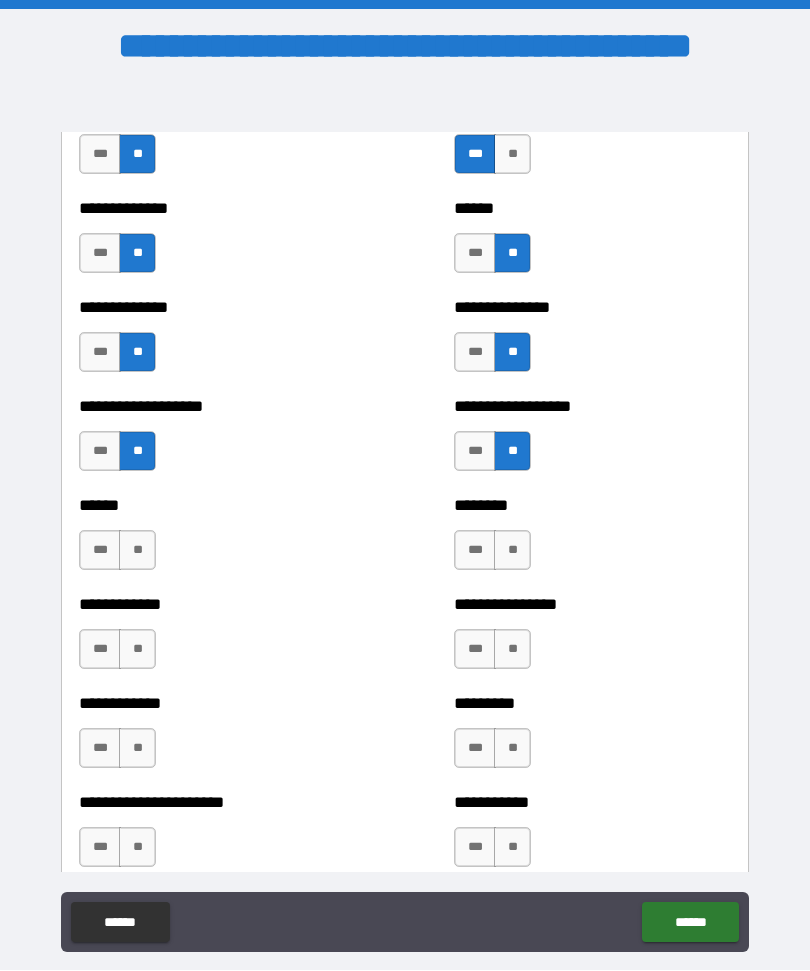 click on "**" at bounding box center [512, 551] 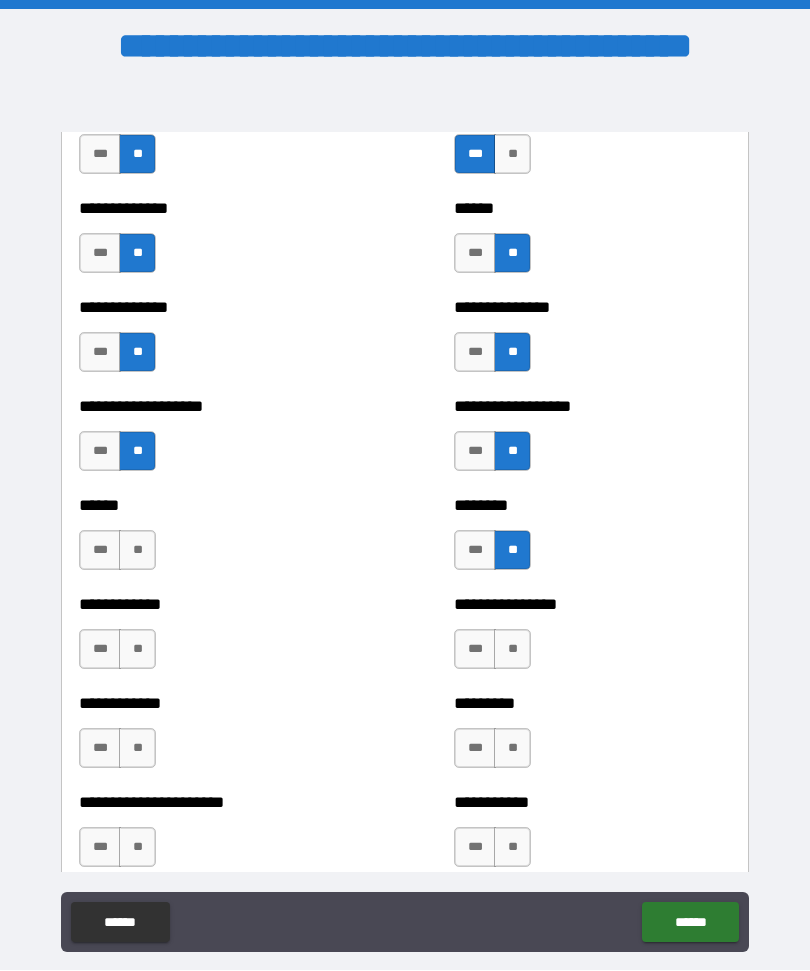 click on "**" at bounding box center [512, 650] 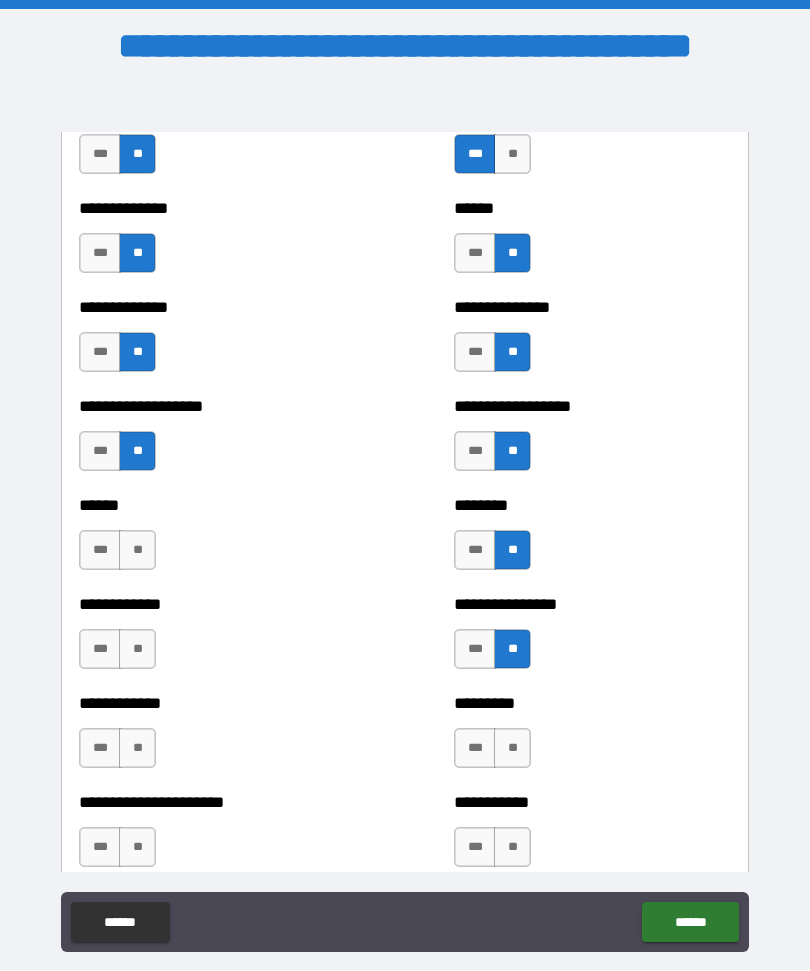 click on "**" at bounding box center (512, 749) 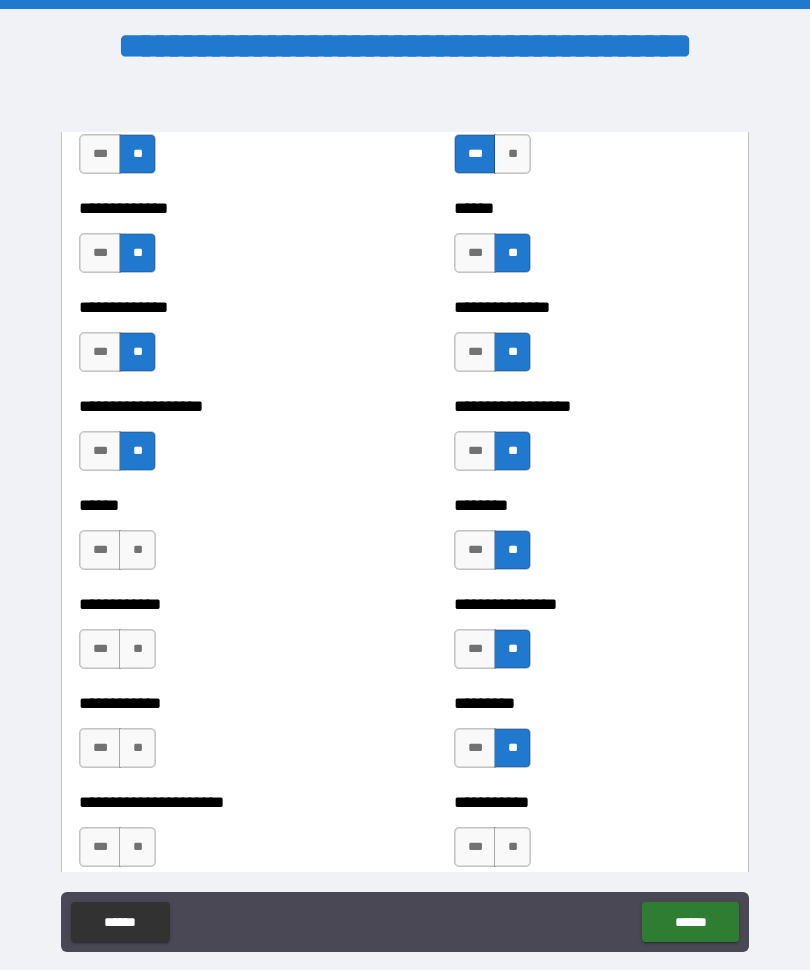 click on "**" at bounding box center (512, 848) 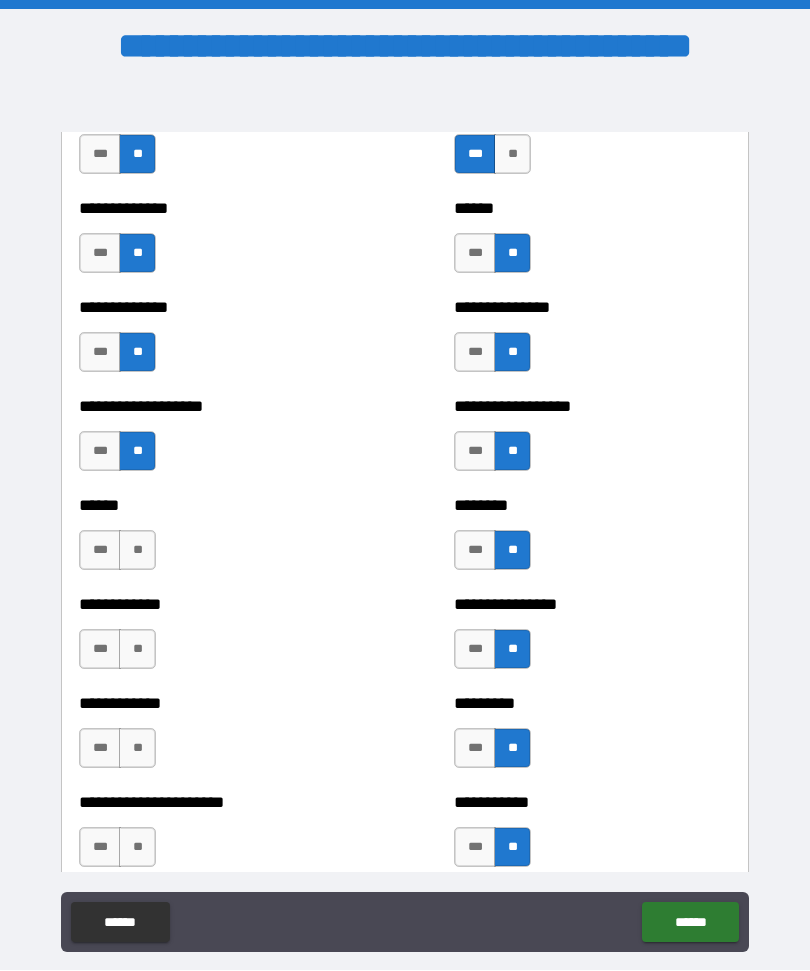 click on "**" at bounding box center (137, 749) 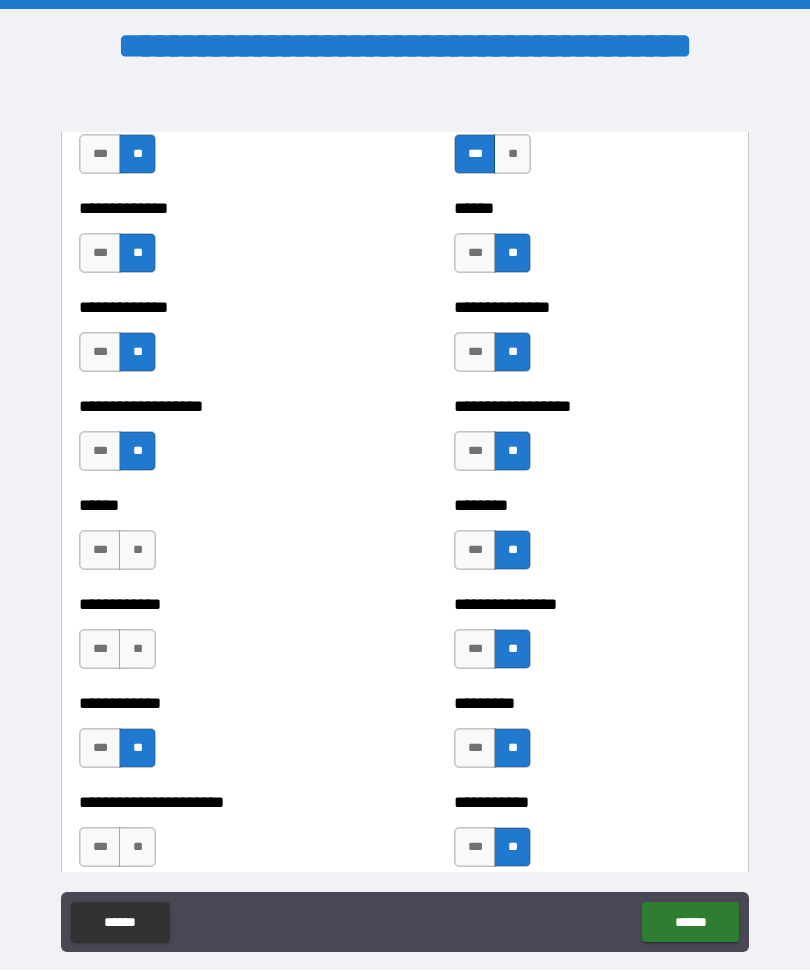click on "**" at bounding box center [137, 650] 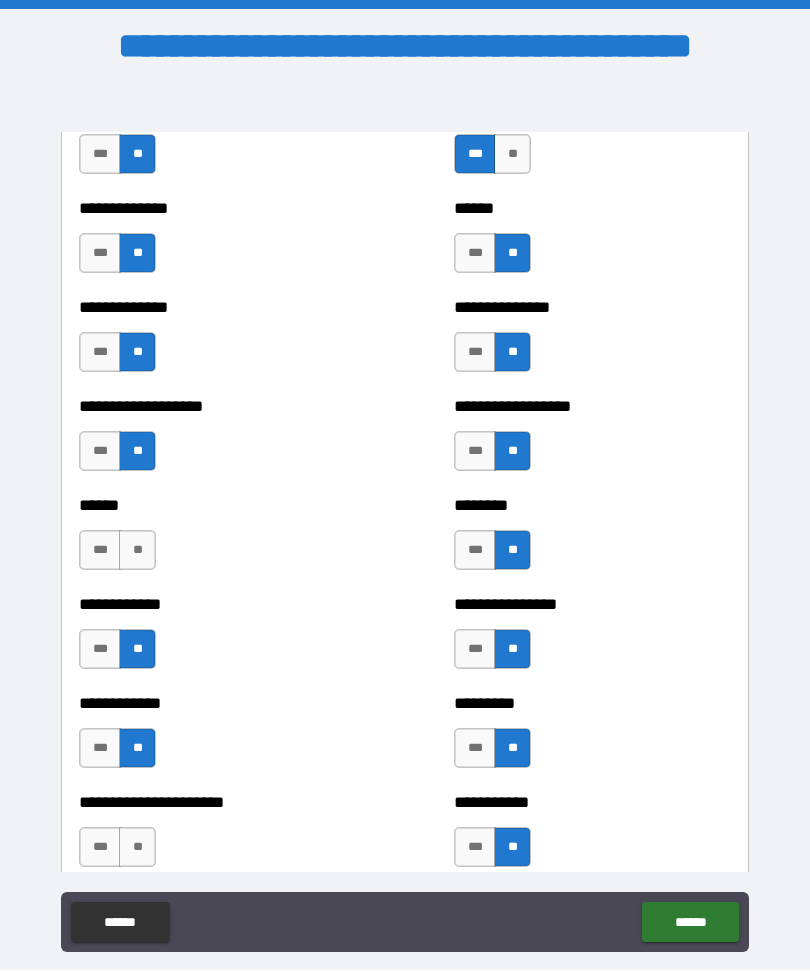click on "**" at bounding box center [137, 551] 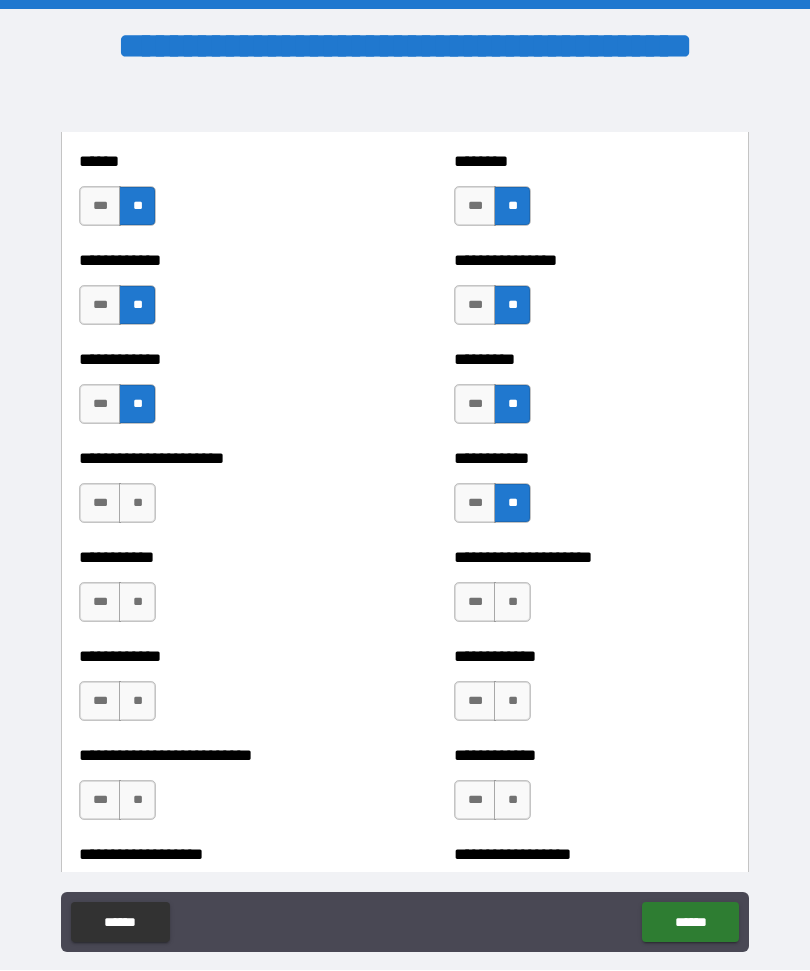 scroll, scrollTop: 5121, scrollLeft: 0, axis: vertical 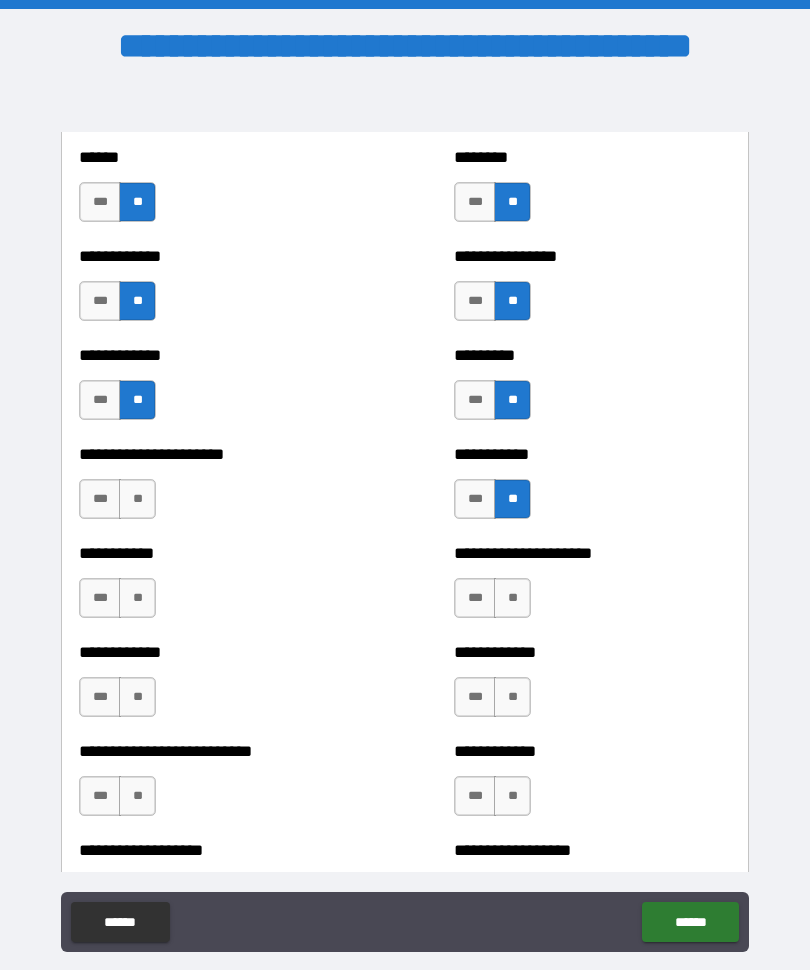 click on "**" at bounding box center [137, 500] 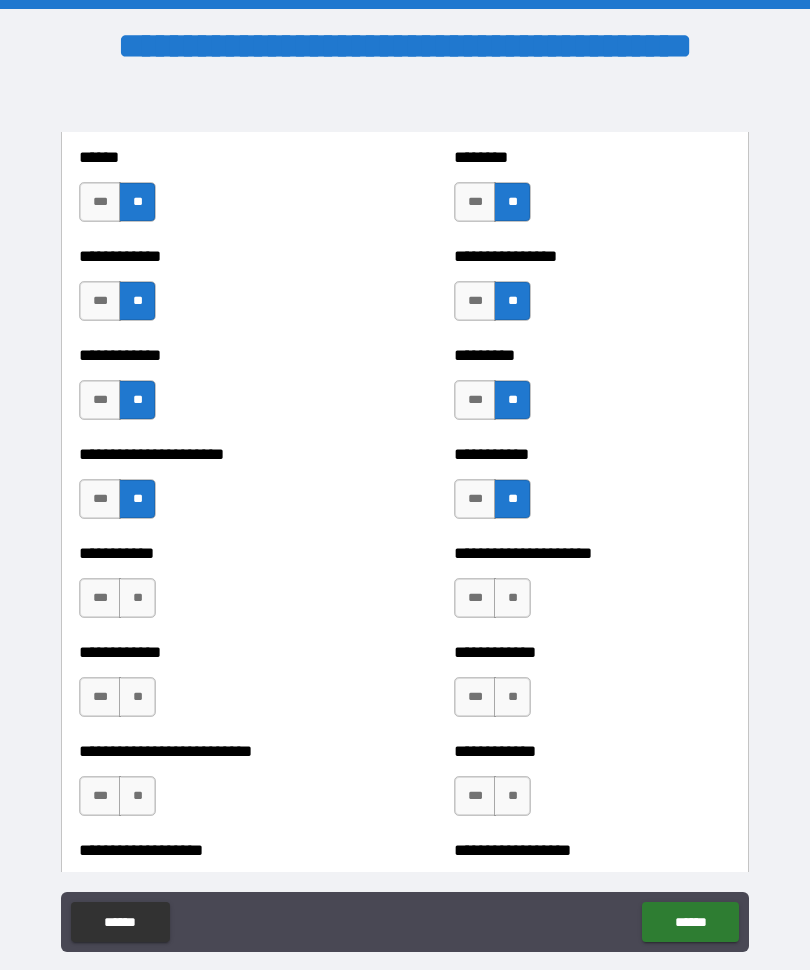 click on "**" at bounding box center [137, 599] 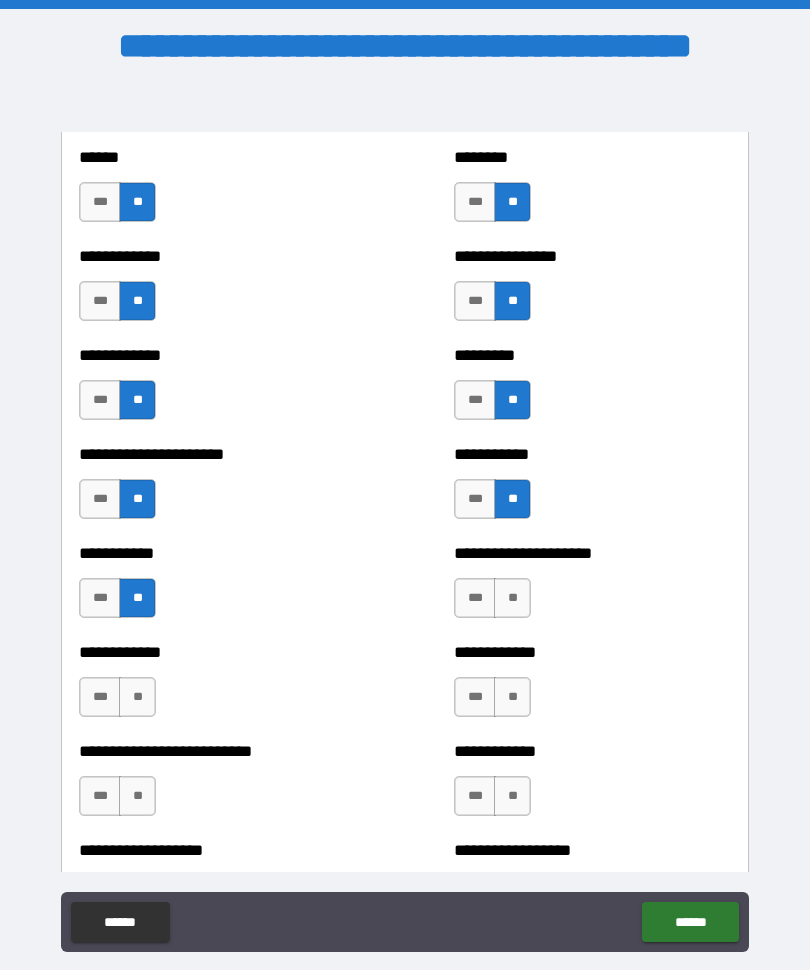 click on "**" at bounding box center [512, 599] 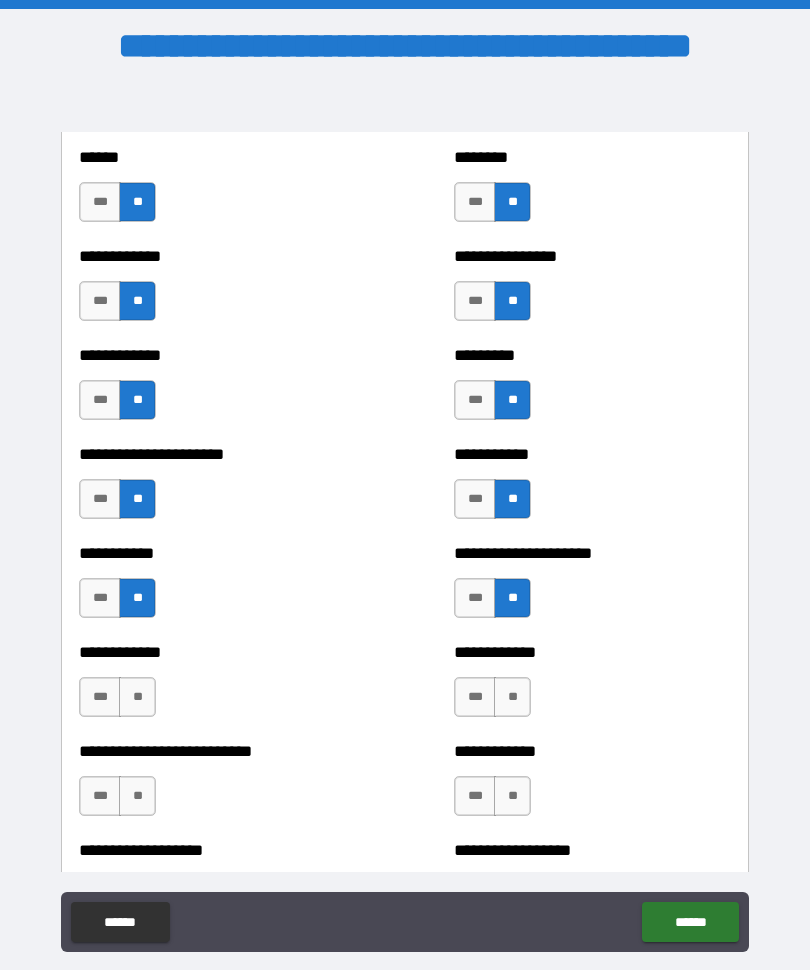 click on "**" at bounding box center (512, 698) 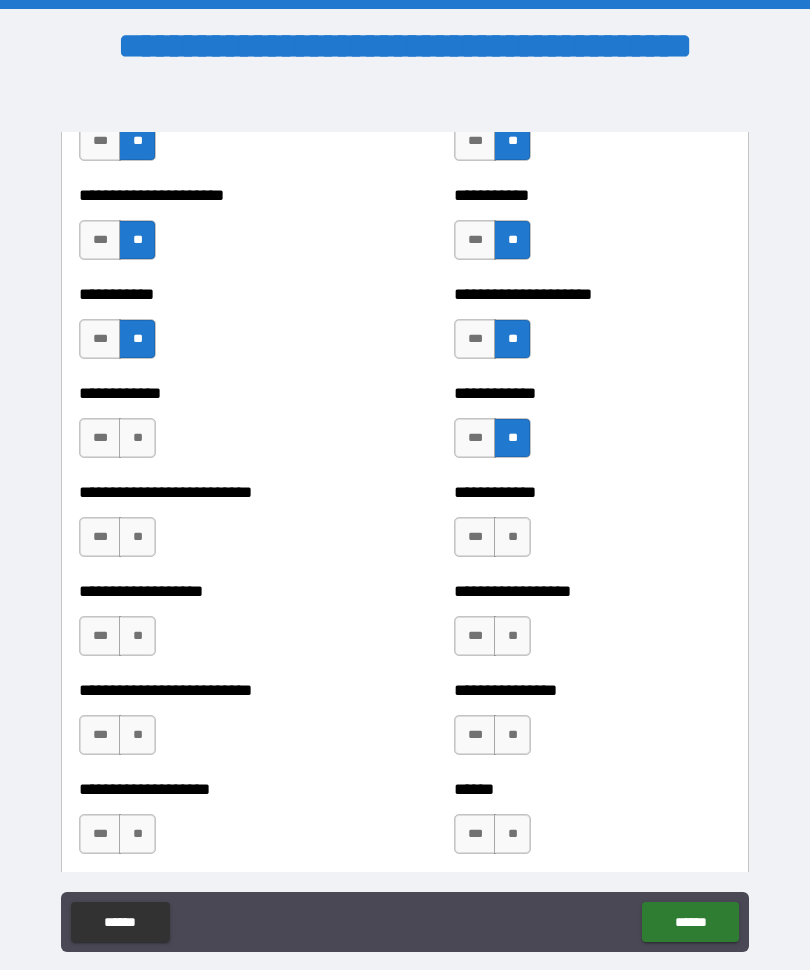 scroll, scrollTop: 5382, scrollLeft: 0, axis: vertical 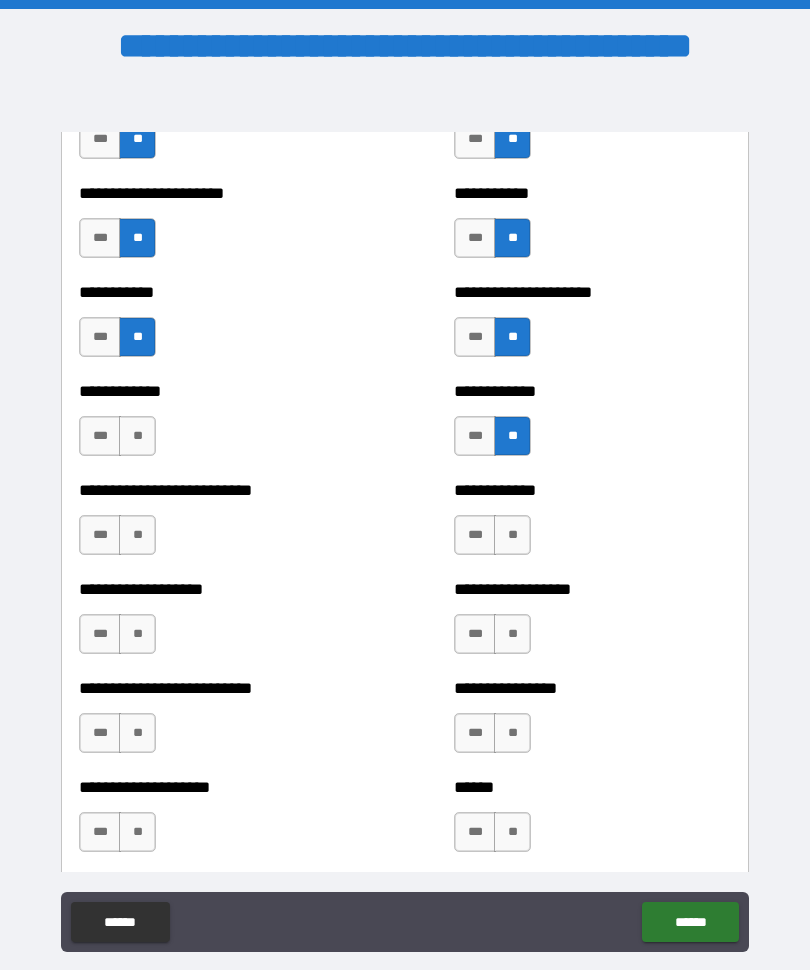 click on "**" at bounding box center (137, 437) 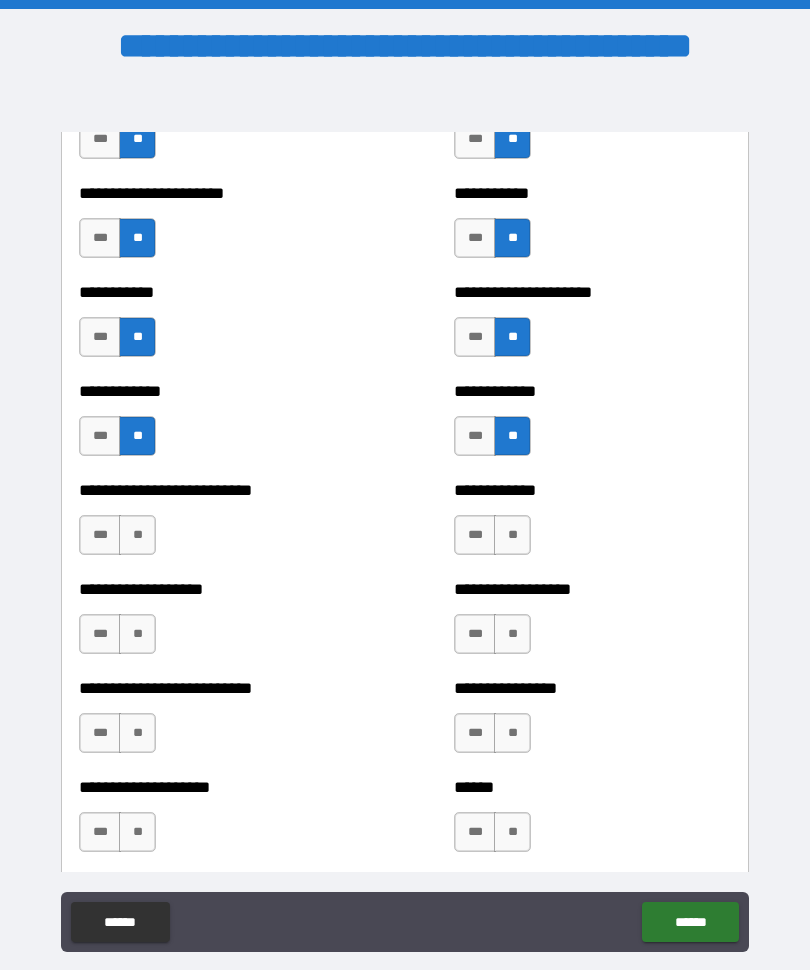 click on "**" at bounding box center (137, 536) 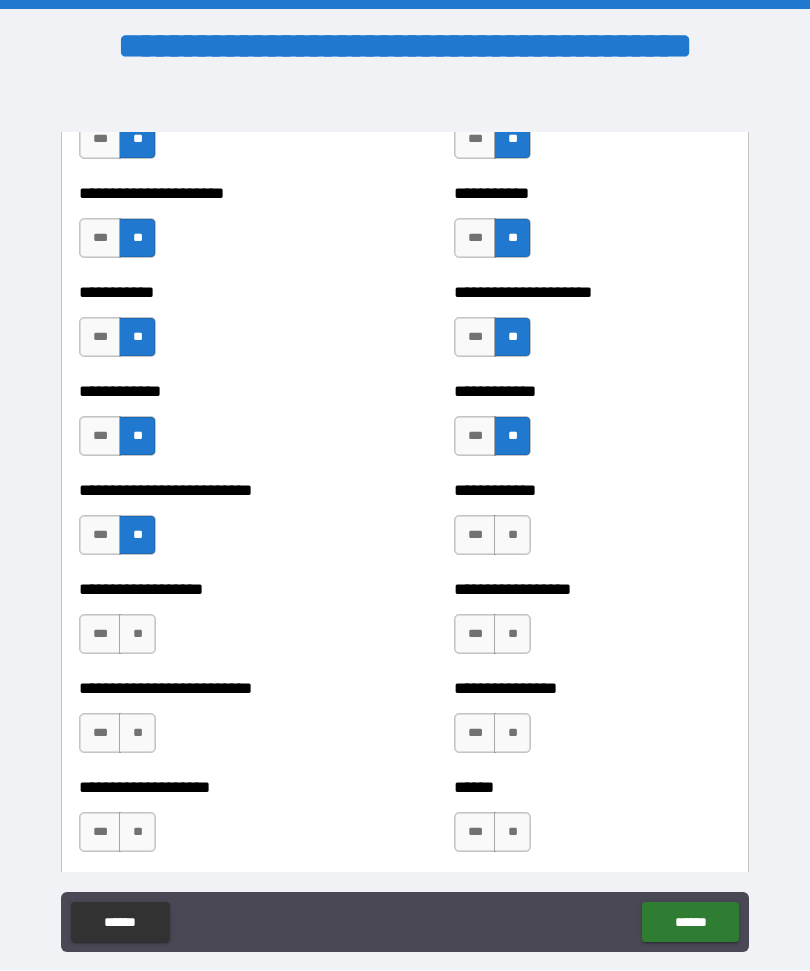 click on "**" at bounding box center (512, 536) 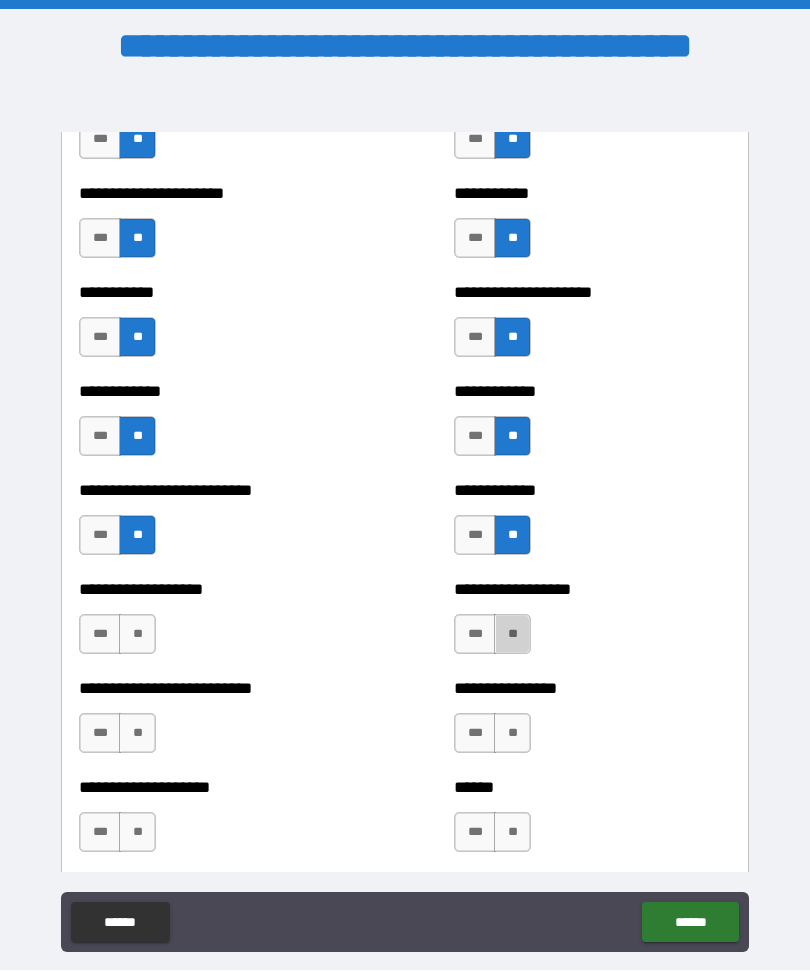 click on "**" at bounding box center [512, 635] 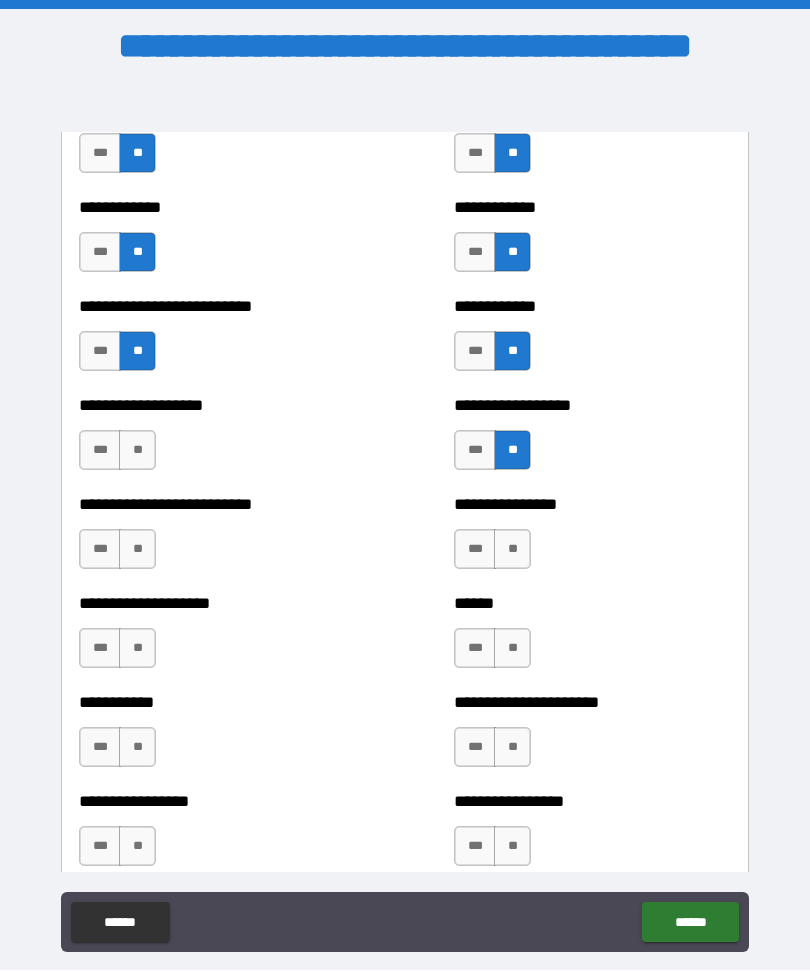 scroll, scrollTop: 5568, scrollLeft: 0, axis: vertical 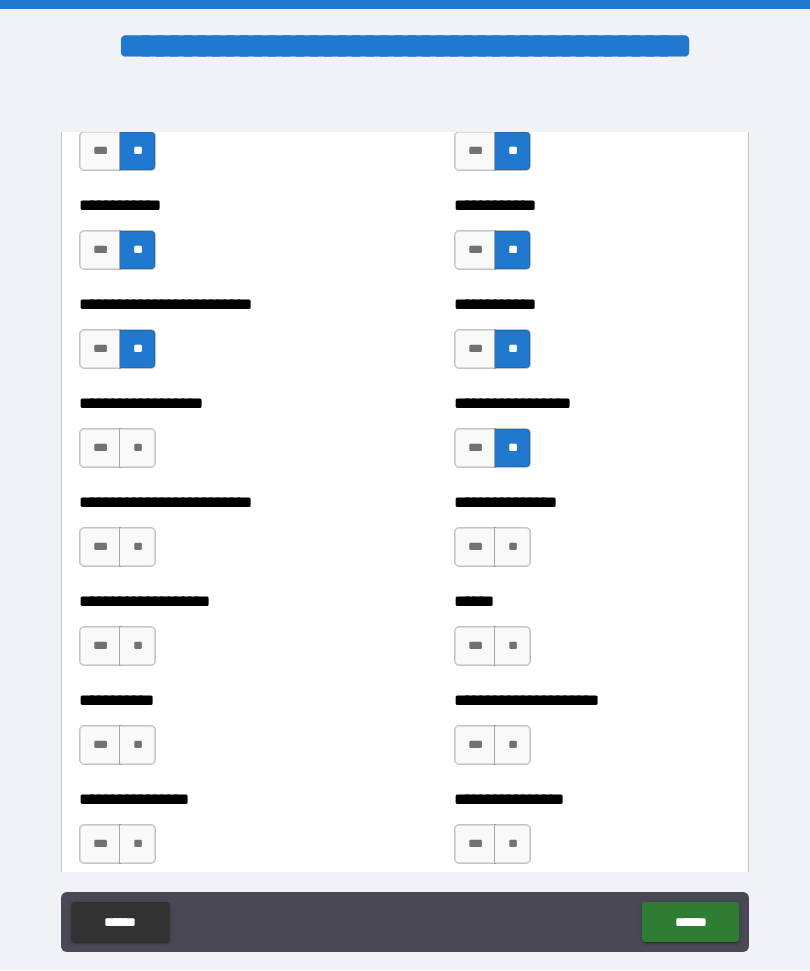 click on "**" at bounding box center [137, 449] 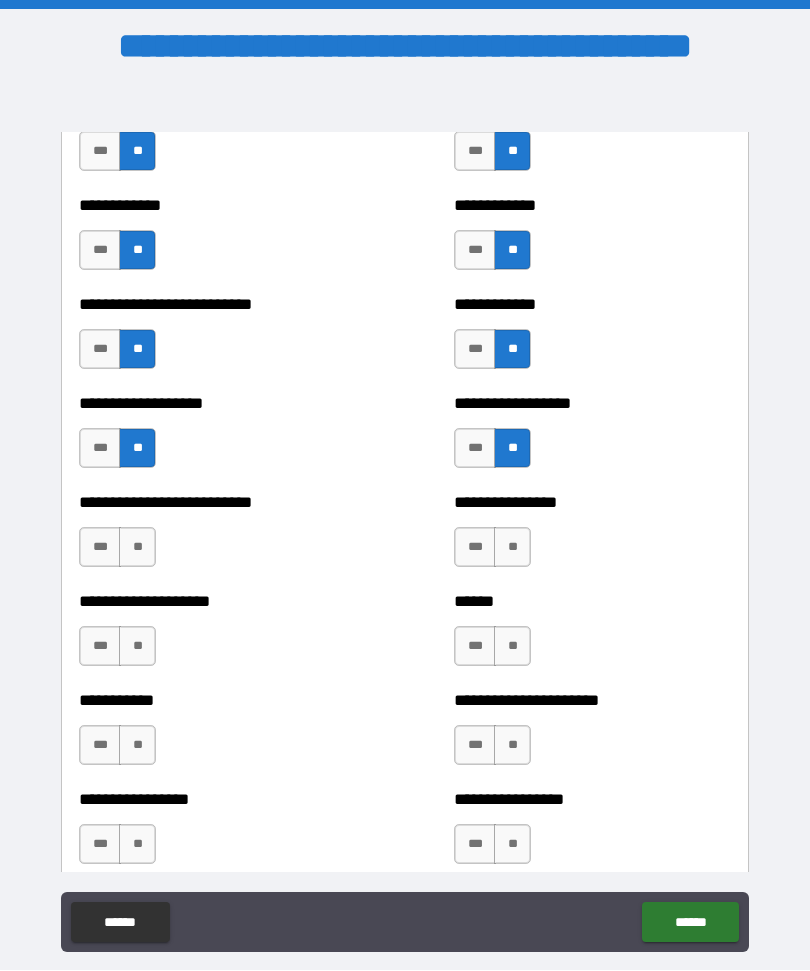 click on "**" at bounding box center (137, 548) 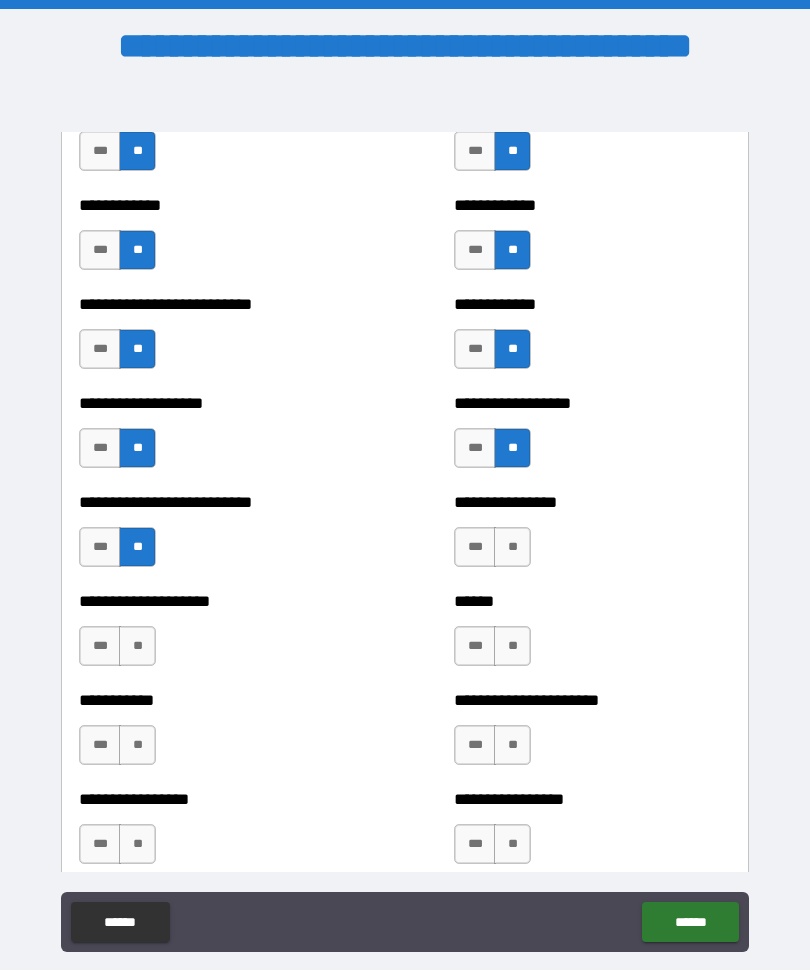 click on "**" at bounding box center [512, 548] 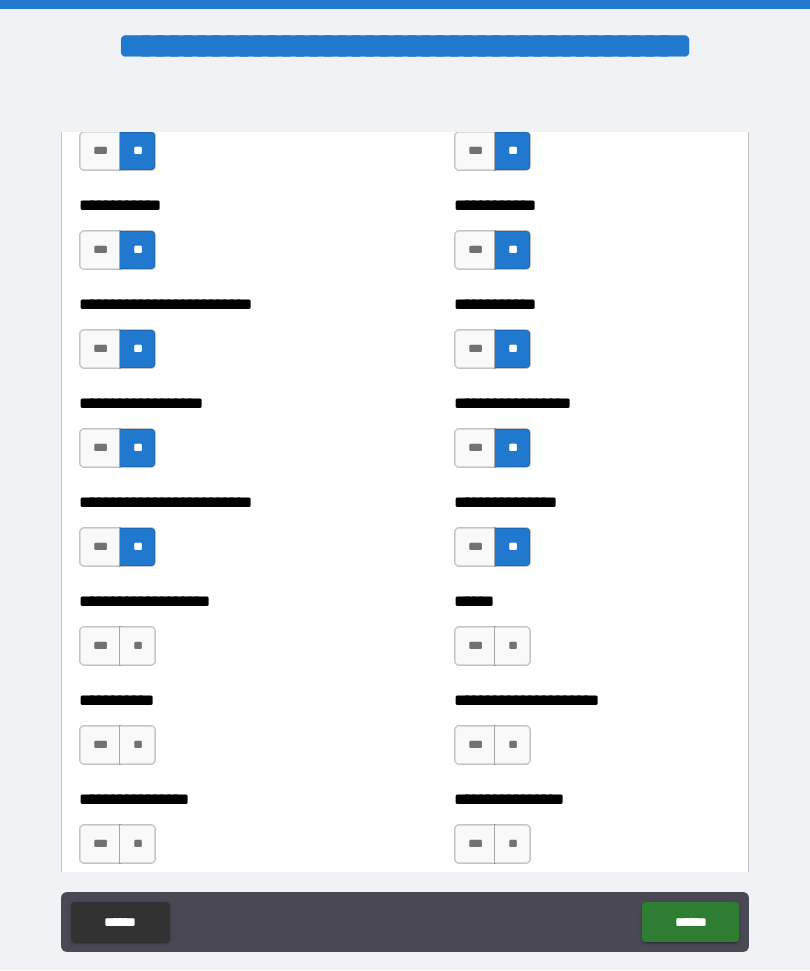 click on "**" at bounding box center [512, 647] 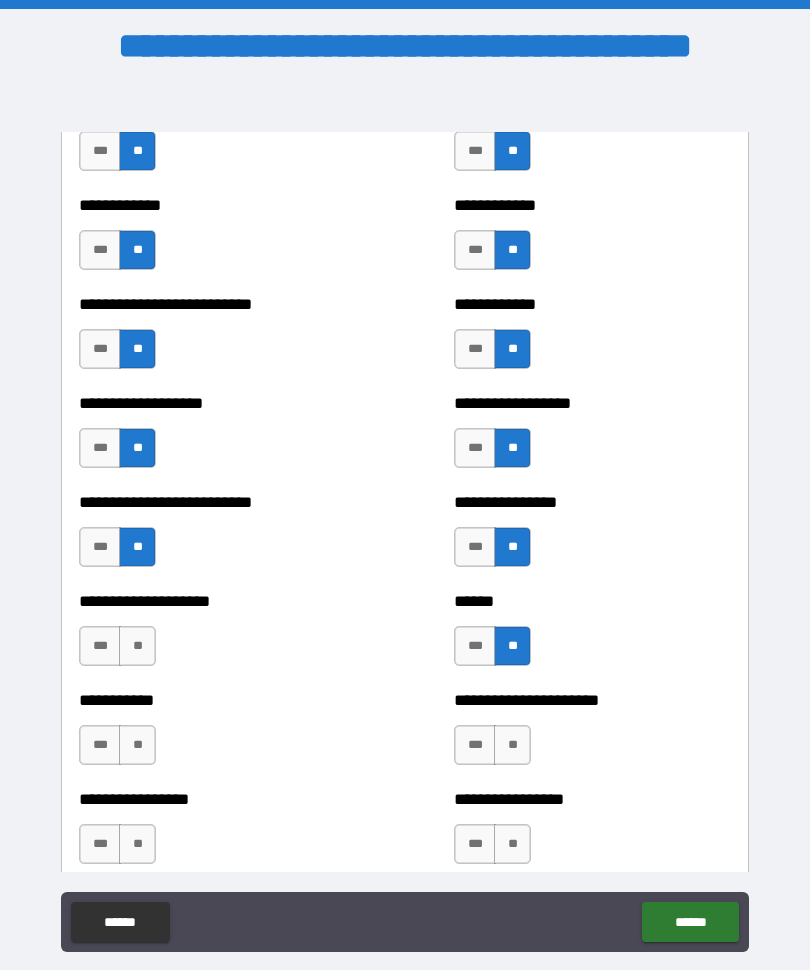 click on "**" at bounding box center (512, 746) 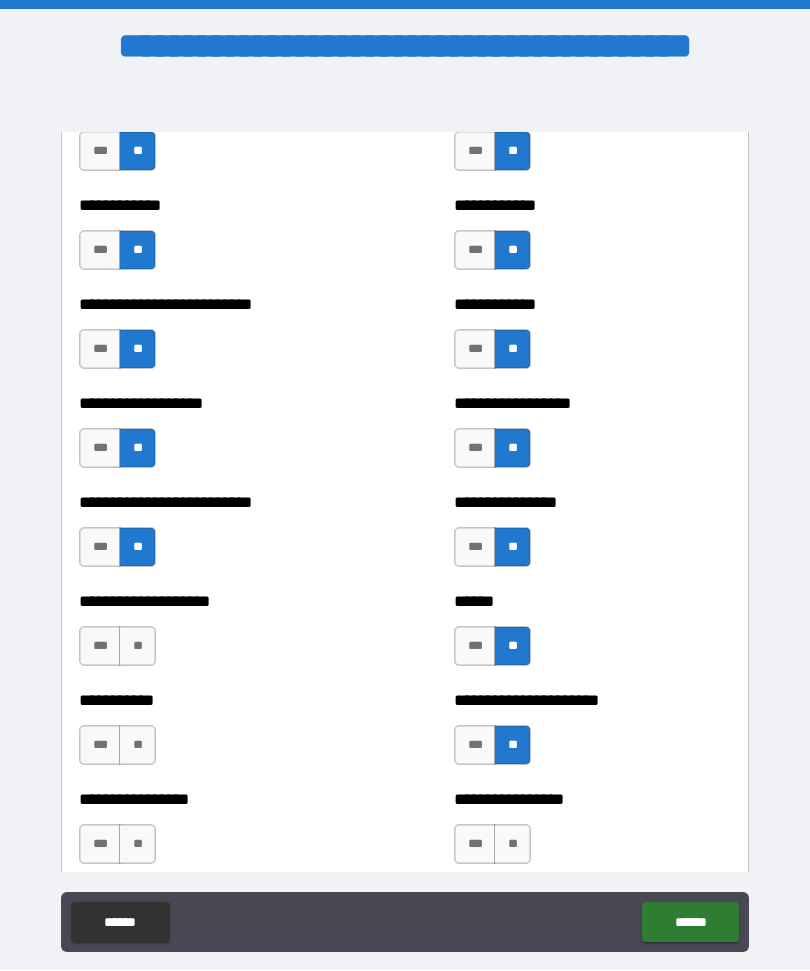 click on "**" at bounding box center (512, 845) 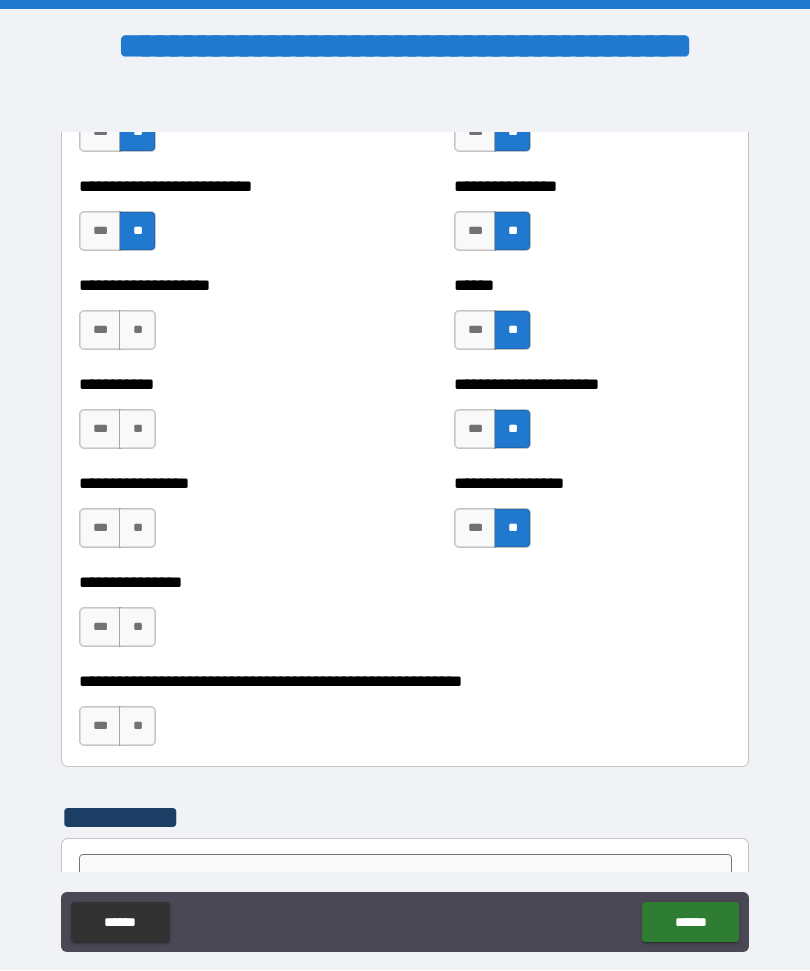 scroll, scrollTop: 5891, scrollLeft: 0, axis: vertical 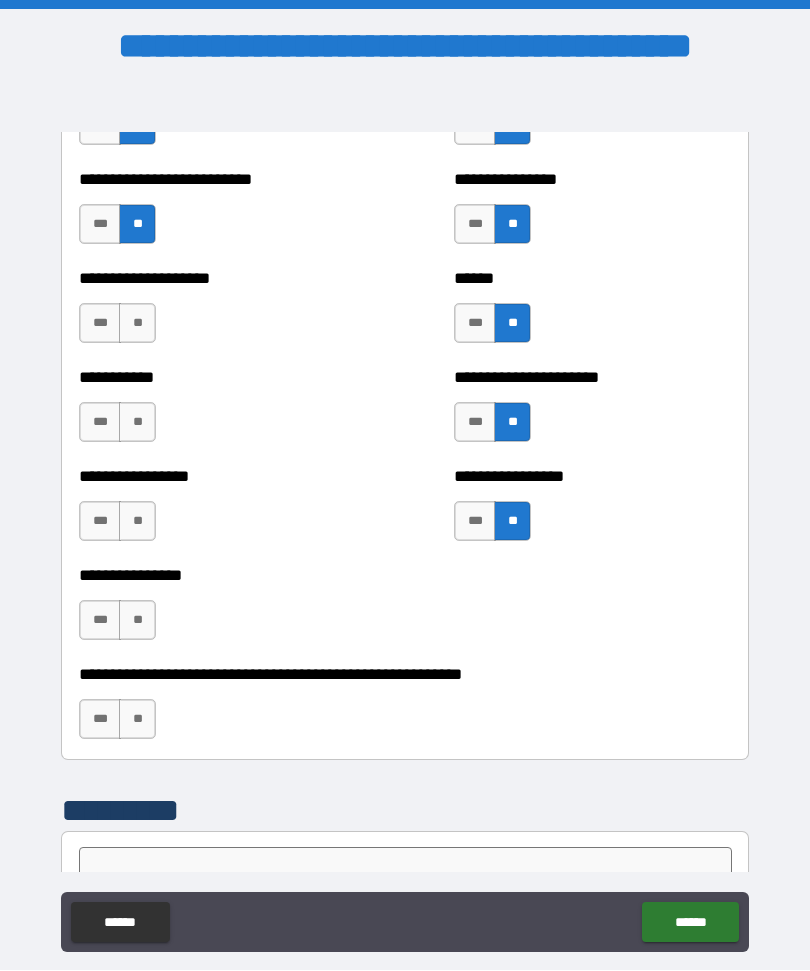 click on "**" at bounding box center (137, 324) 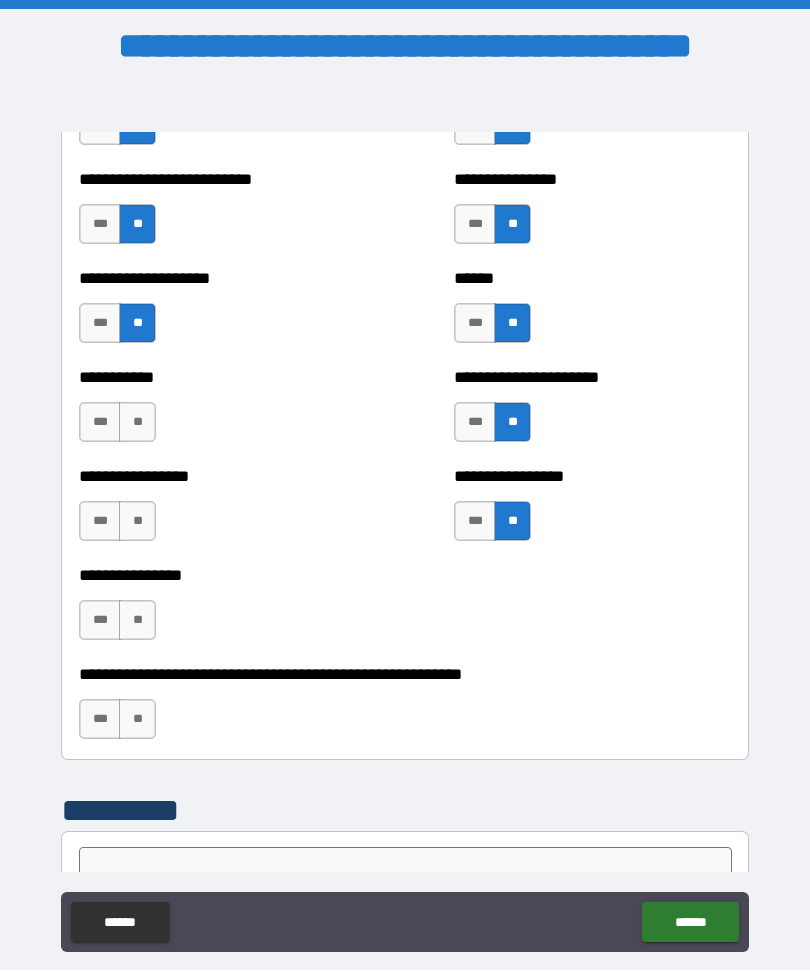 click on "**" at bounding box center (137, 423) 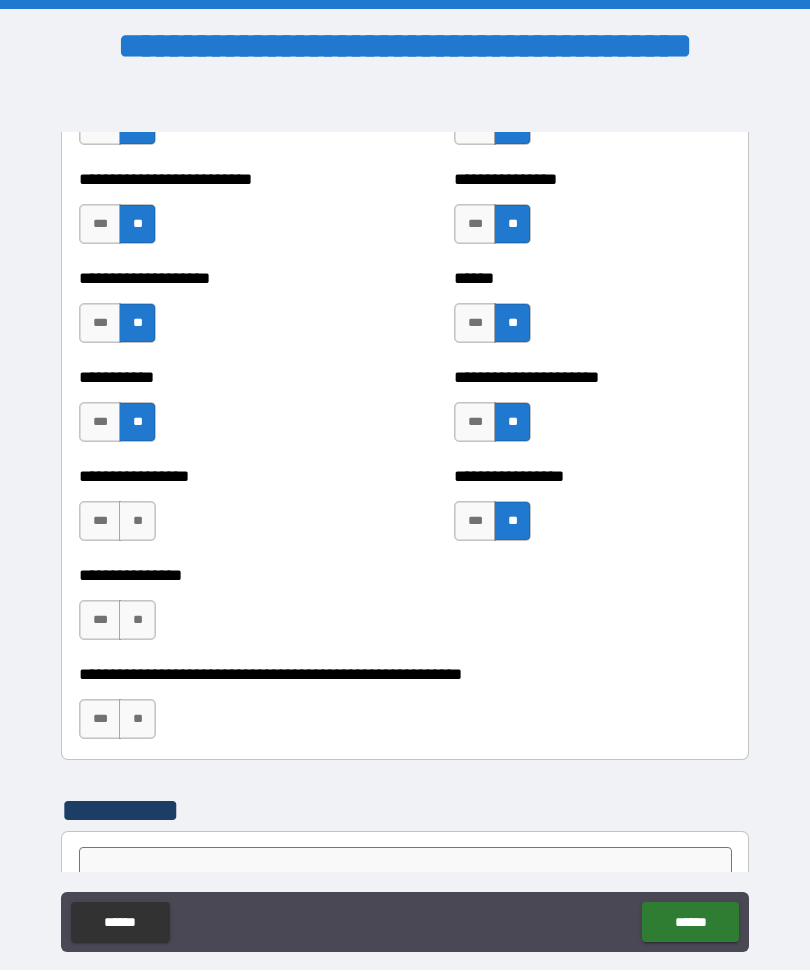 click on "*** **" at bounding box center [117, 522] 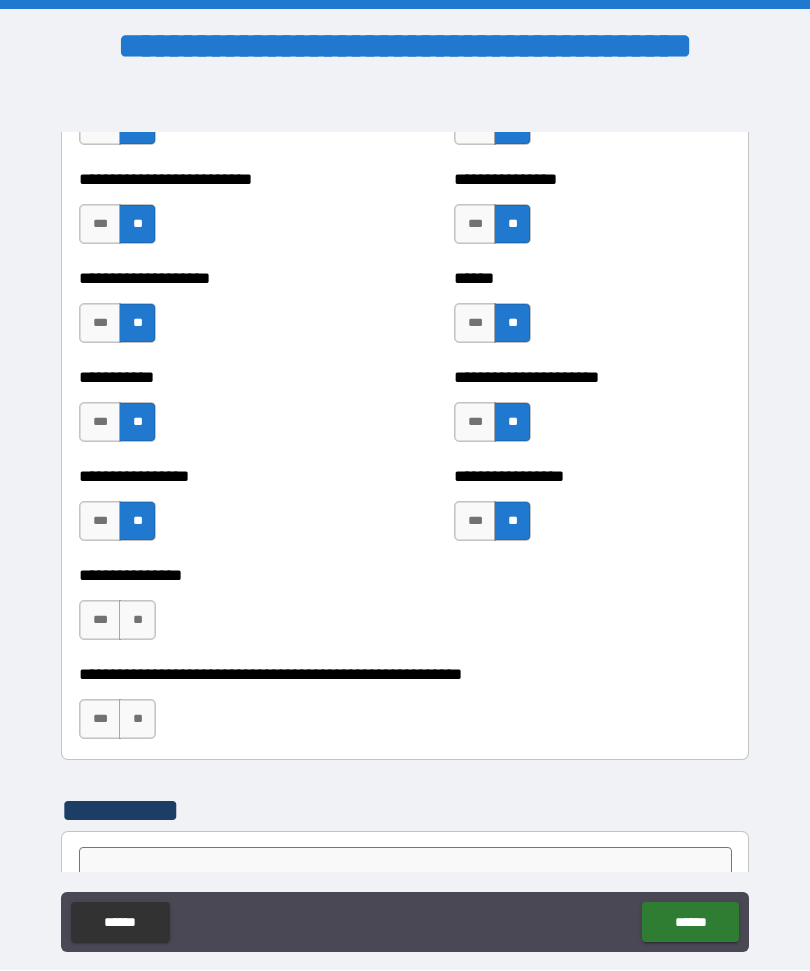 click on "**********" at bounding box center (217, 611) 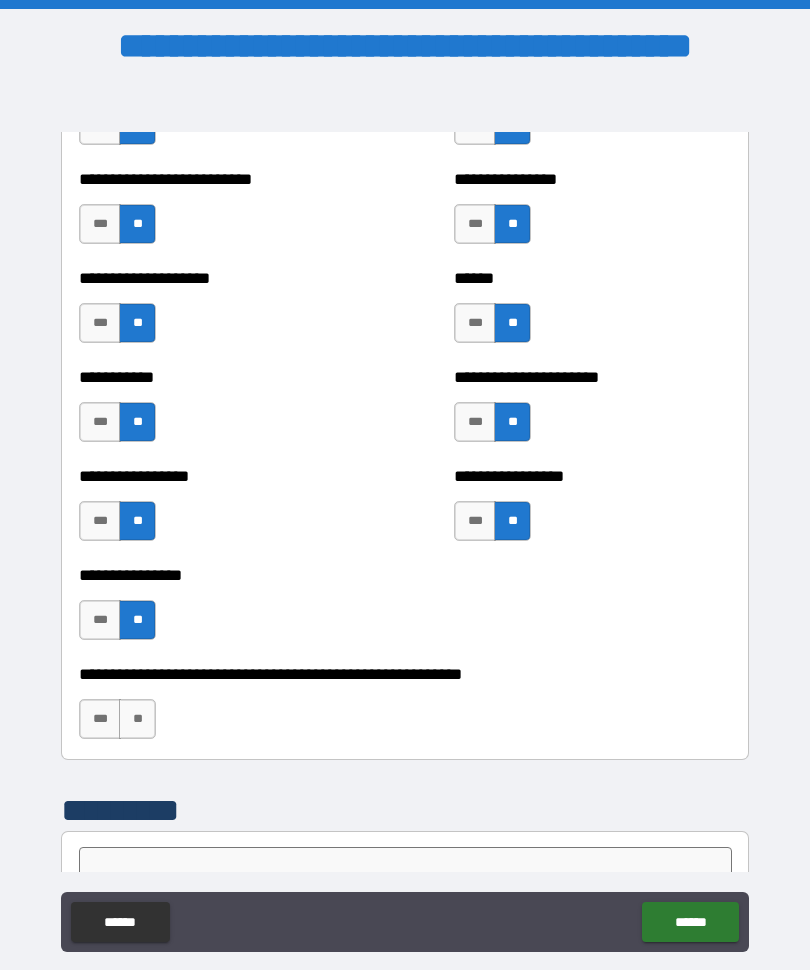 click on "**" at bounding box center [137, 720] 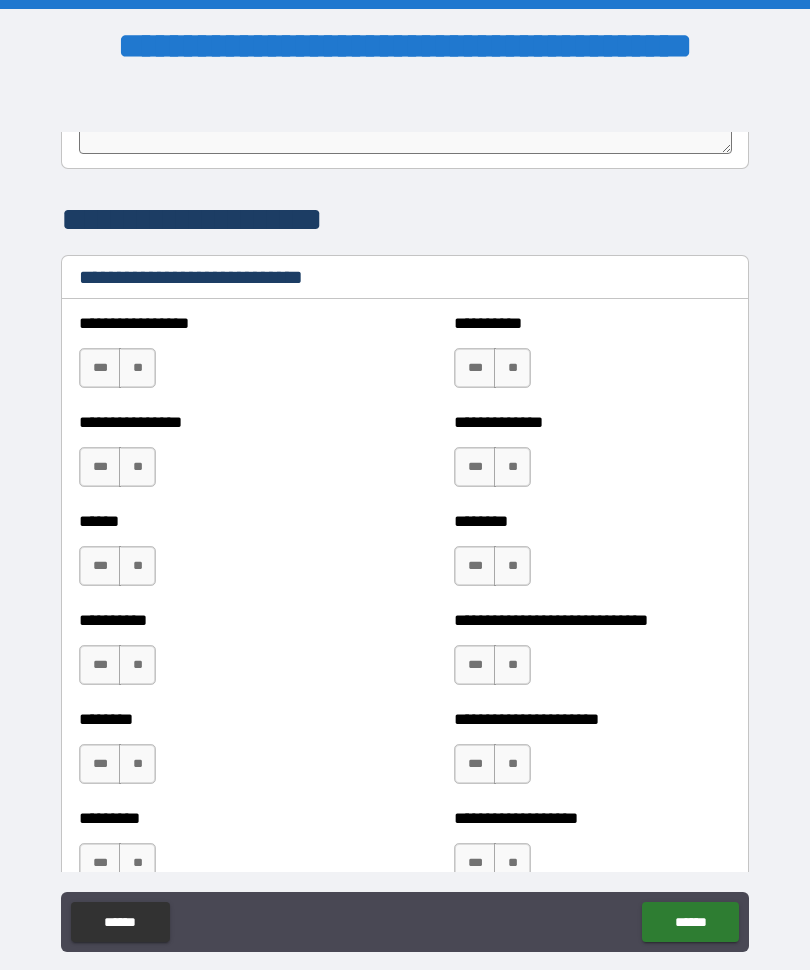 scroll, scrollTop: 6662, scrollLeft: 0, axis: vertical 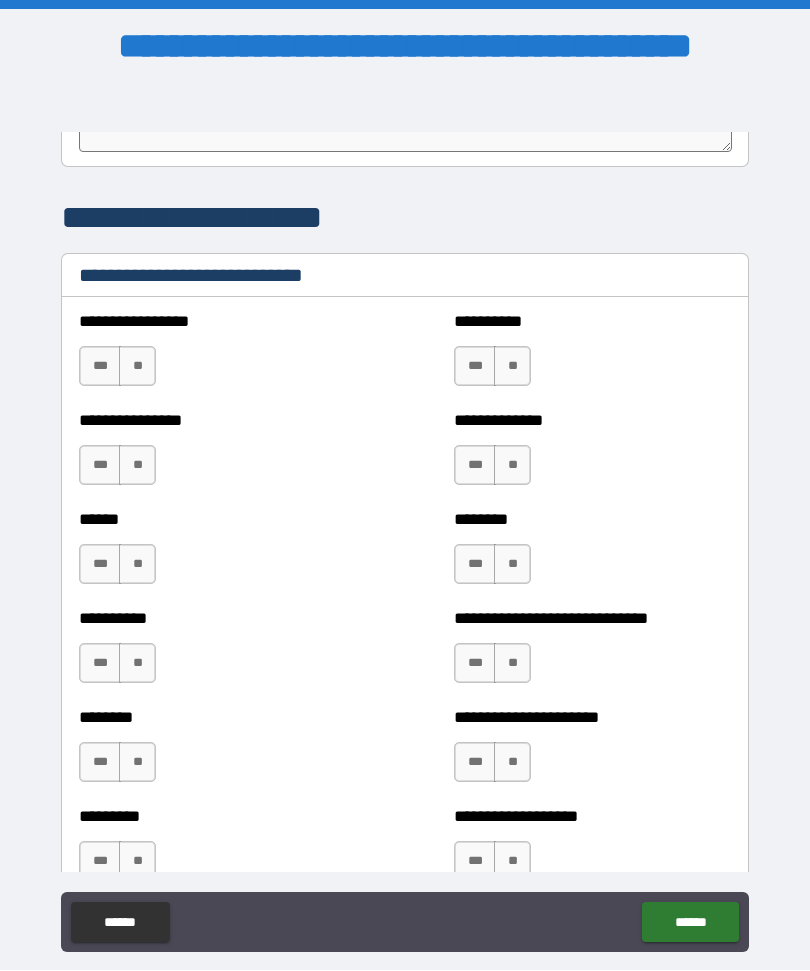 click on "**" at bounding box center [137, 367] 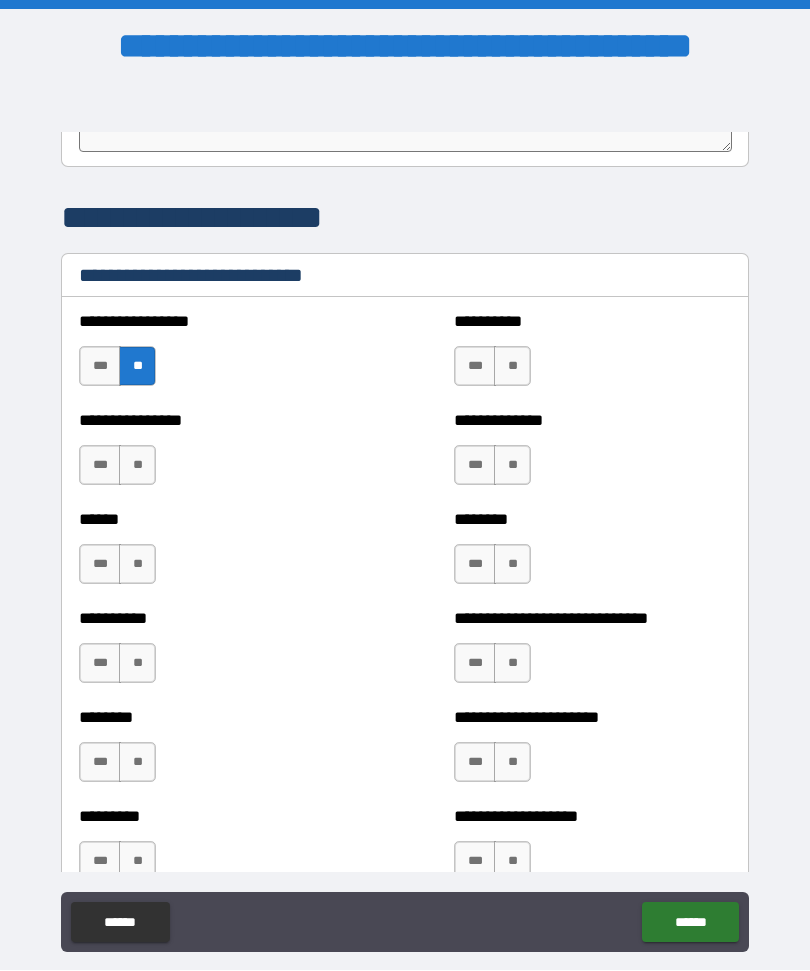 click on "**" at bounding box center [137, 466] 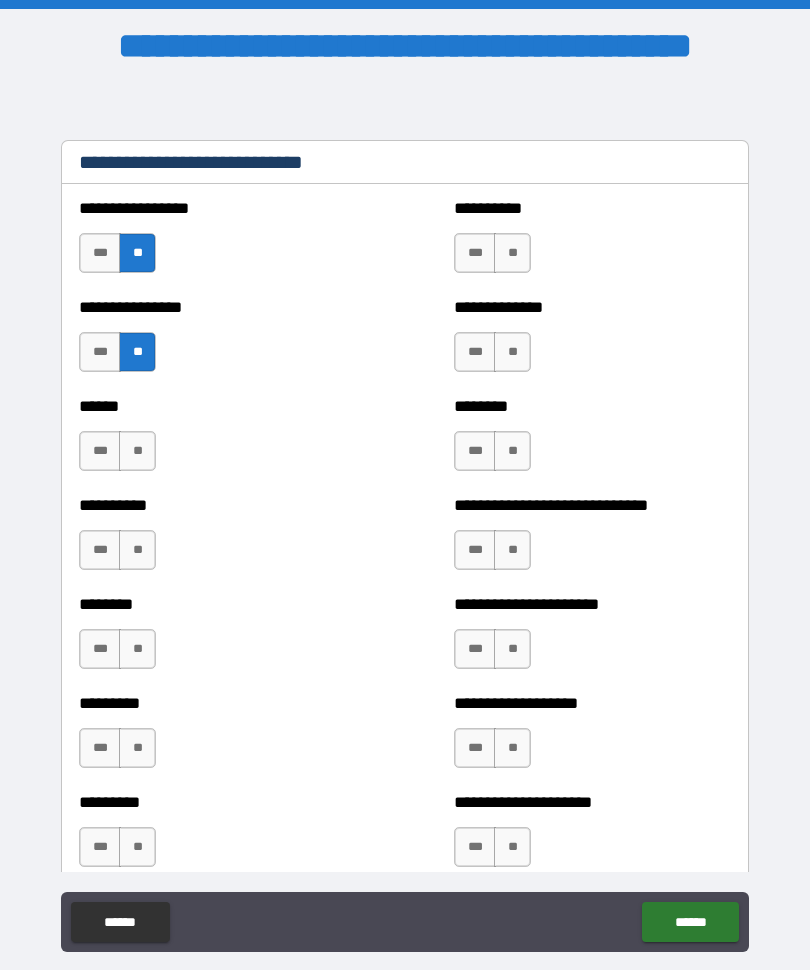 scroll, scrollTop: 6773, scrollLeft: 0, axis: vertical 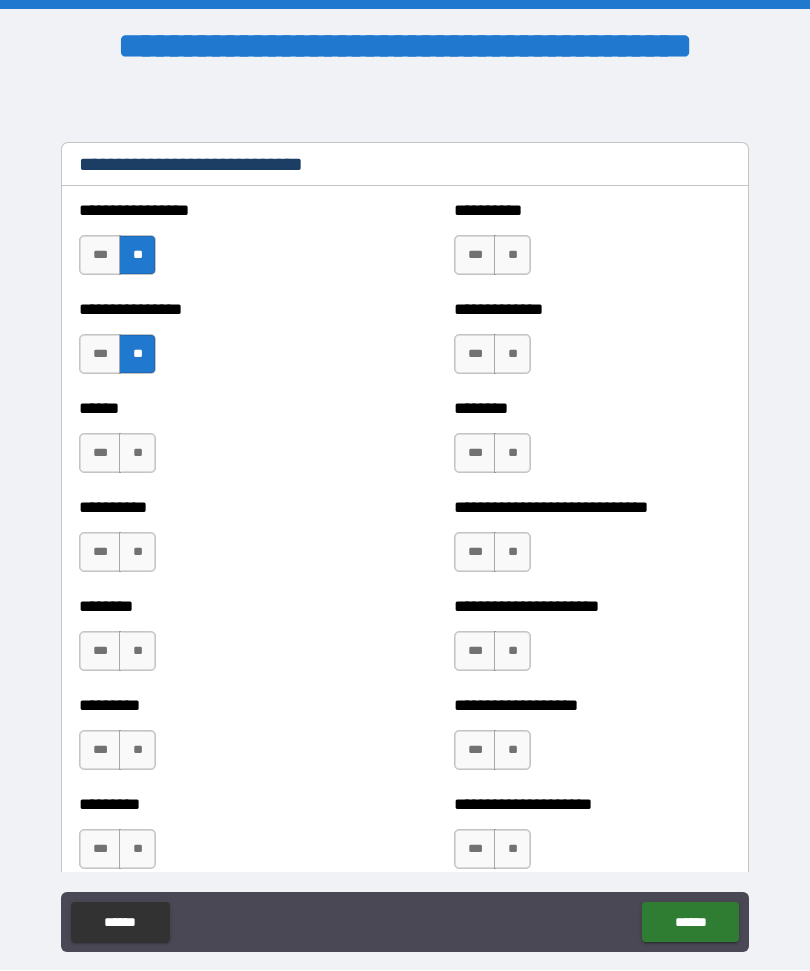 click on "***" at bounding box center (475, 553) 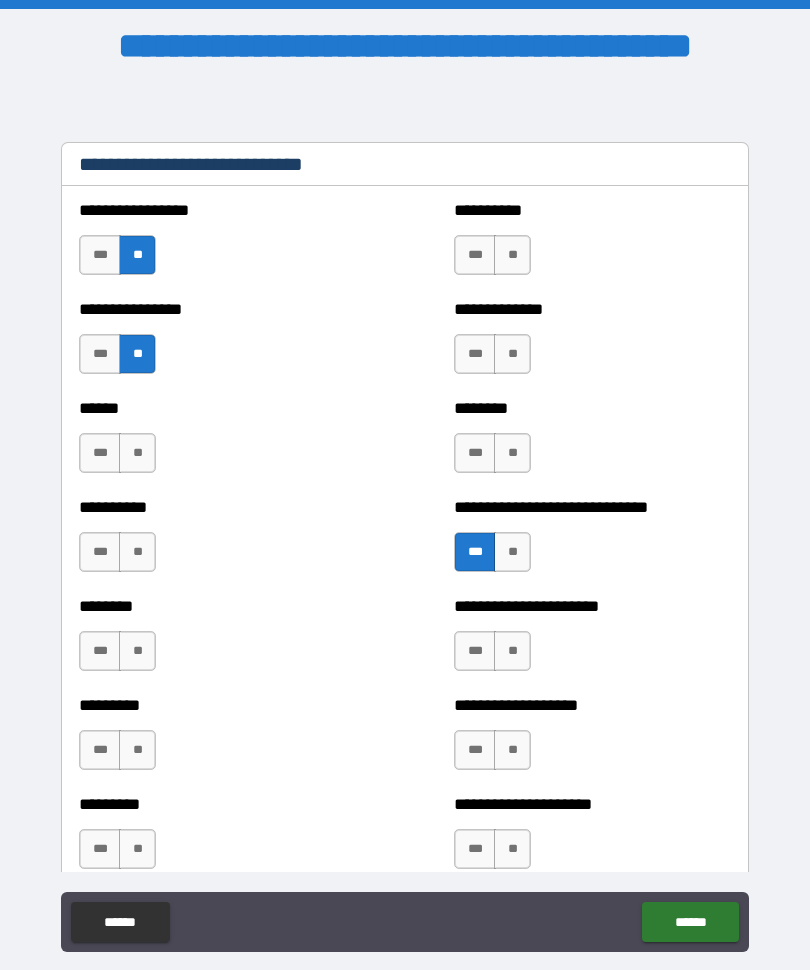 click on "**" at bounding box center [137, 454] 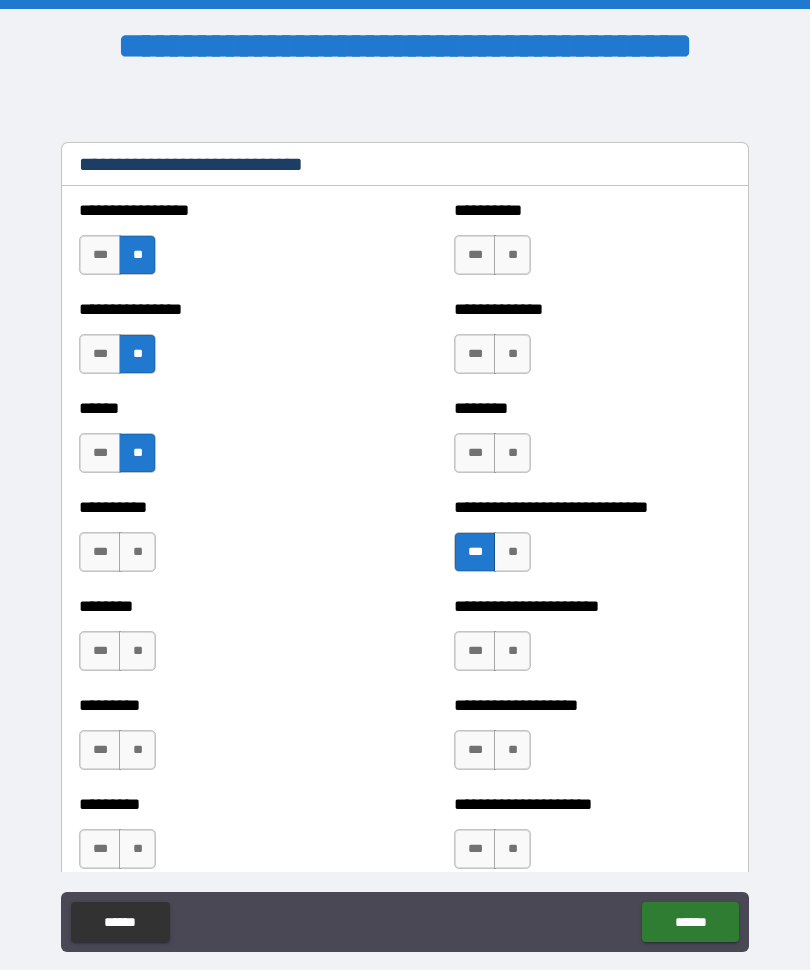 click on "**********" at bounding box center [217, 543] 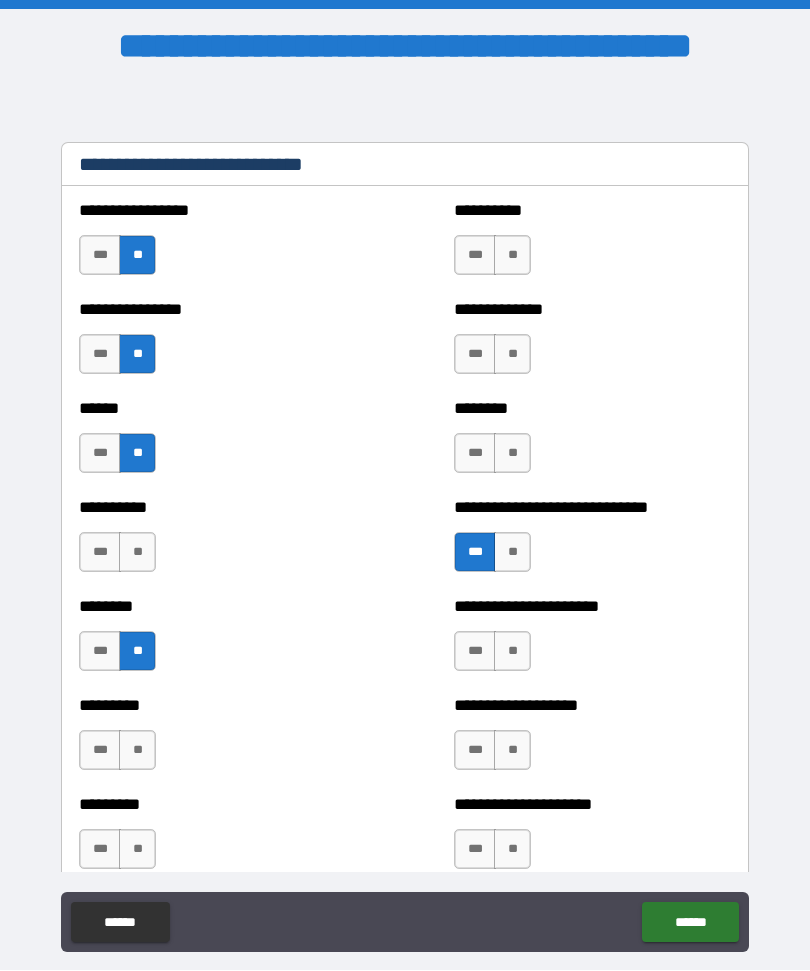 click on "**" at bounding box center [137, 553] 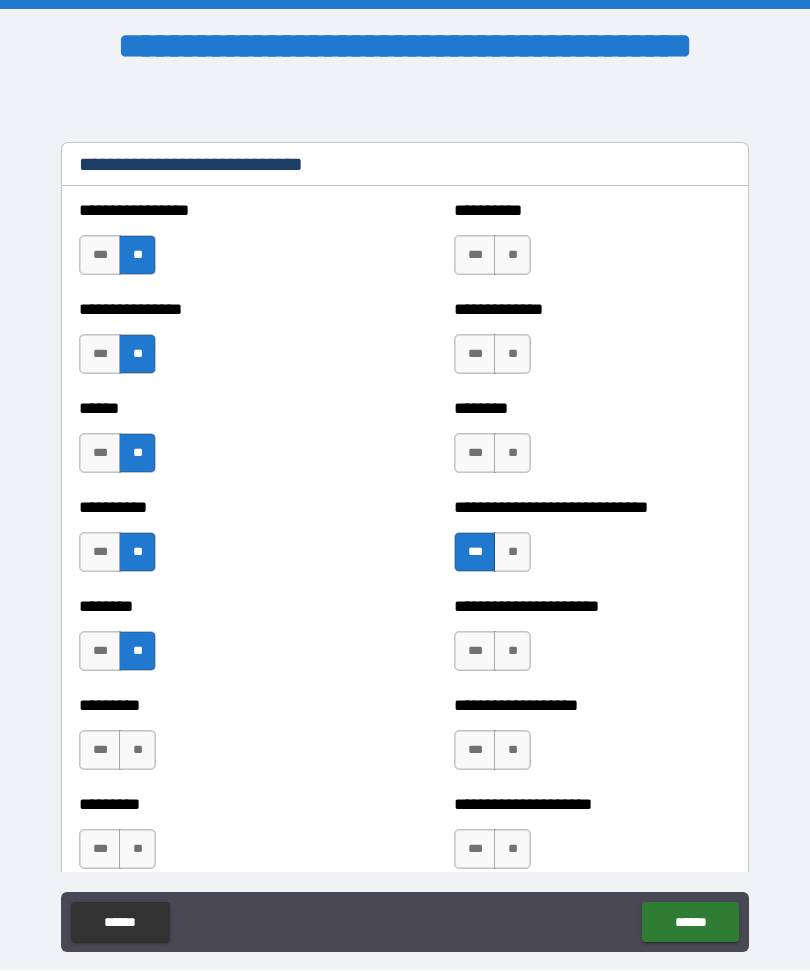 click on "**" at bounding box center [512, 454] 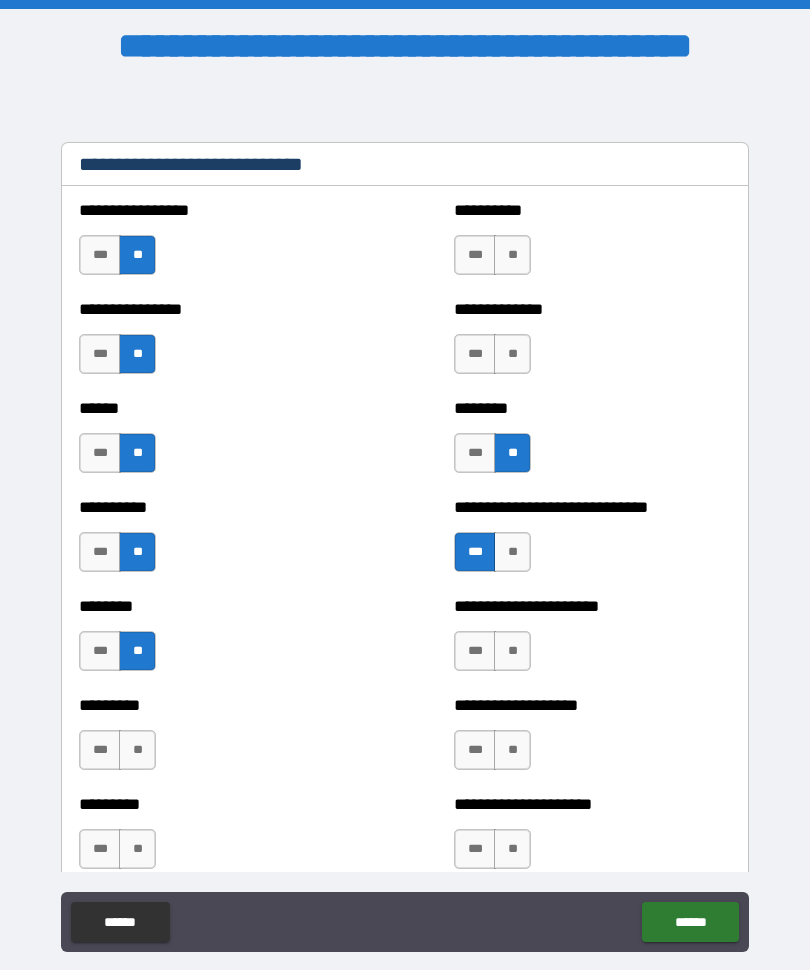 click on "**" at bounding box center [512, 355] 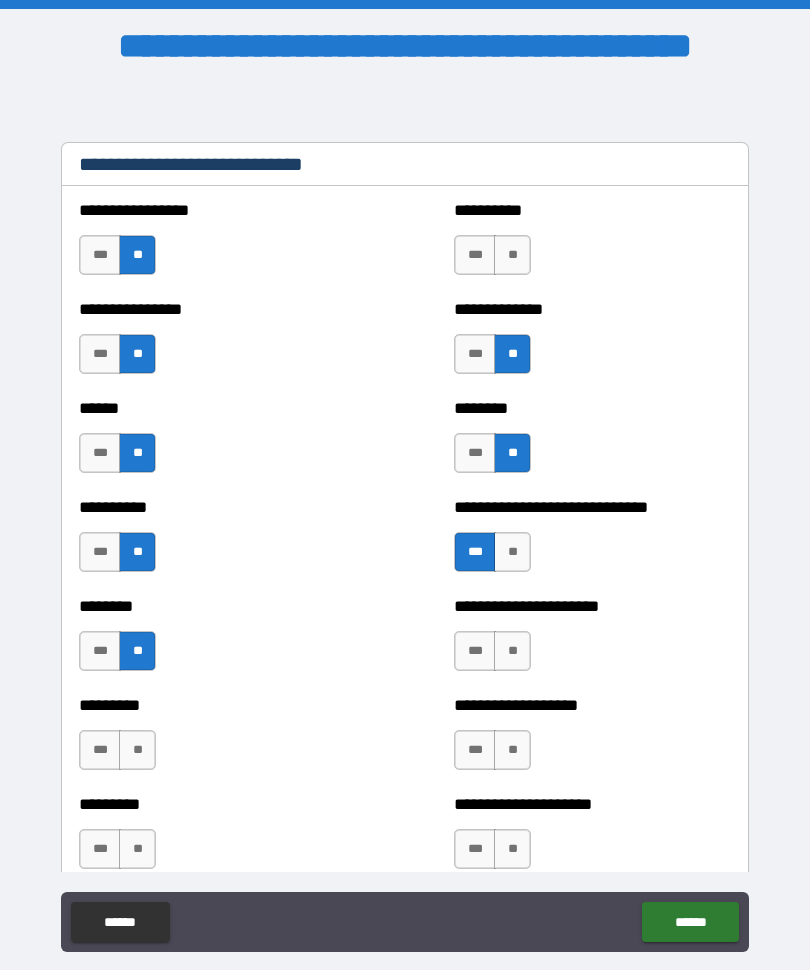 click on "**" at bounding box center [512, 256] 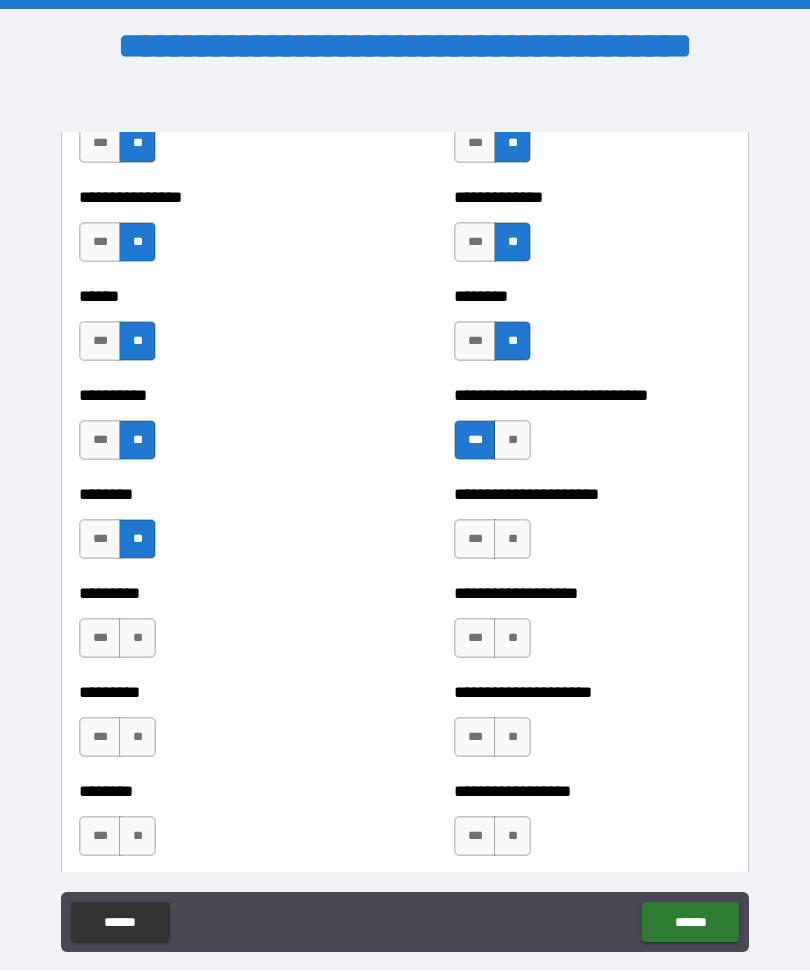 scroll, scrollTop: 6889, scrollLeft: 0, axis: vertical 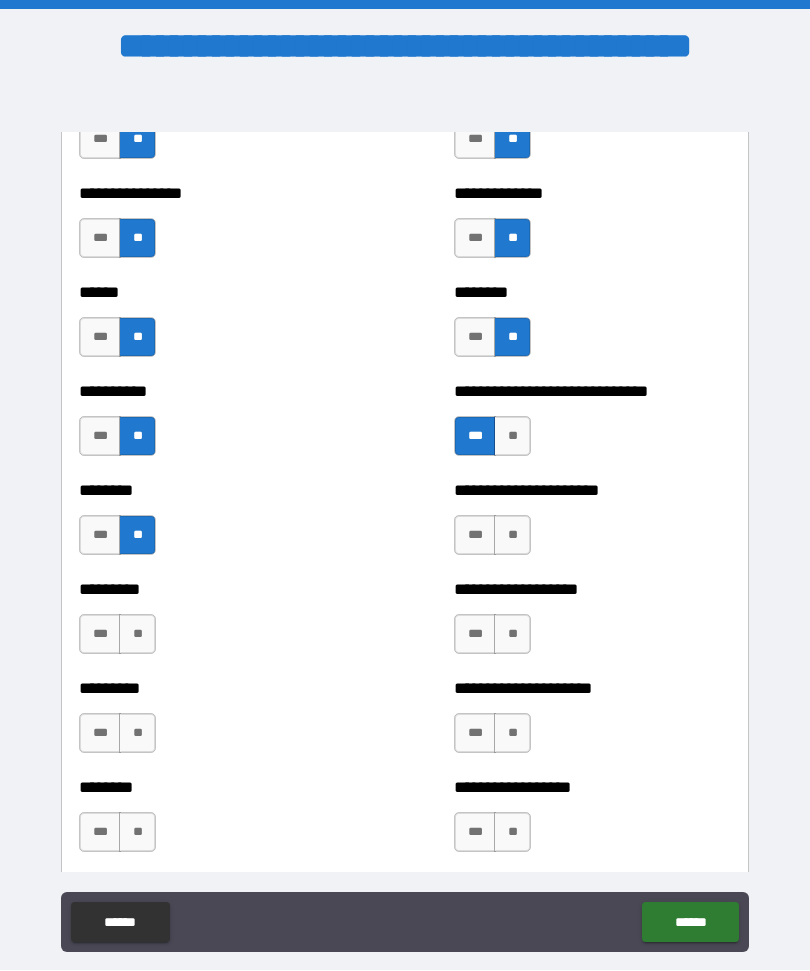 click on "***" at bounding box center [100, 635] 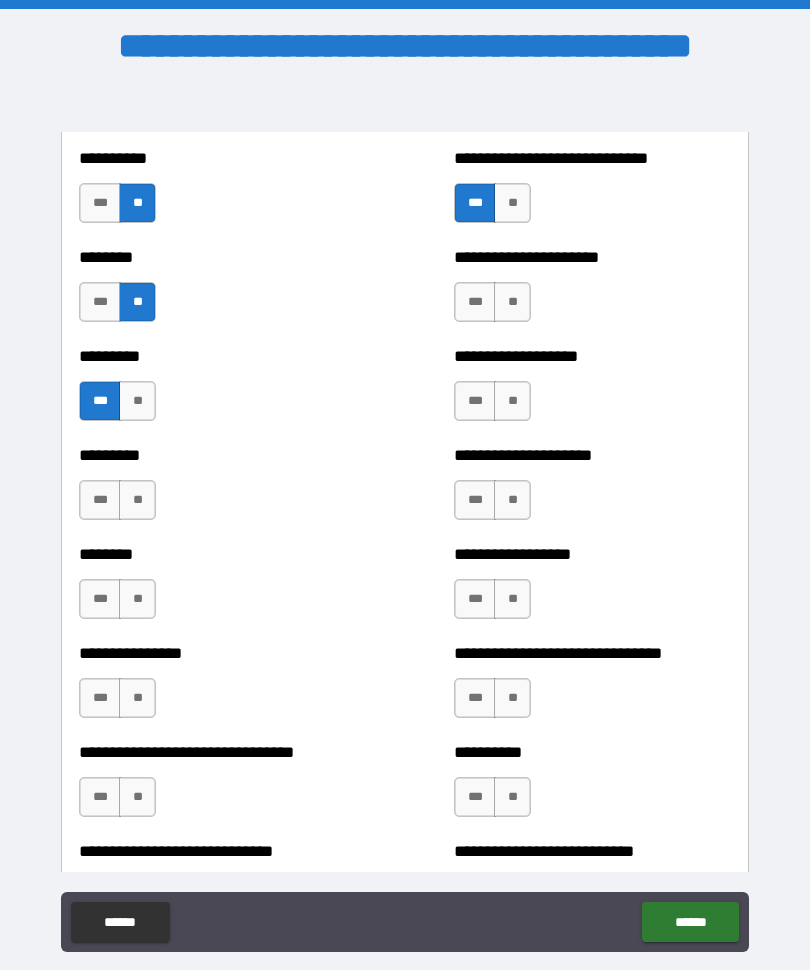 scroll, scrollTop: 7126, scrollLeft: 0, axis: vertical 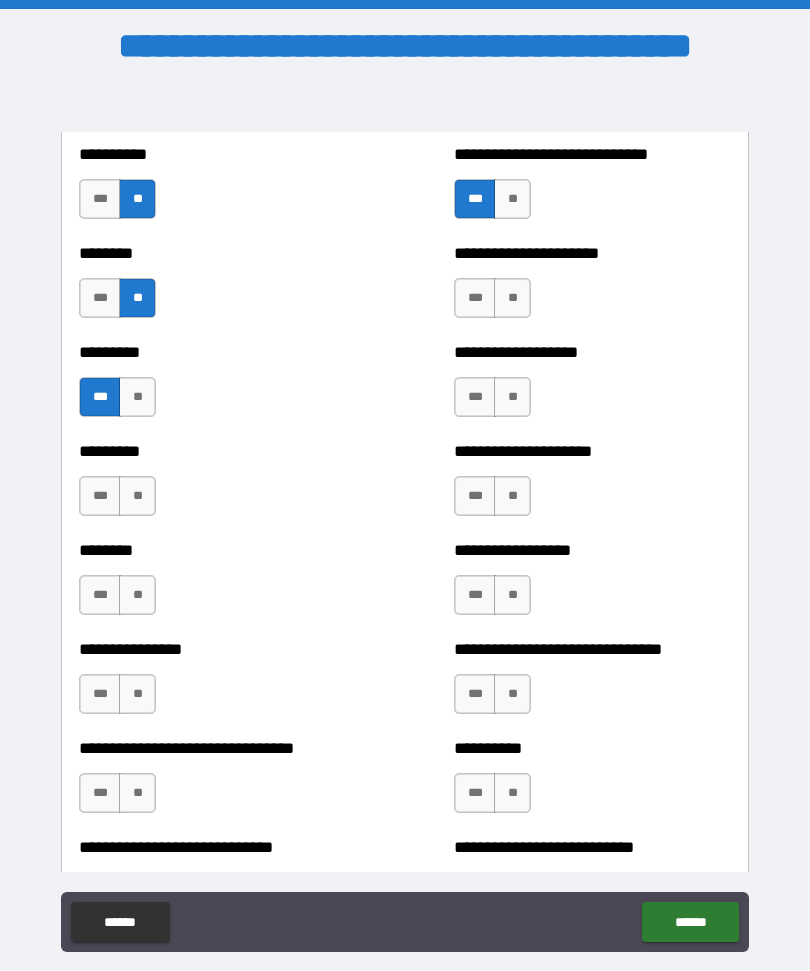 click on "**" at bounding box center [512, 299] 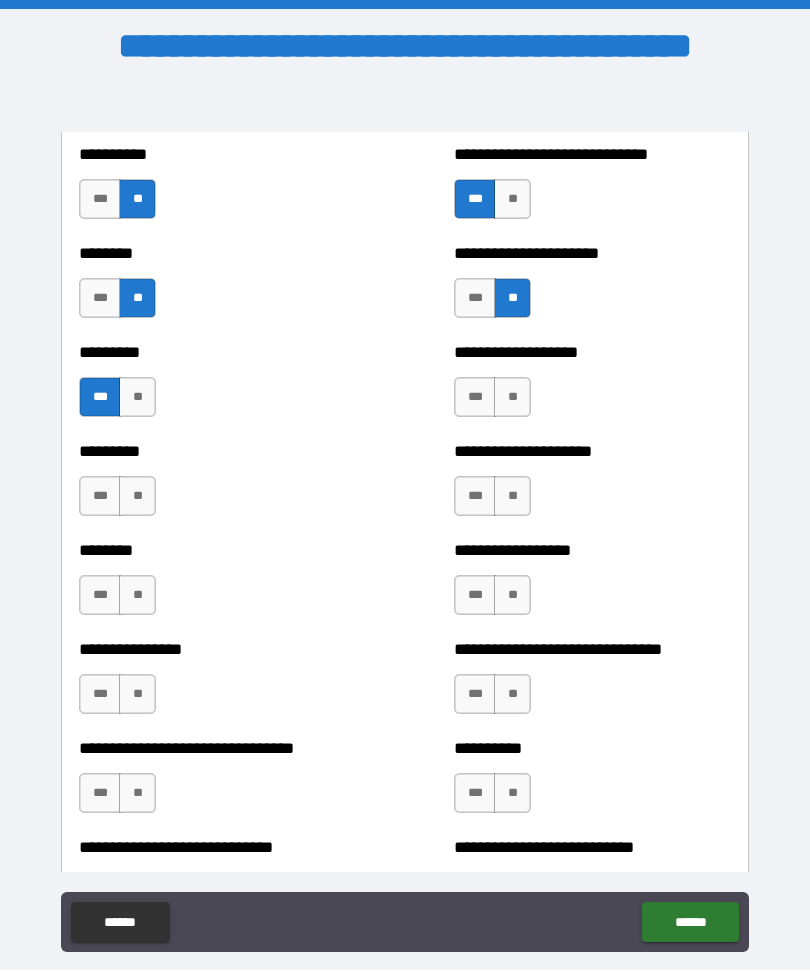 click on "**" at bounding box center (512, 398) 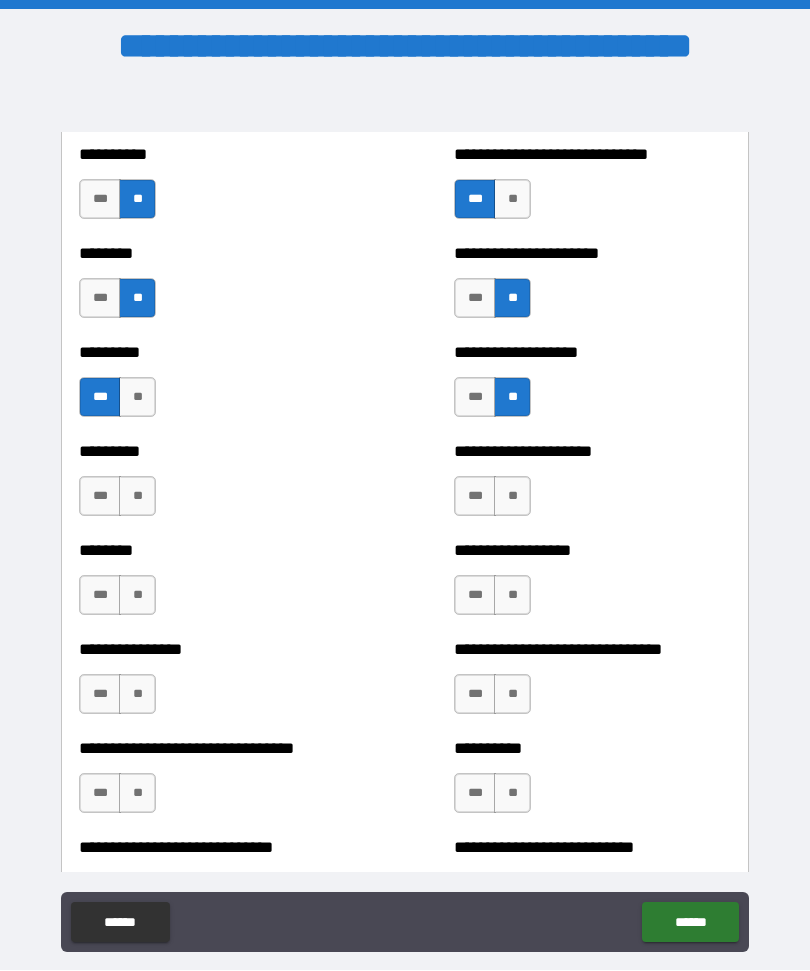 click on "***" at bounding box center [100, 497] 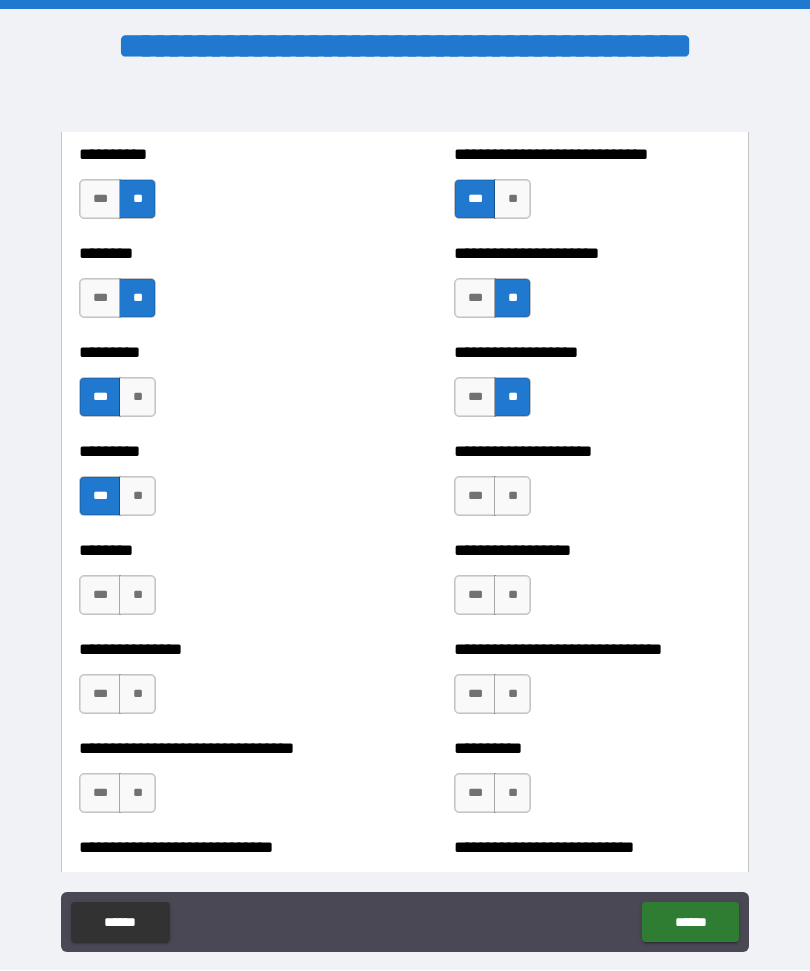 click on "**" at bounding box center [512, 497] 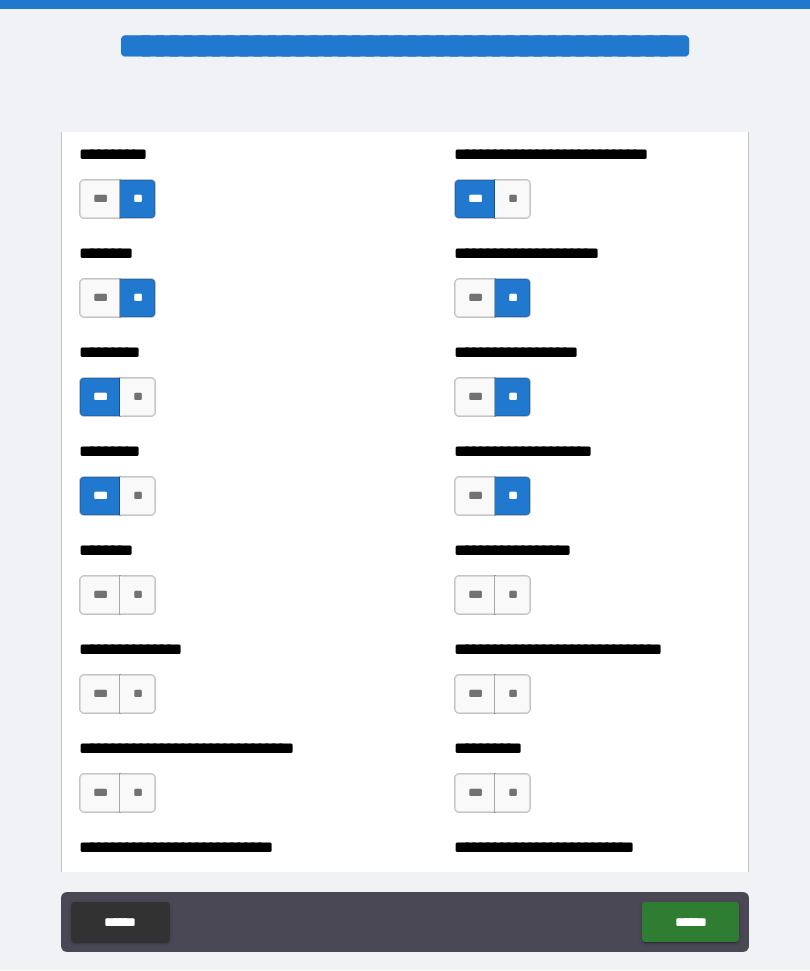 click on "**" at bounding box center [512, 596] 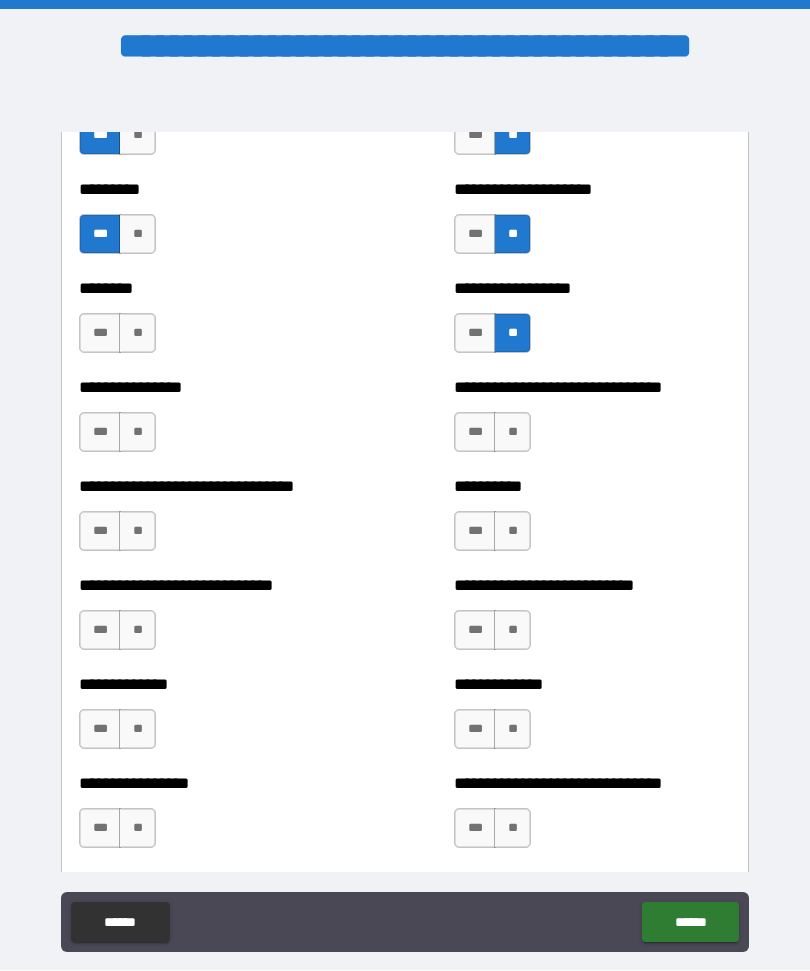 scroll, scrollTop: 7389, scrollLeft: 0, axis: vertical 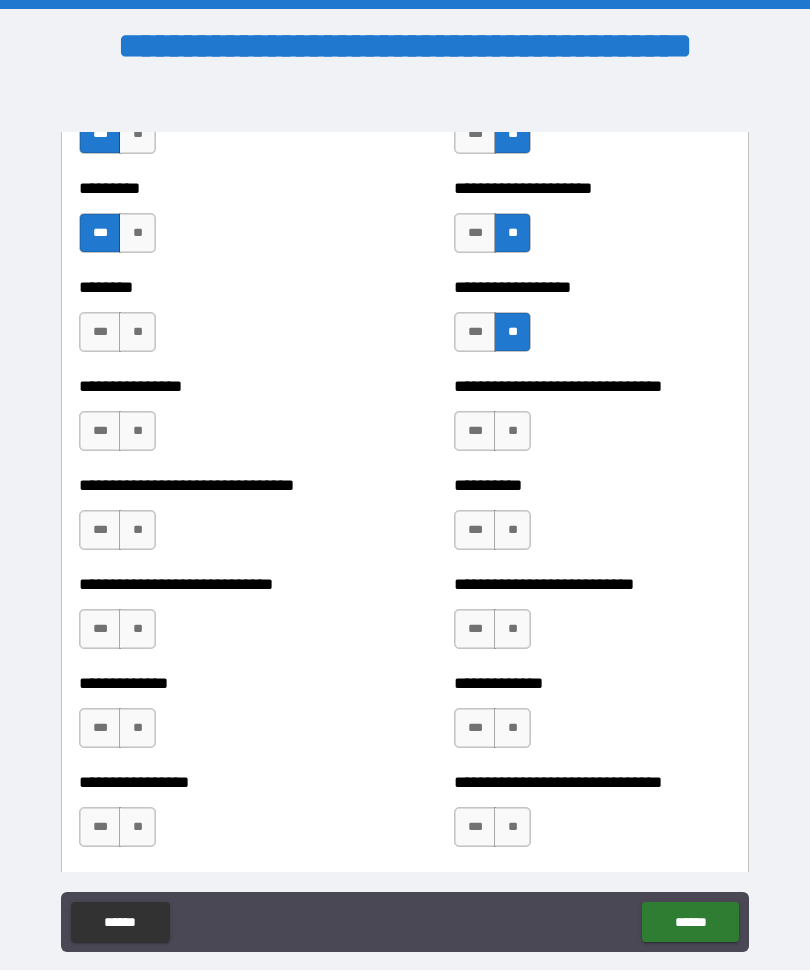 click on "***" at bounding box center [475, 432] 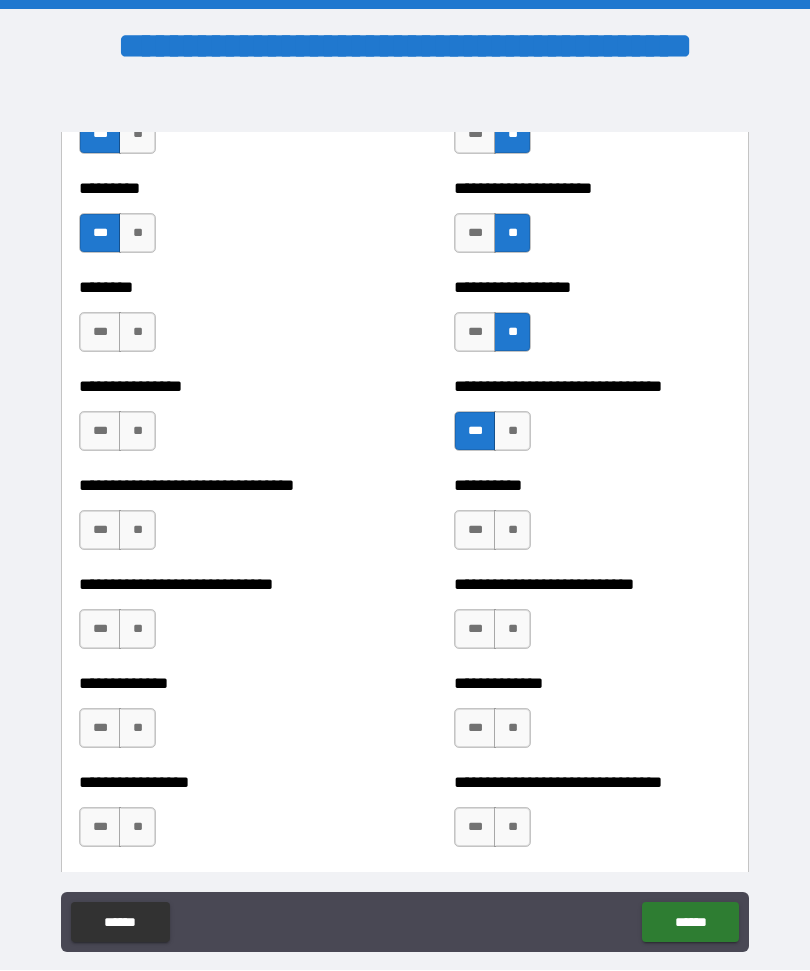 click on "**" at bounding box center [137, 432] 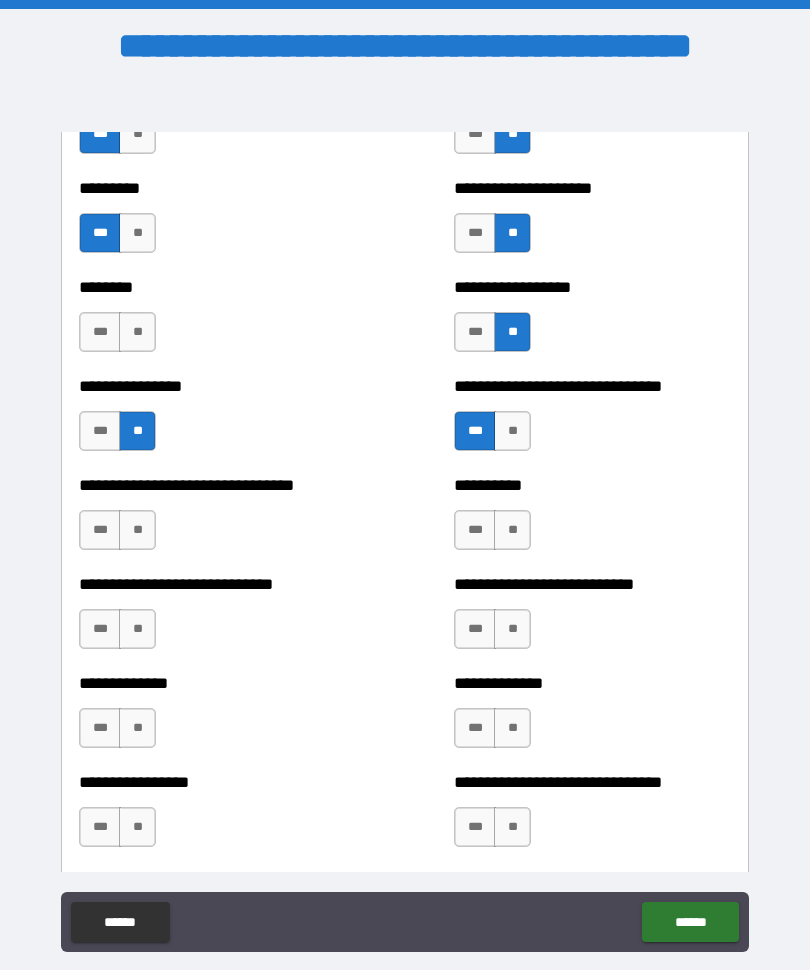 click on "**" at bounding box center (137, 333) 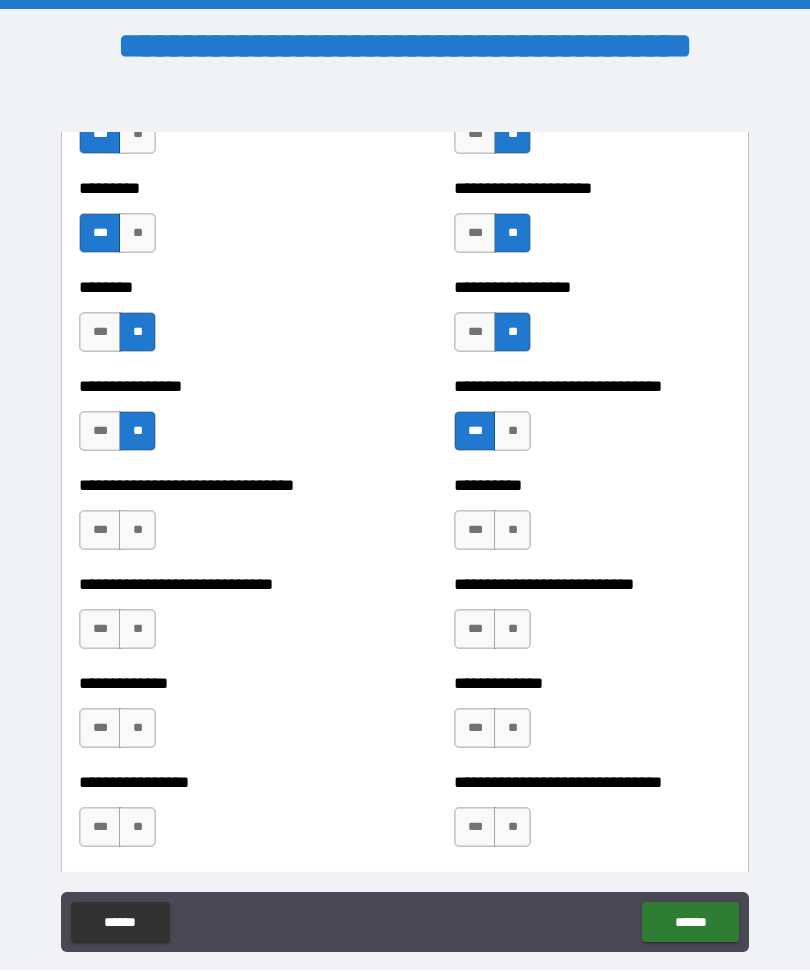 click on "**" at bounding box center [137, 531] 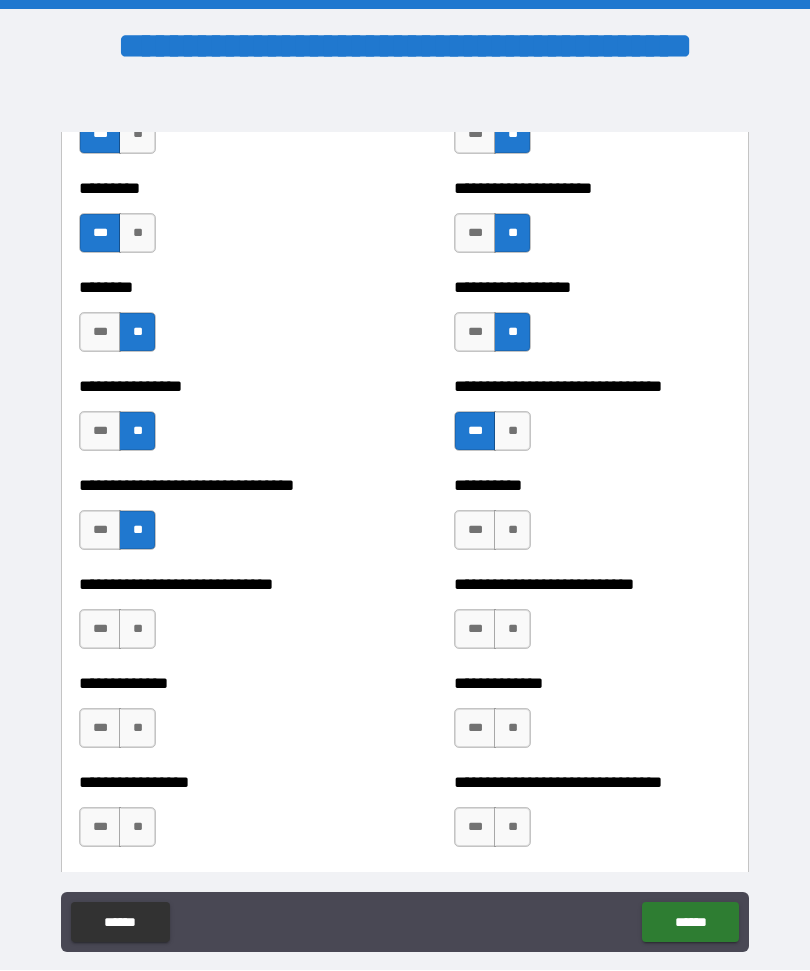 click on "**" at bounding box center [512, 531] 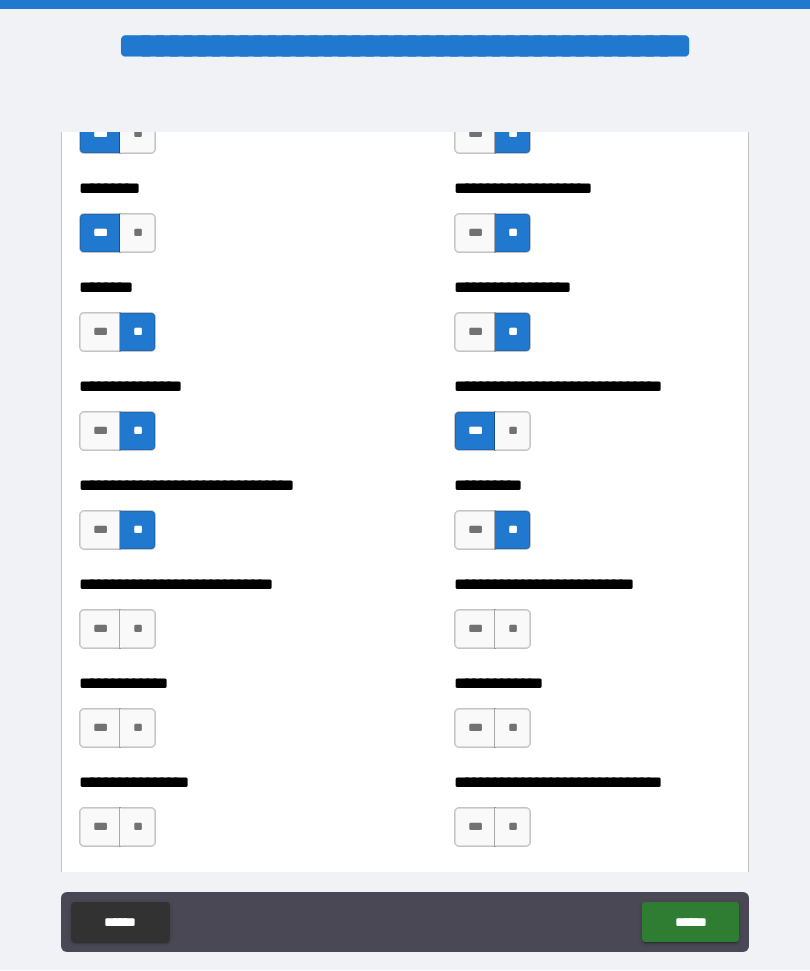 click on "**" at bounding box center (512, 630) 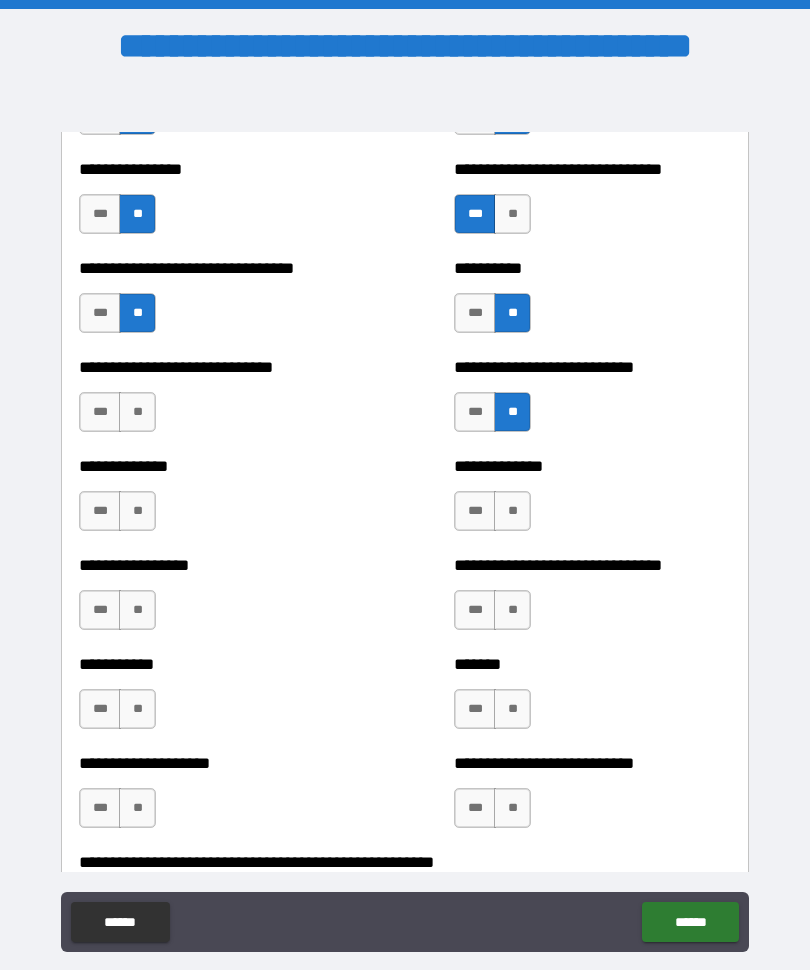scroll, scrollTop: 7621, scrollLeft: 0, axis: vertical 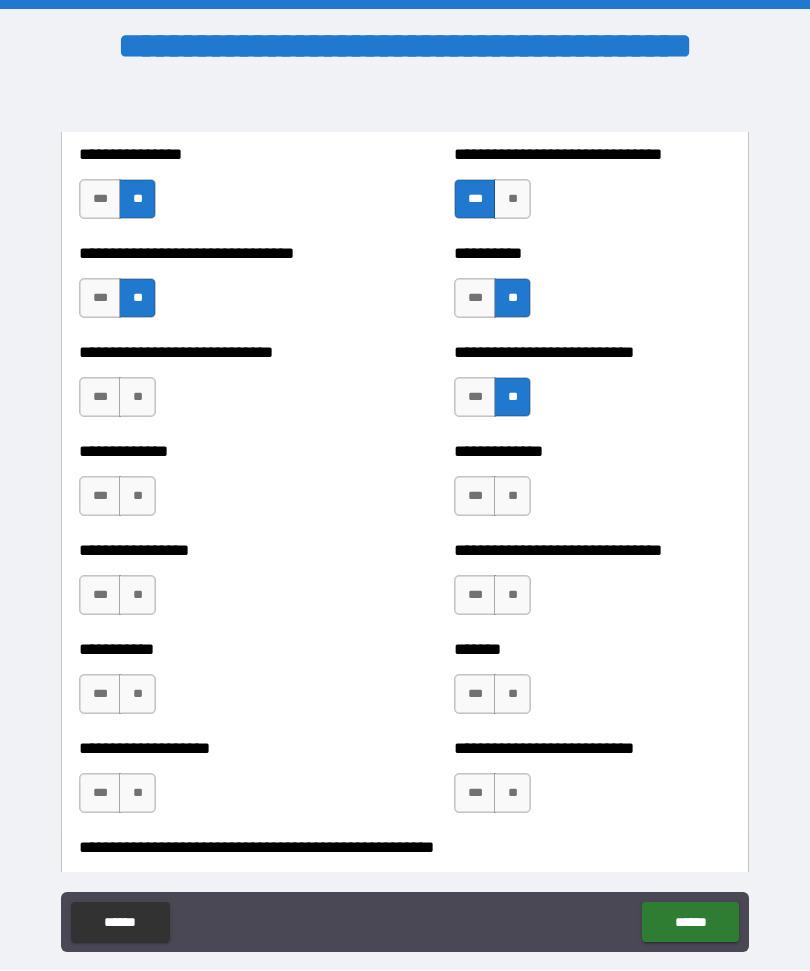 click on "**" at bounding box center [137, 398] 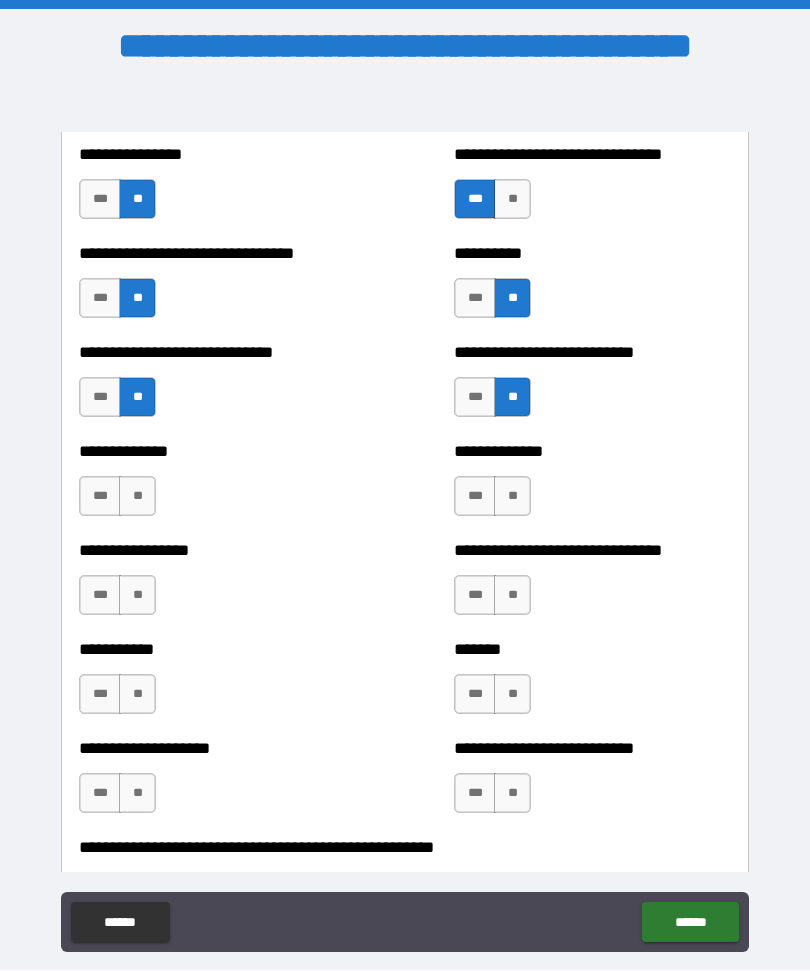 click on "**" at bounding box center (137, 497) 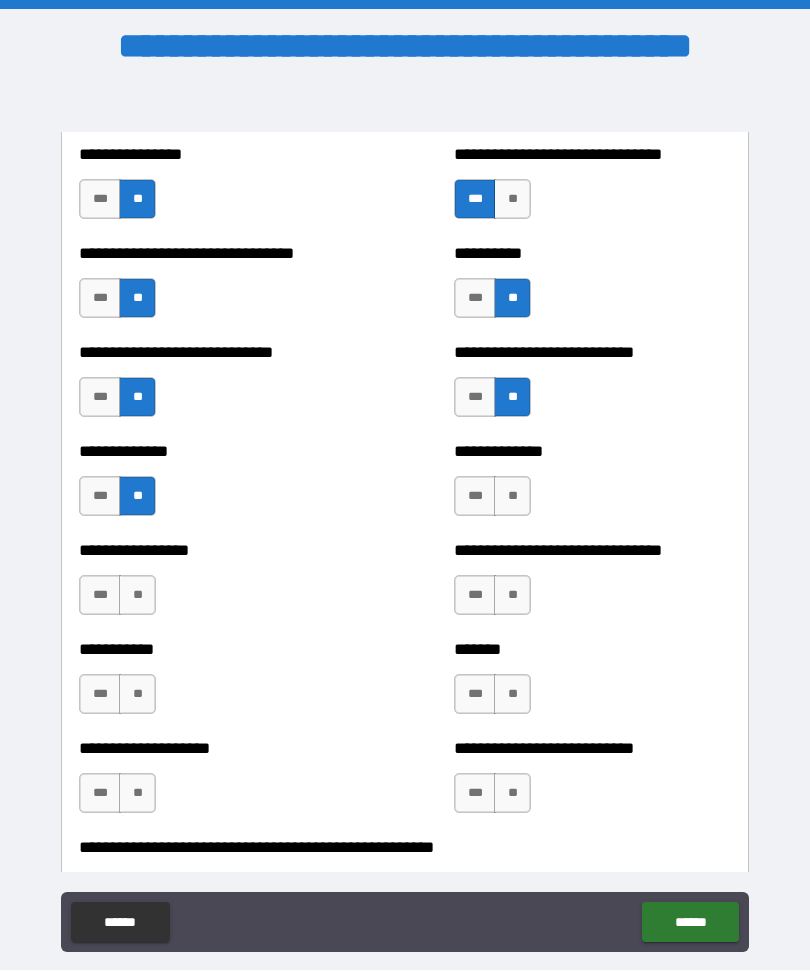 click on "**" at bounding box center [512, 497] 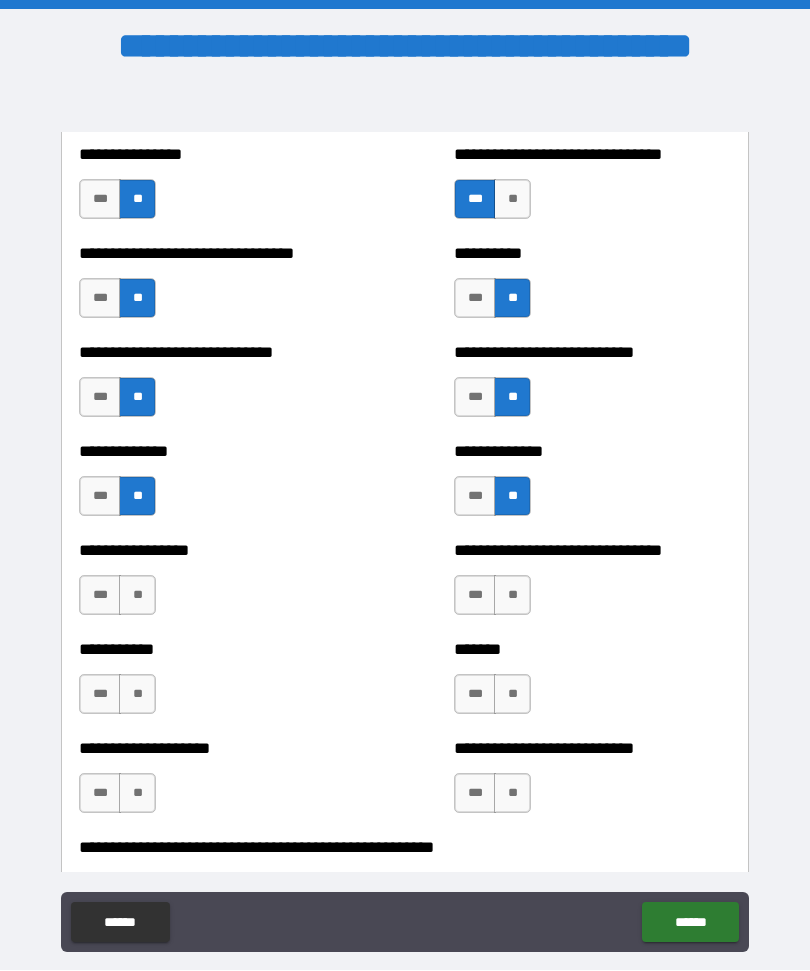 click on "***" at bounding box center (475, 596) 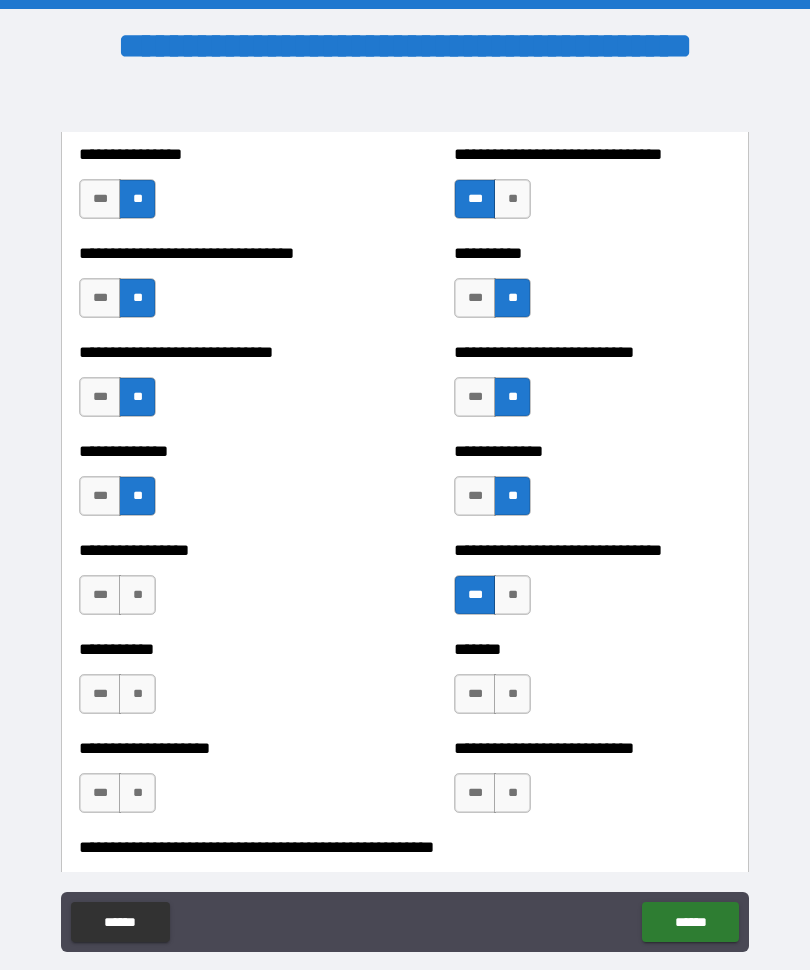 click on "**" at bounding box center (137, 596) 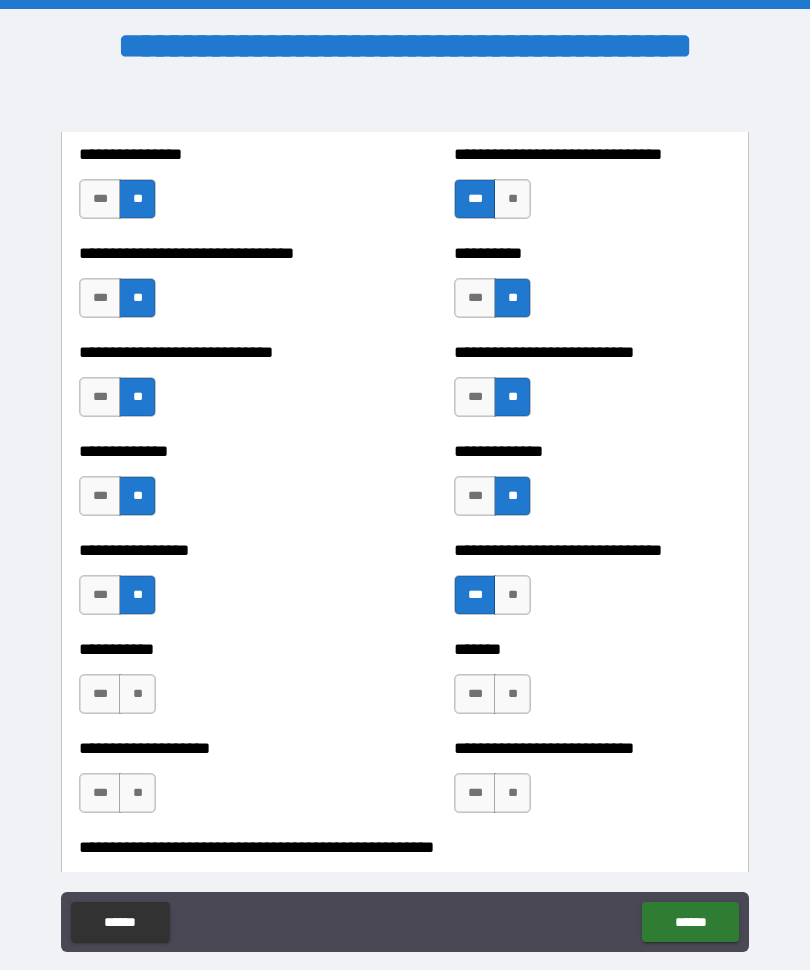 click on "***" at bounding box center [100, 596] 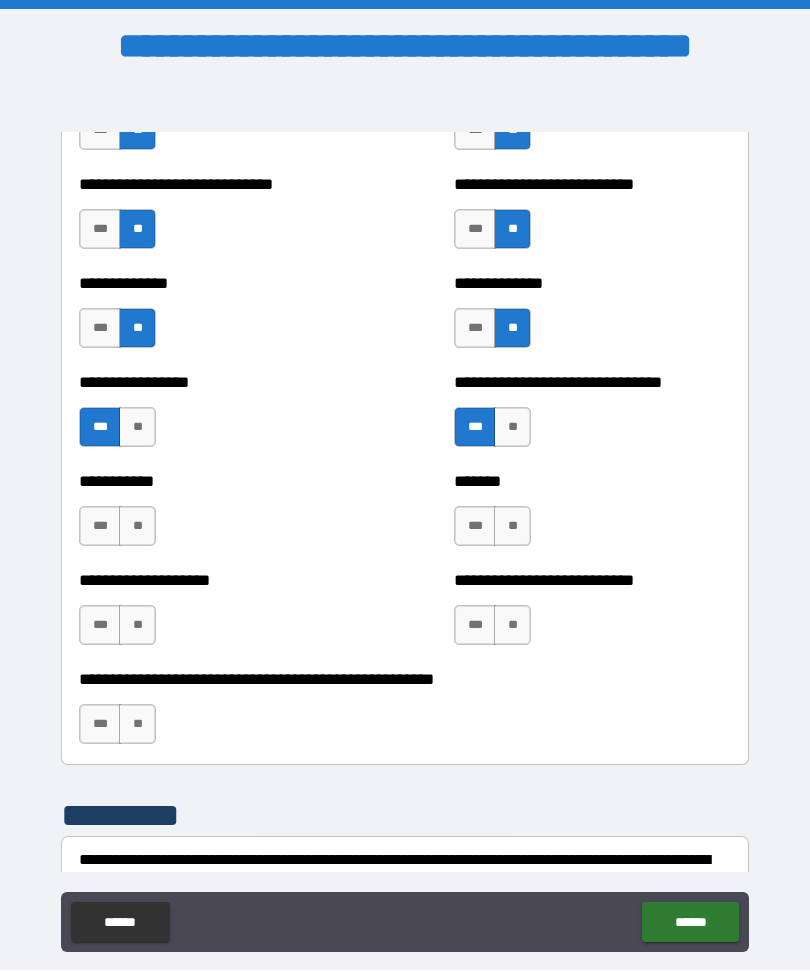 scroll, scrollTop: 7793, scrollLeft: 0, axis: vertical 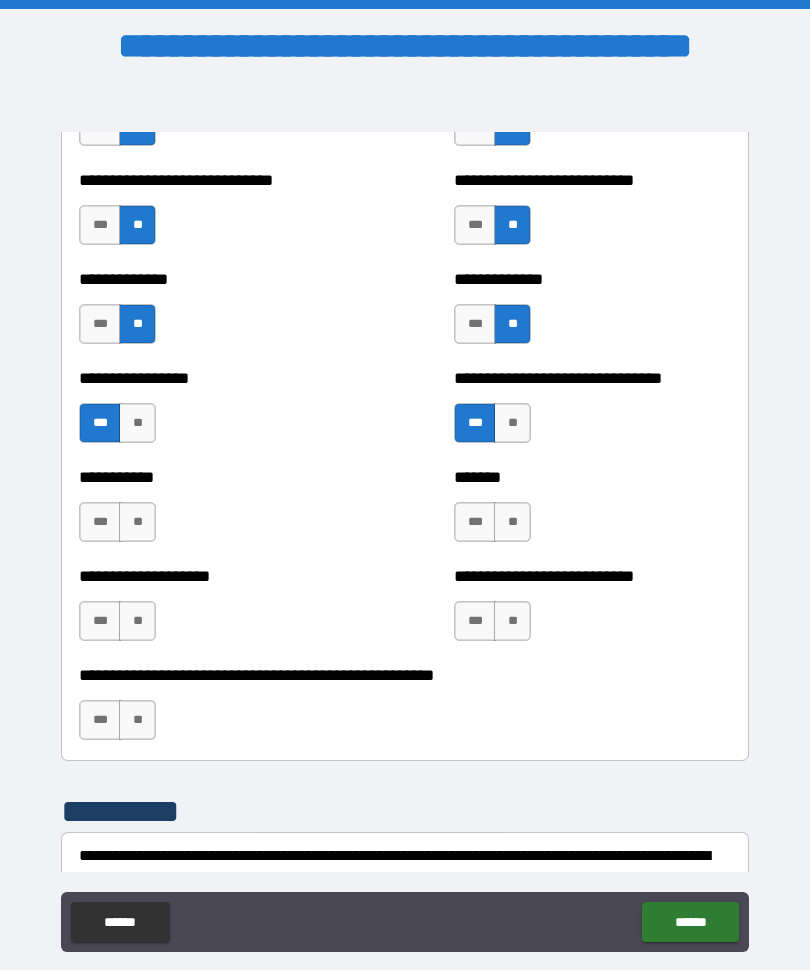 click on "**" at bounding box center (137, 523) 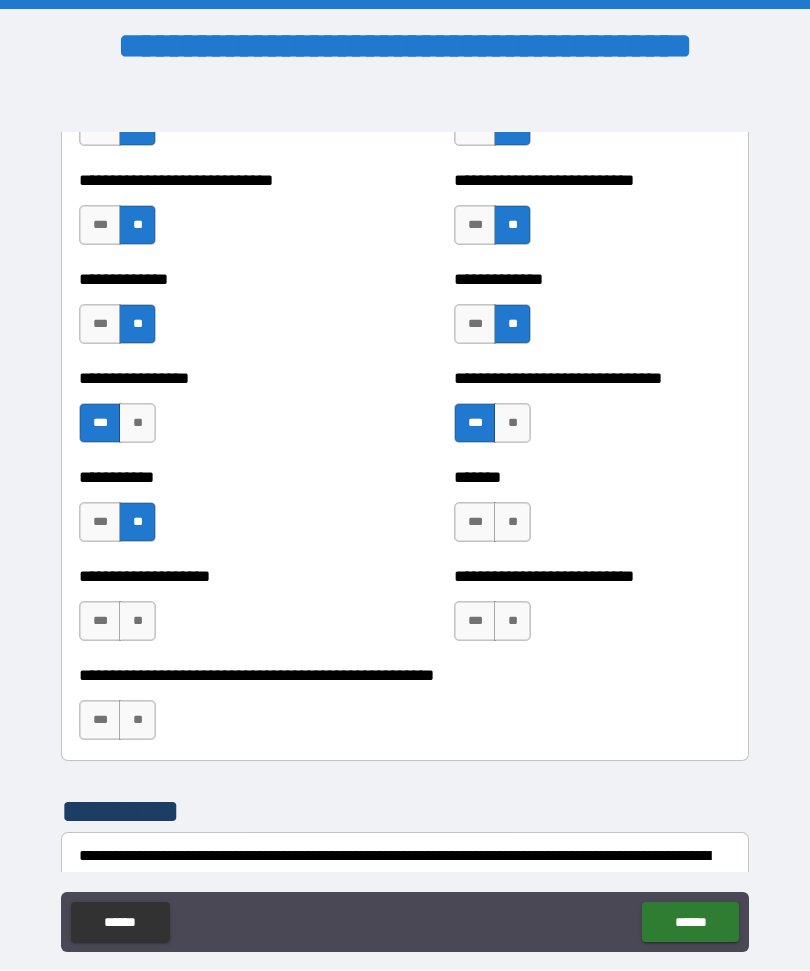 click on "**" at bounding box center (512, 523) 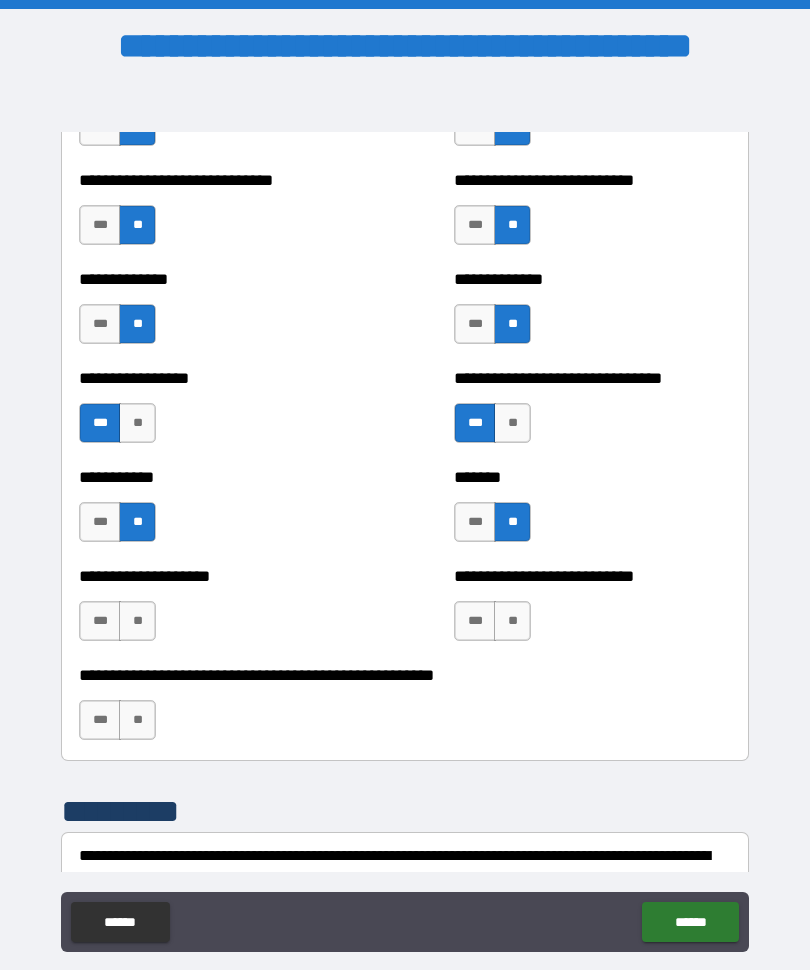 click on "**" at bounding box center (512, 622) 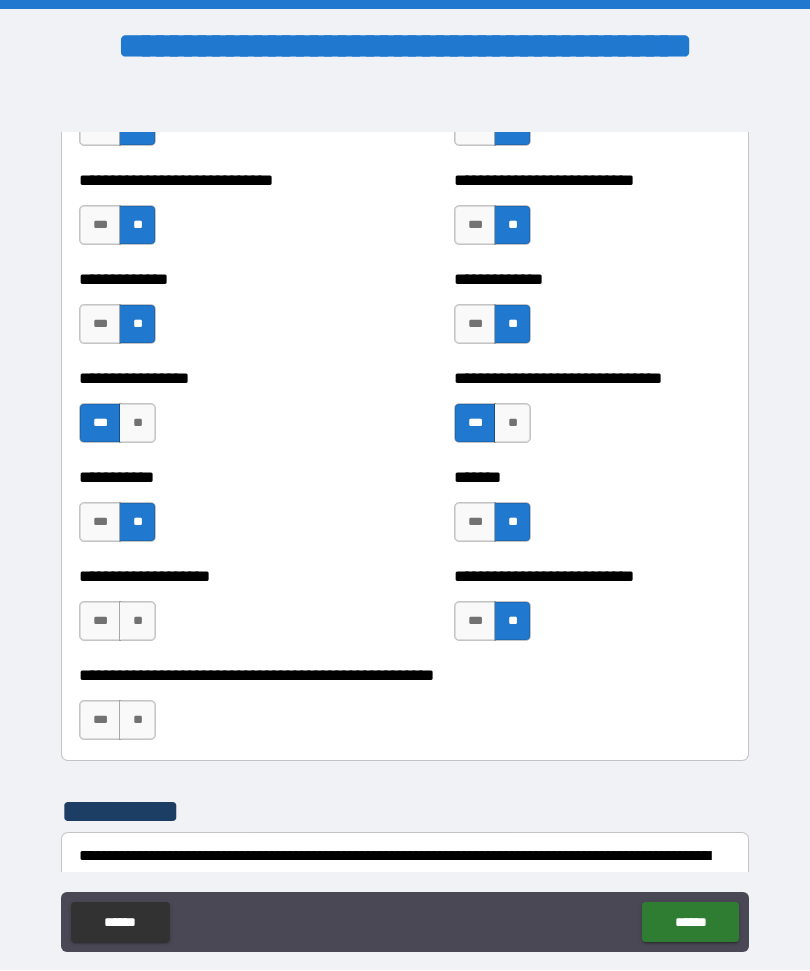 click on "**" at bounding box center [137, 622] 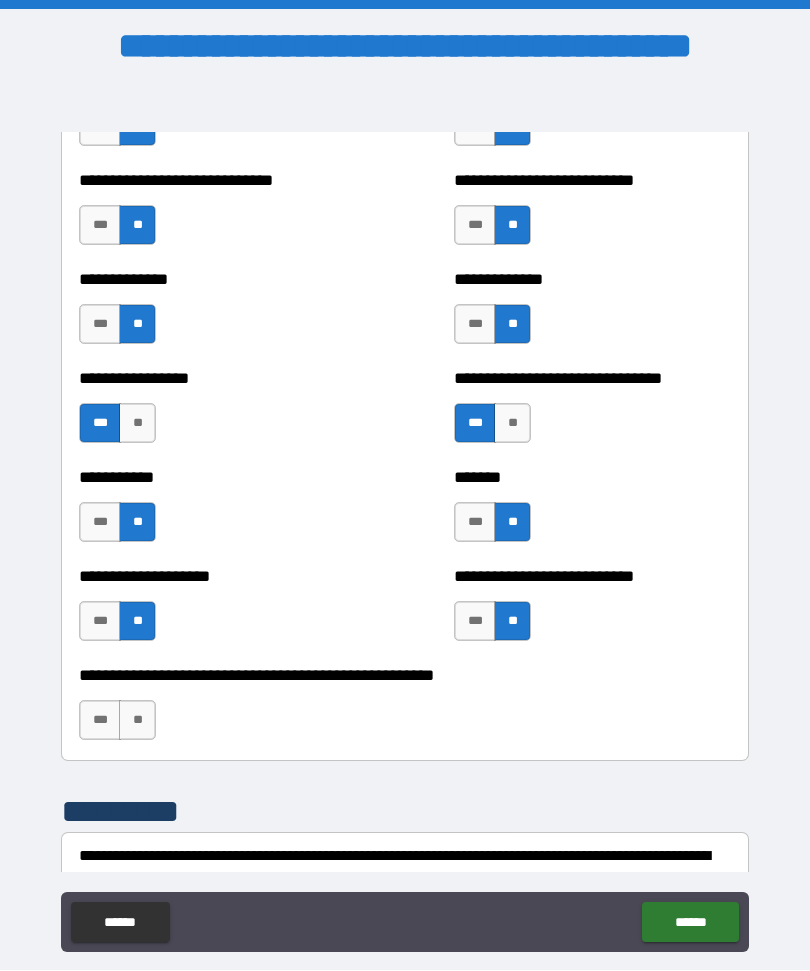 click on "***" at bounding box center [100, 622] 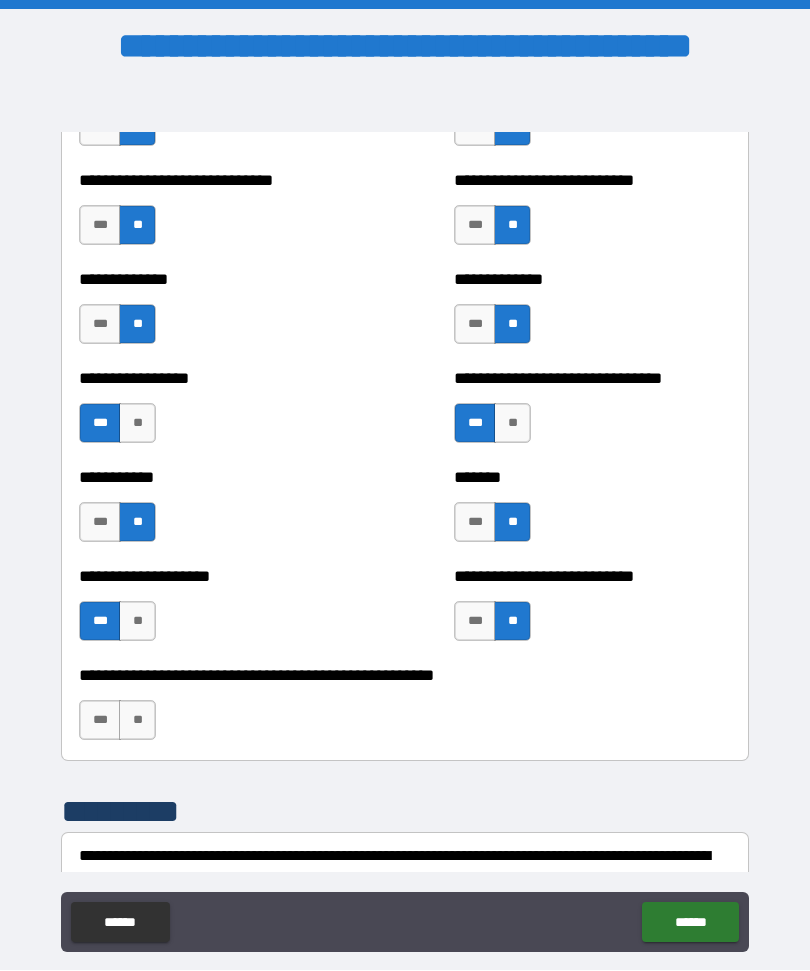 click on "**" at bounding box center [137, 622] 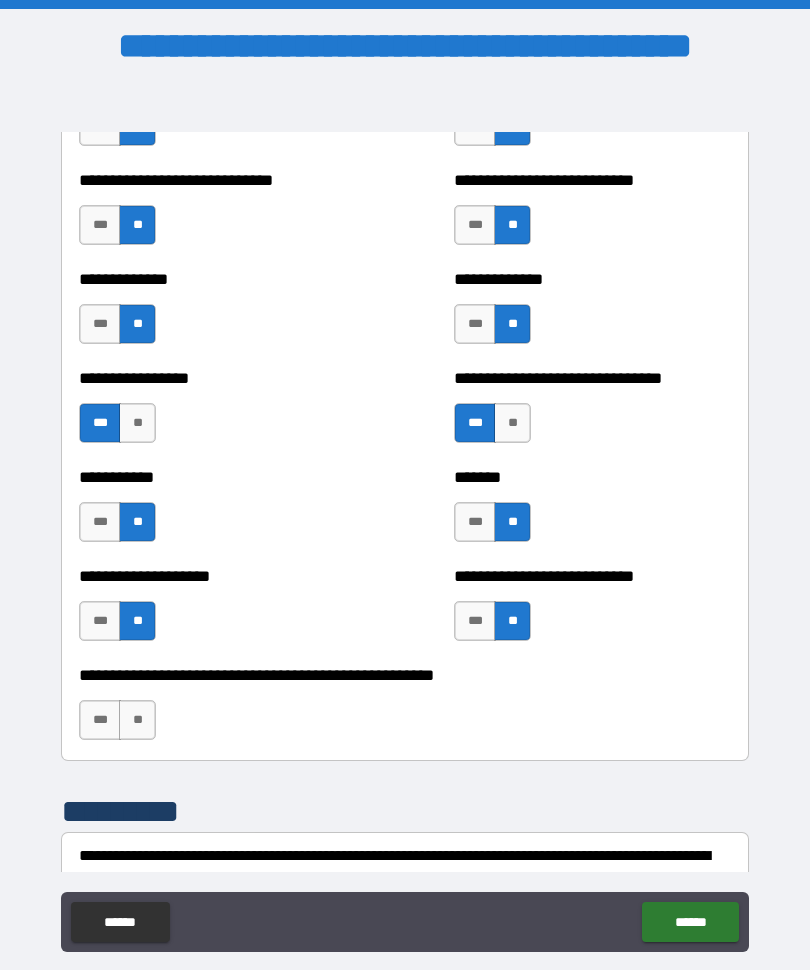 click on "**" at bounding box center [137, 721] 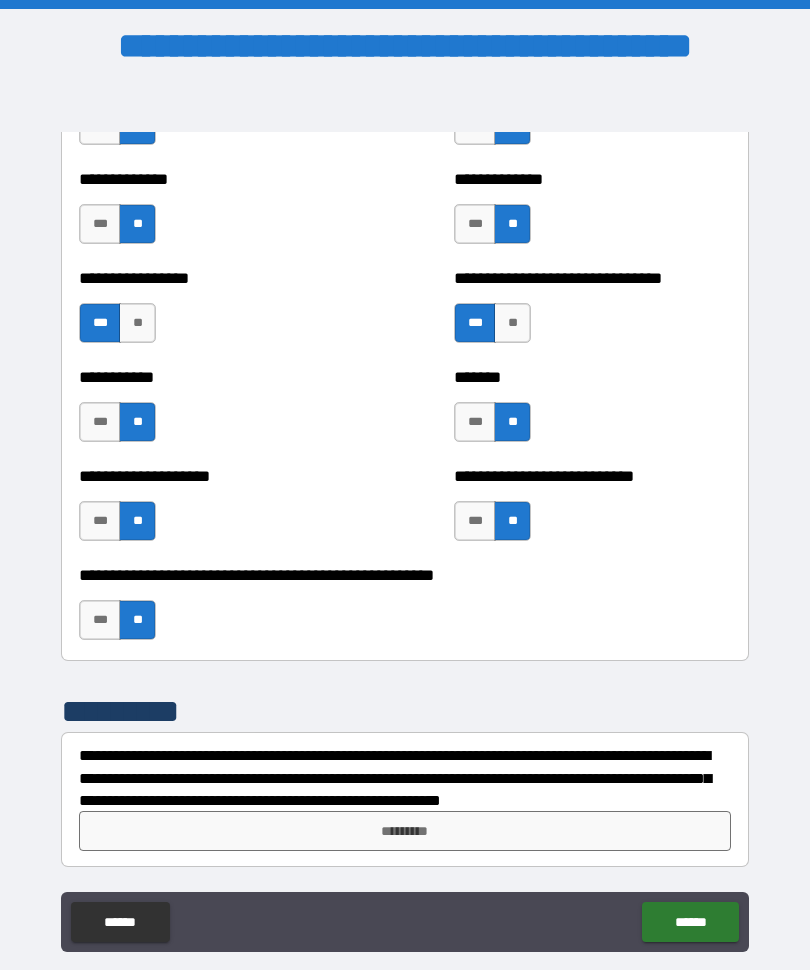 scroll, scrollTop: 7893, scrollLeft: 0, axis: vertical 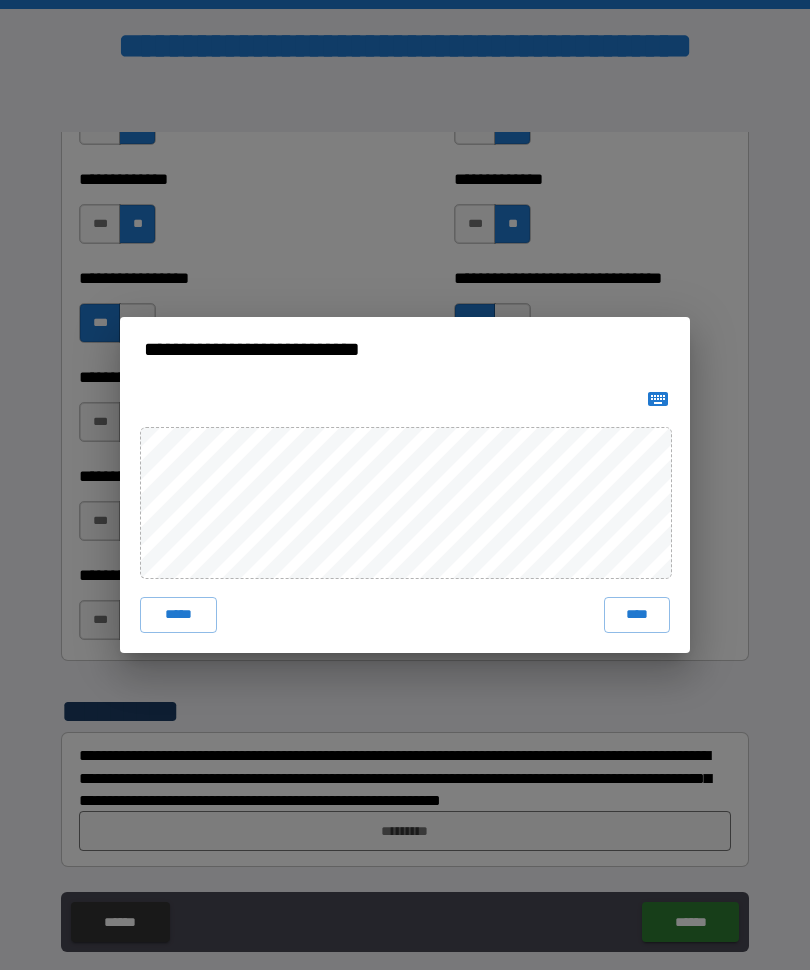 click on "****" at bounding box center [637, 616] 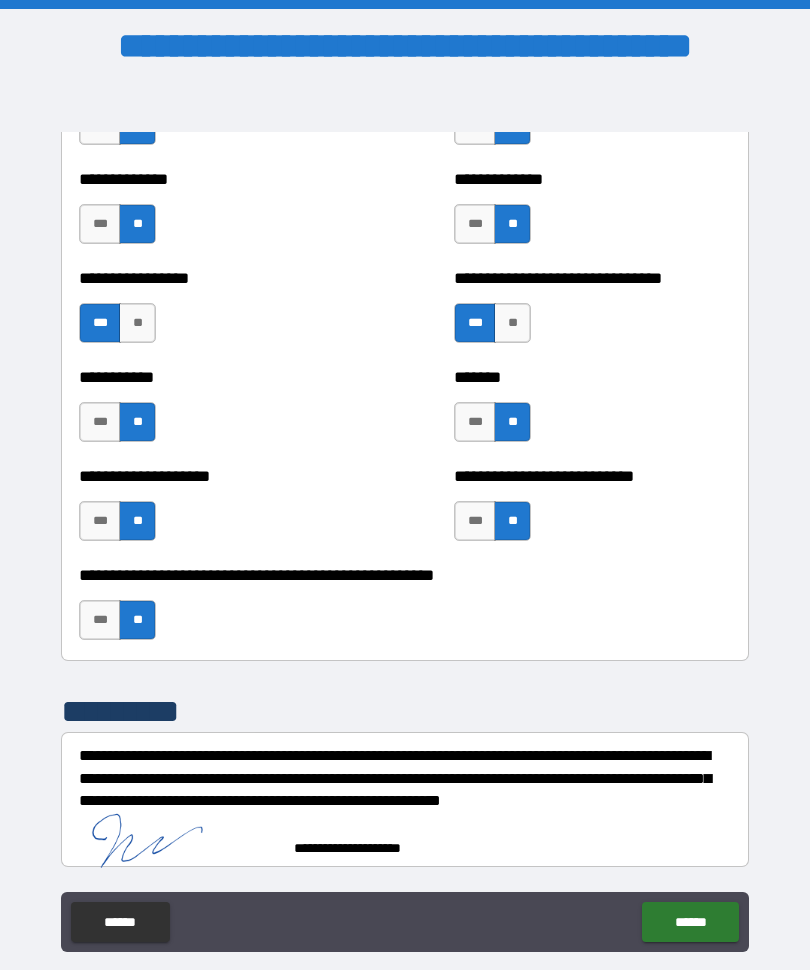 scroll, scrollTop: 7883, scrollLeft: 0, axis: vertical 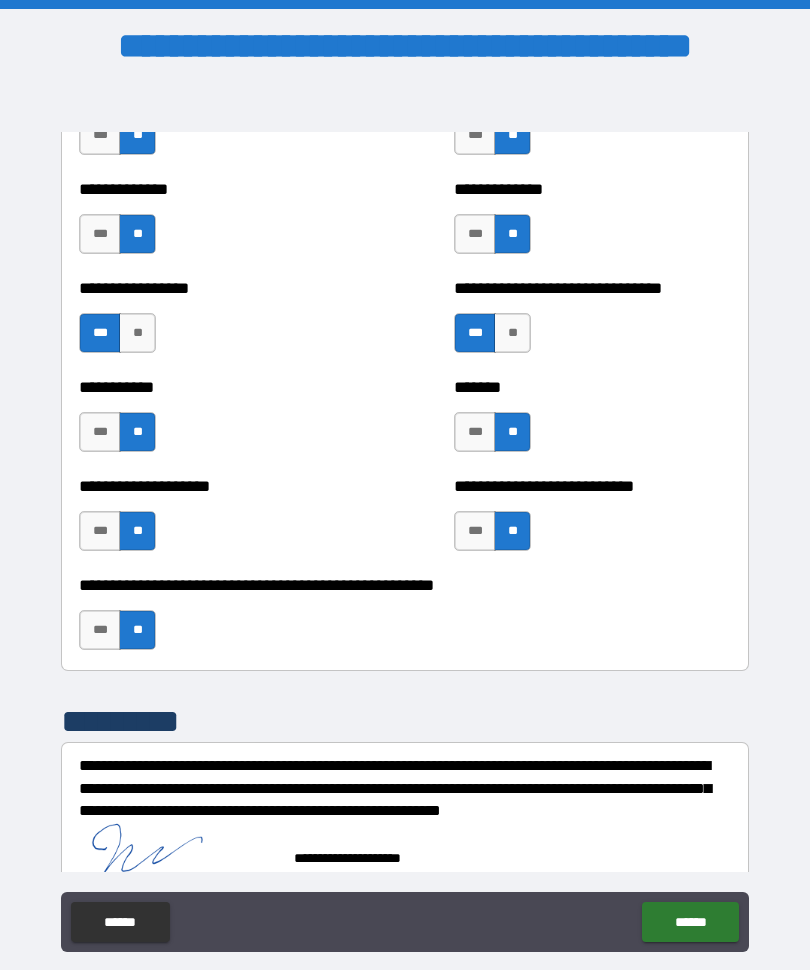 click on "******" at bounding box center (690, 923) 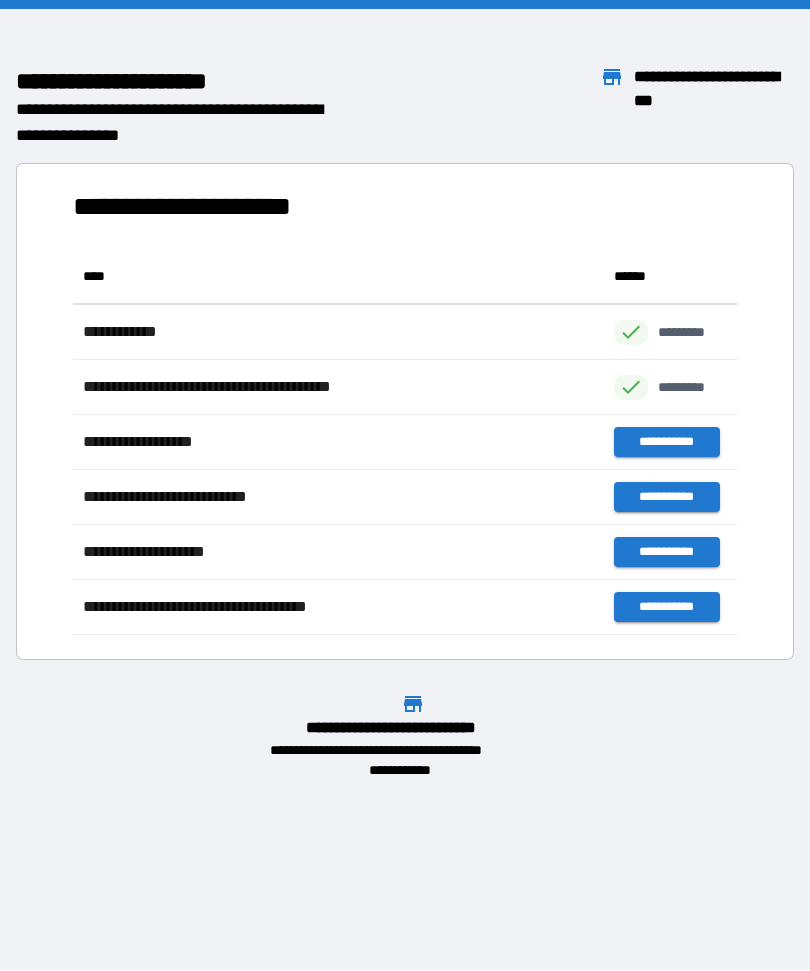 scroll, scrollTop: 386, scrollLeft: 664, axis: both 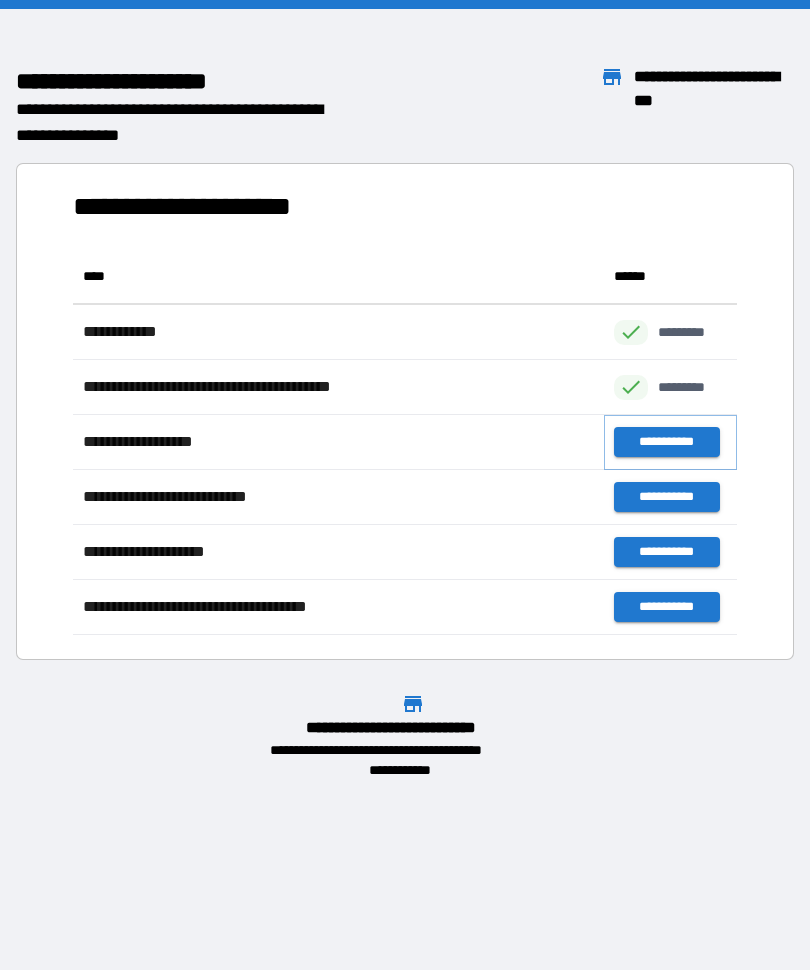 click on "**********" at bounding box center (666, 443) 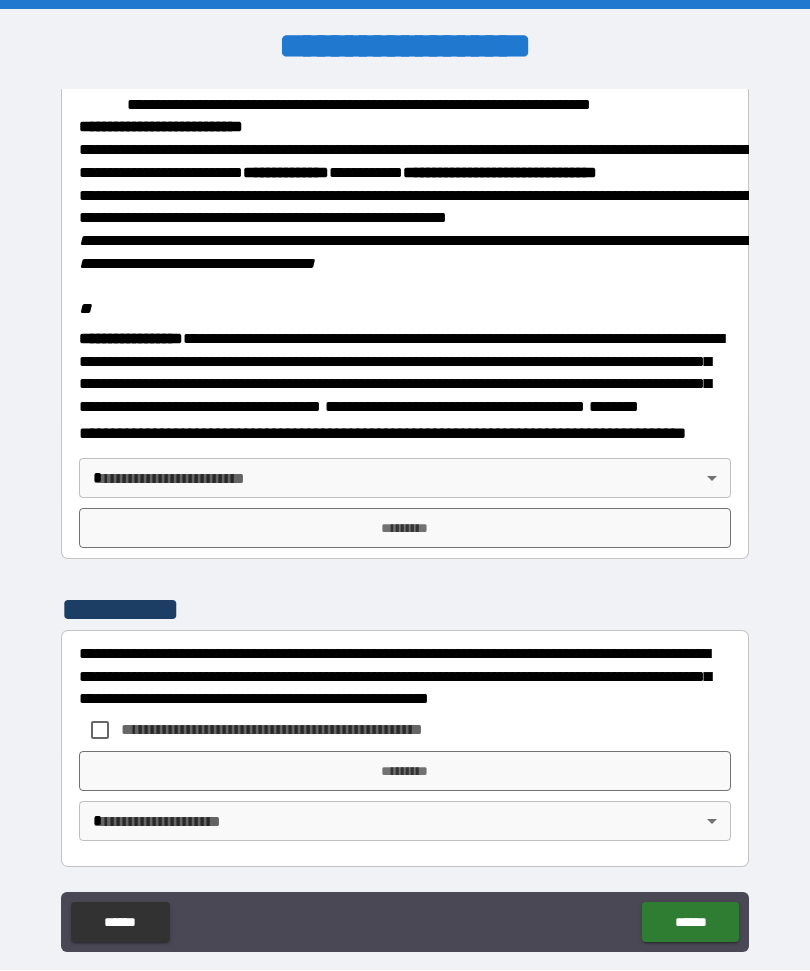 scroll, scrollTop: 2326, scrollLeft: 0, axis: vertical 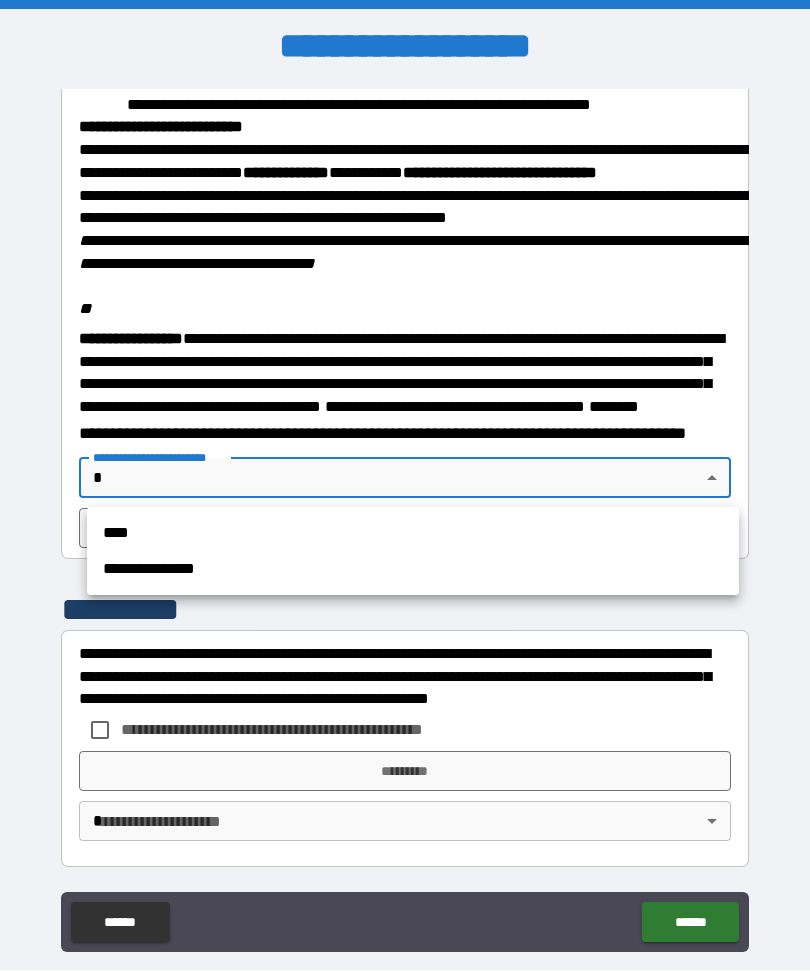 click on "**********" at bounding box center (413, 570) 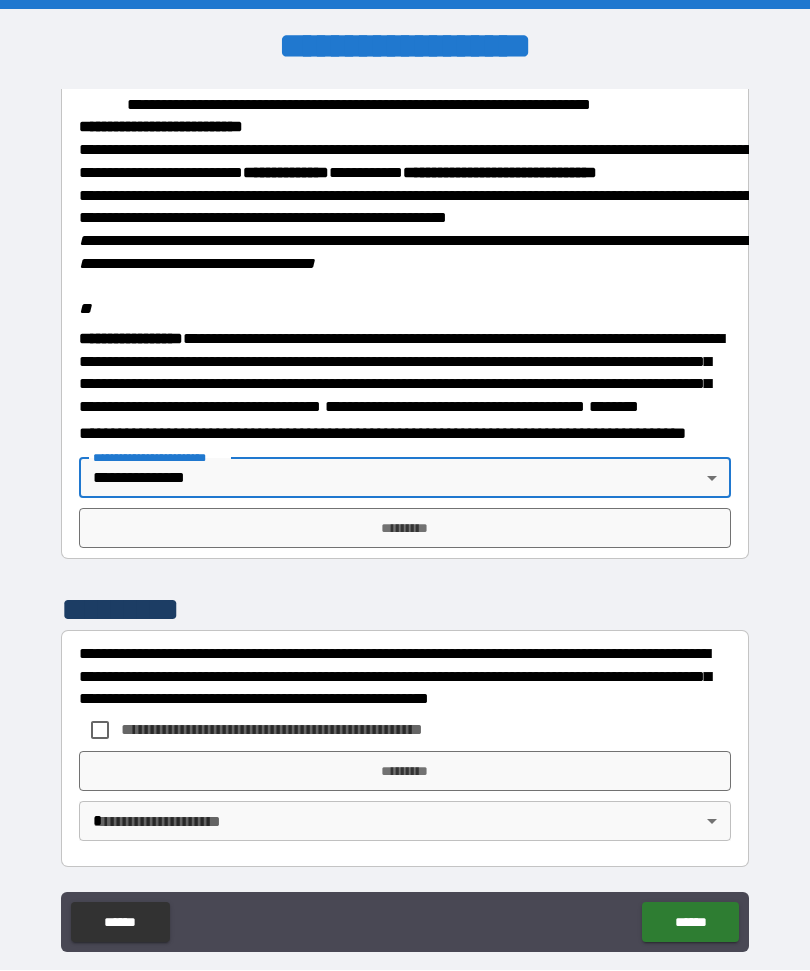 click on "**********" at bounding box center (405, 519) 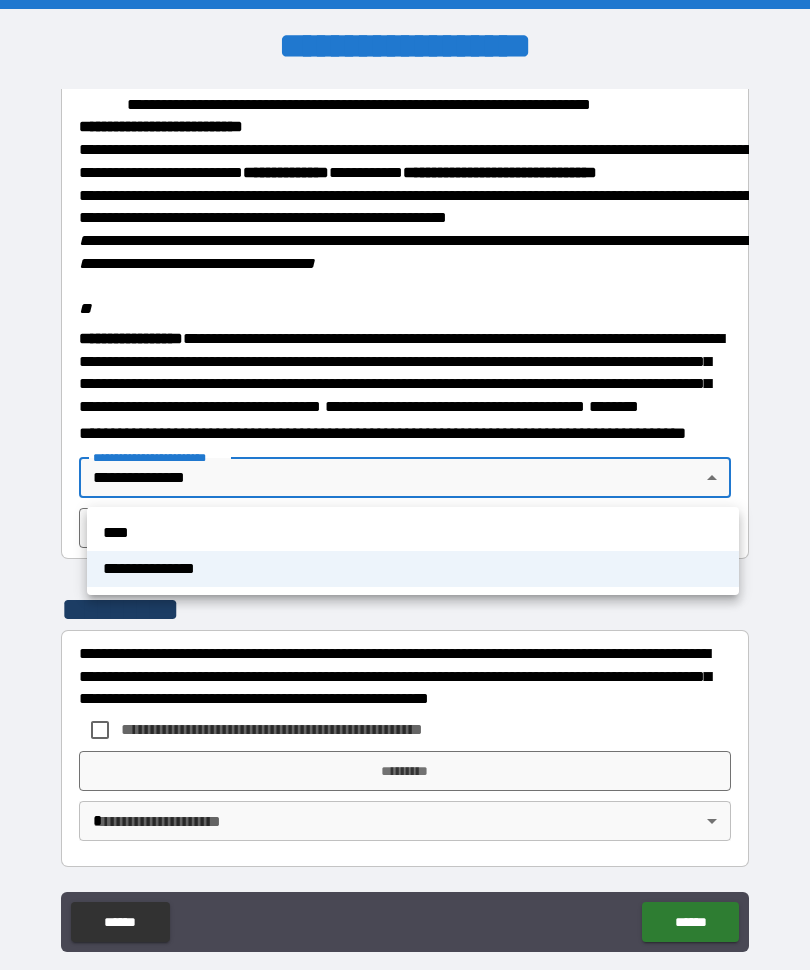 click on "****" at bounding box center [413, 534] 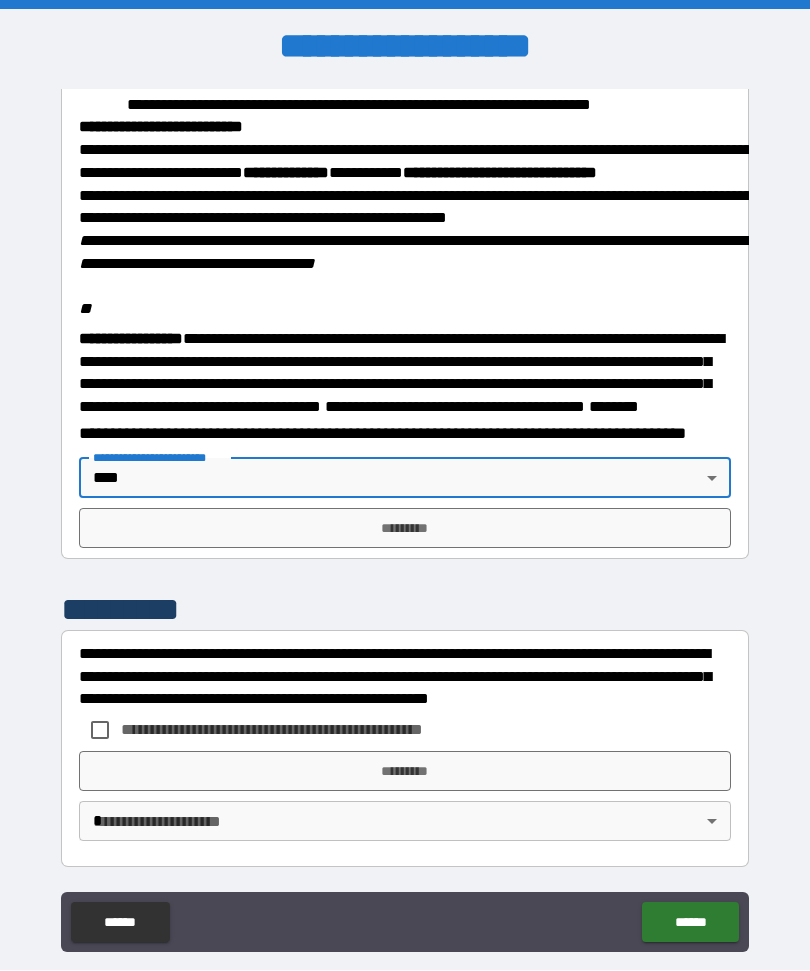 type on "****" 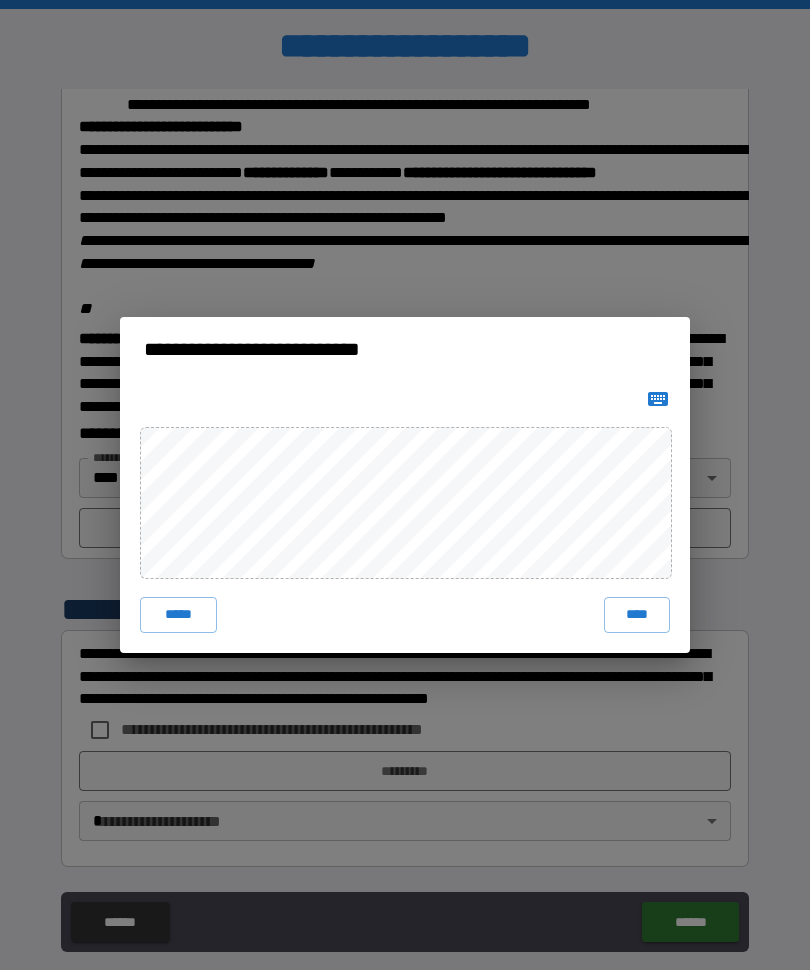 click on "****" at bounding box center [637, 616] 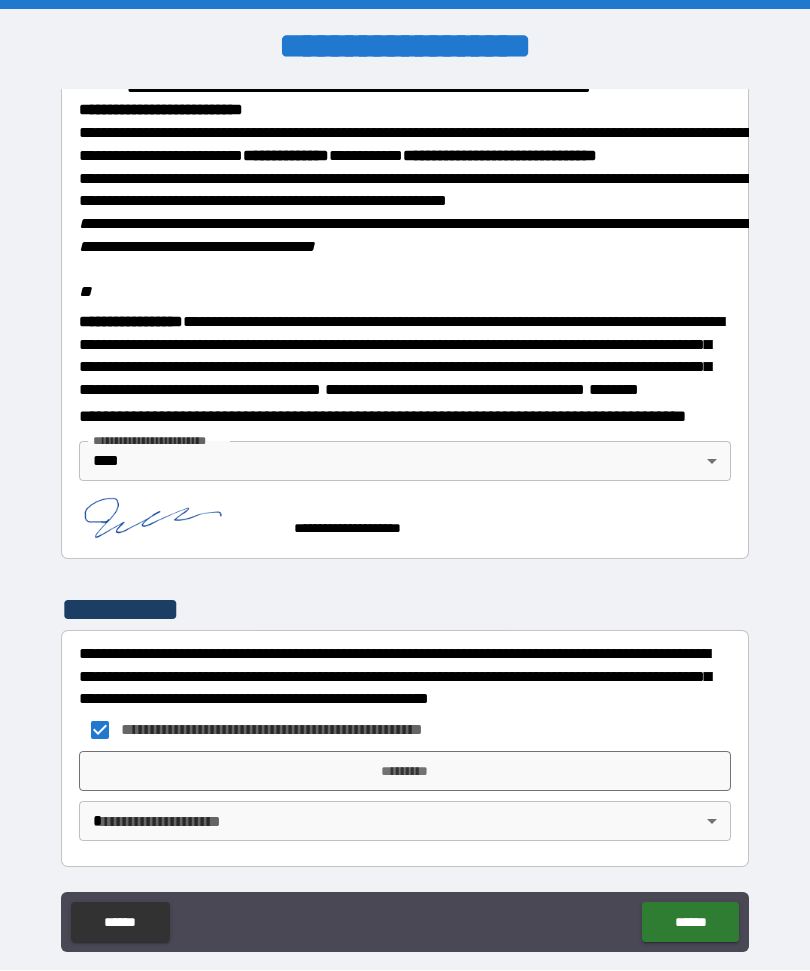 click on "*********" at bounding box center (405, 772) 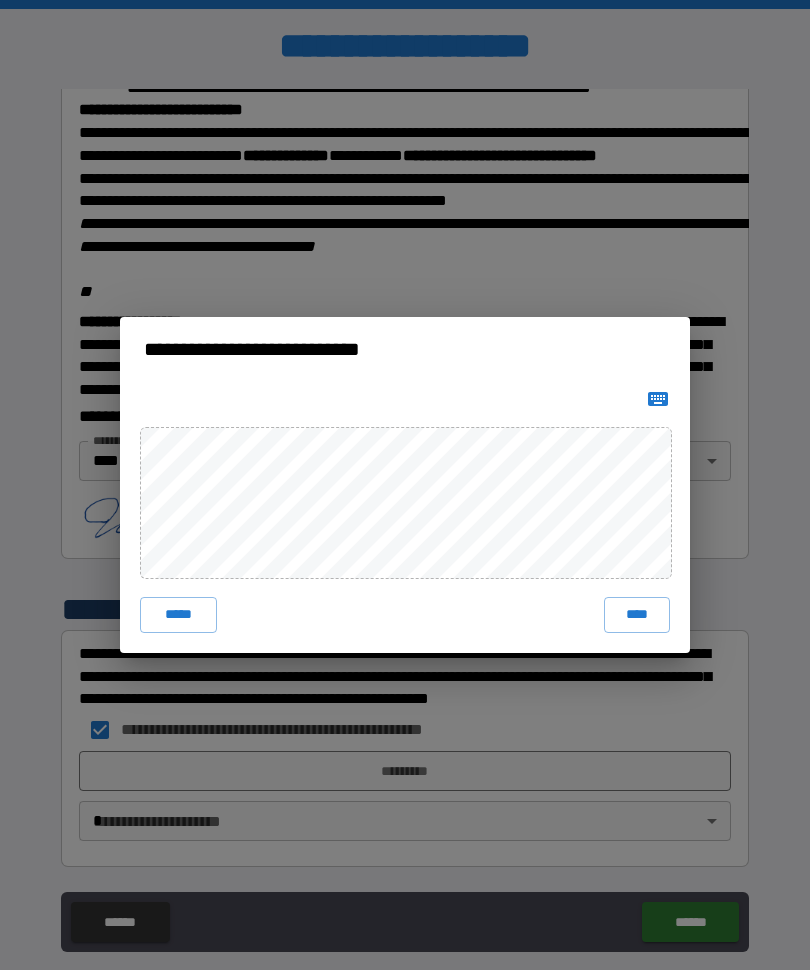 click on "****" at bounding box center [637, 616] 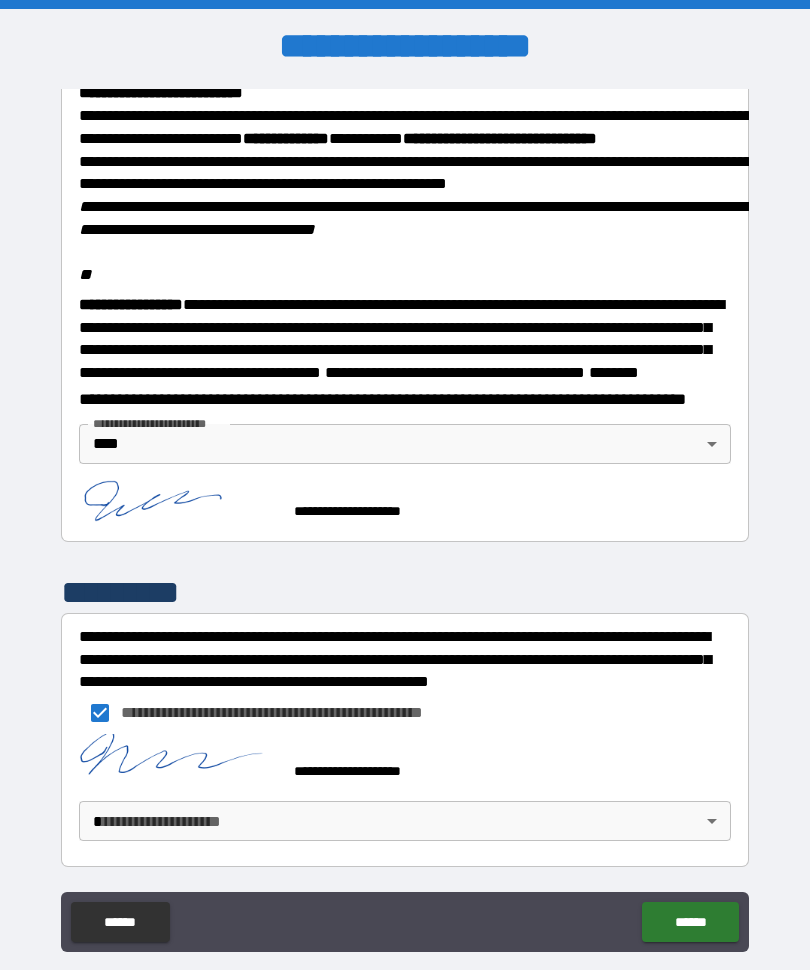 scroll, scrollTop: 2360, scrollLeft: 0, axis: vertical 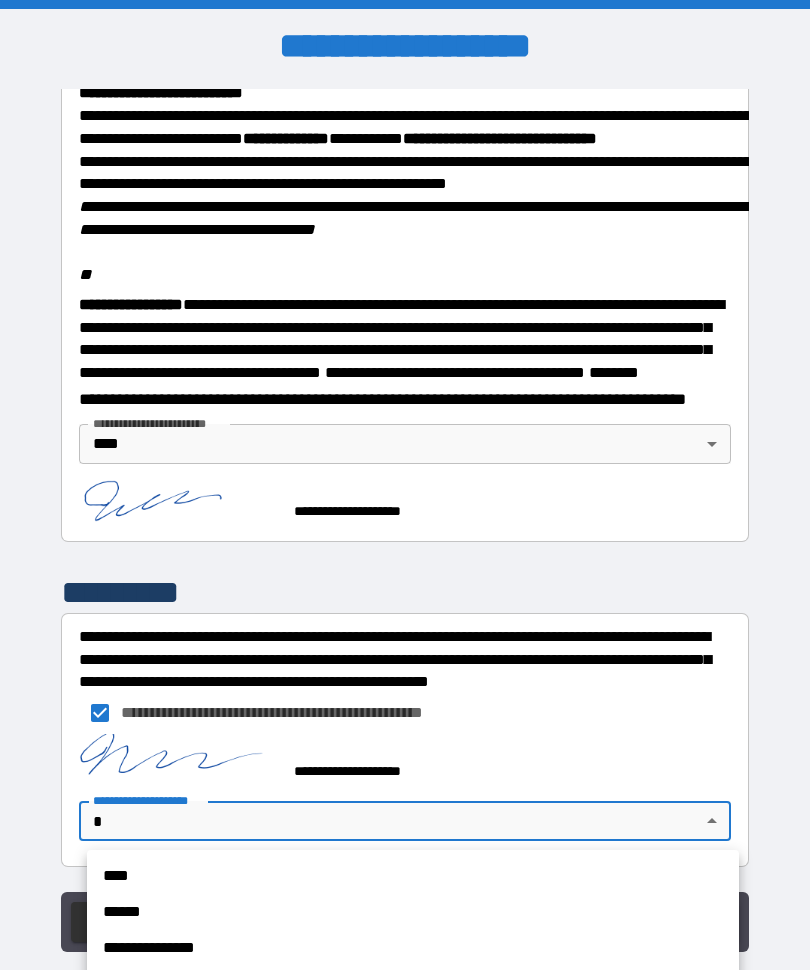 click on "****" at bounding box center [413, 877] 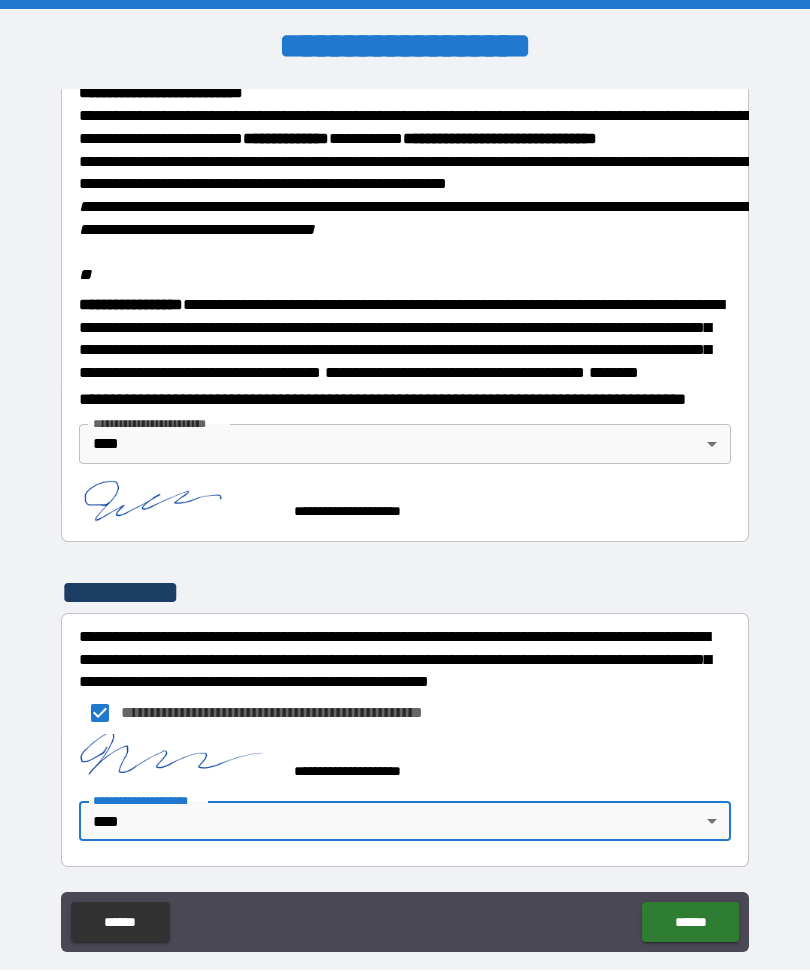 click on "******" at bounding box center [690, 923] 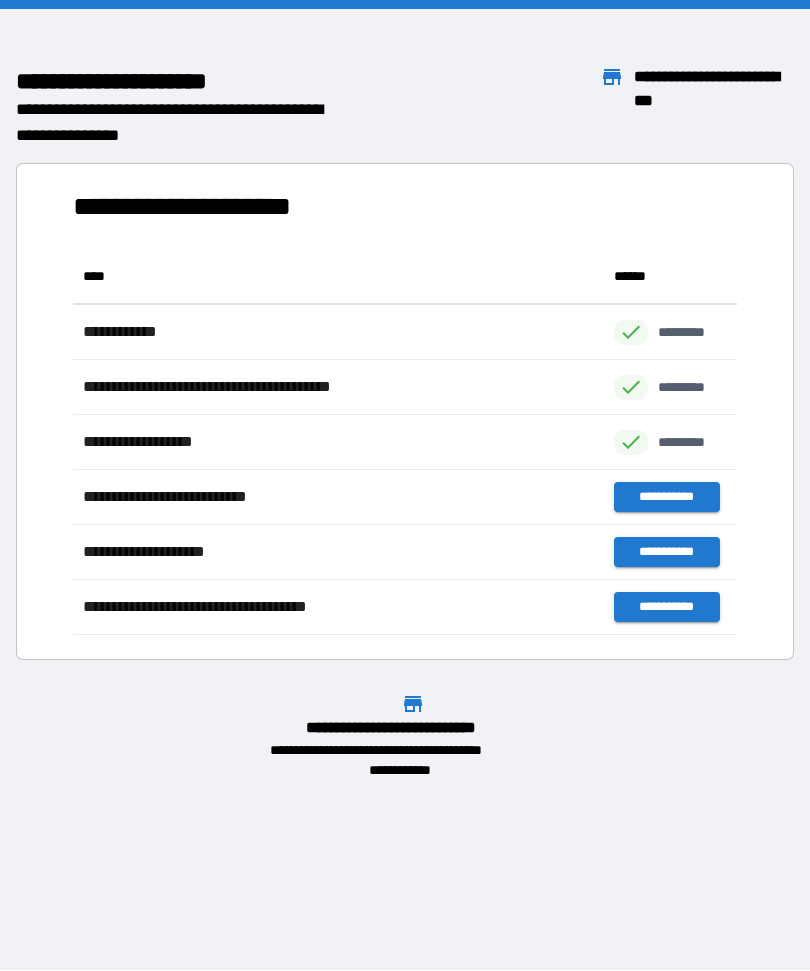 scroll, scrollTop: 1, scrollLeft: 1, axis: both 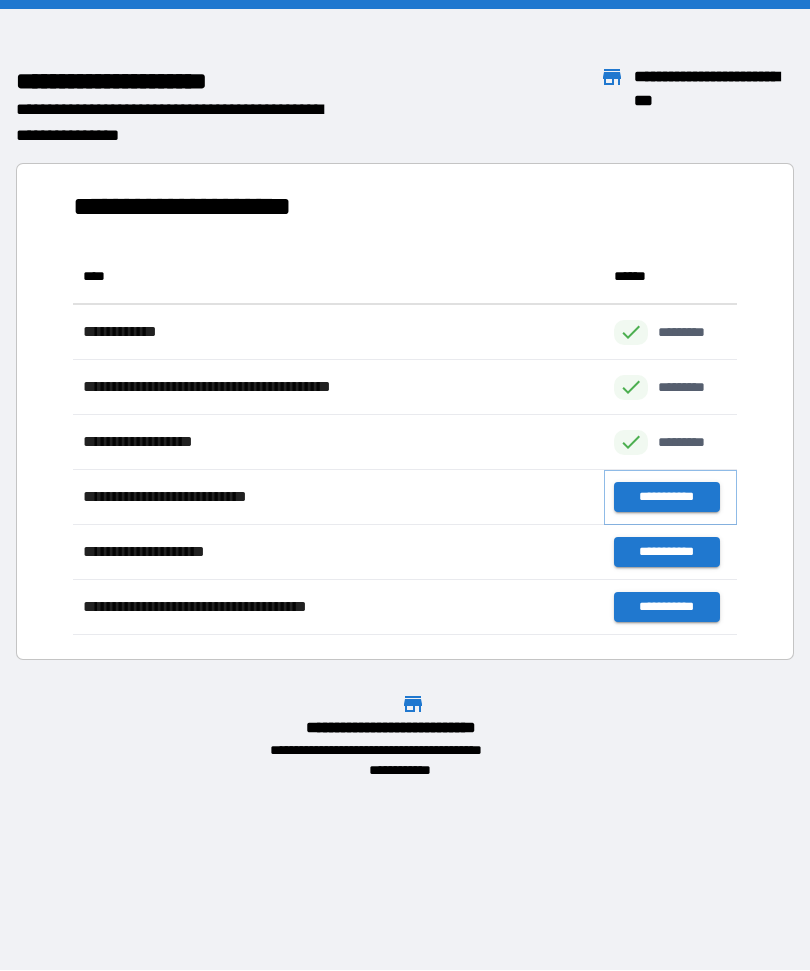 click on "**********" at bounding box center [666, 498] 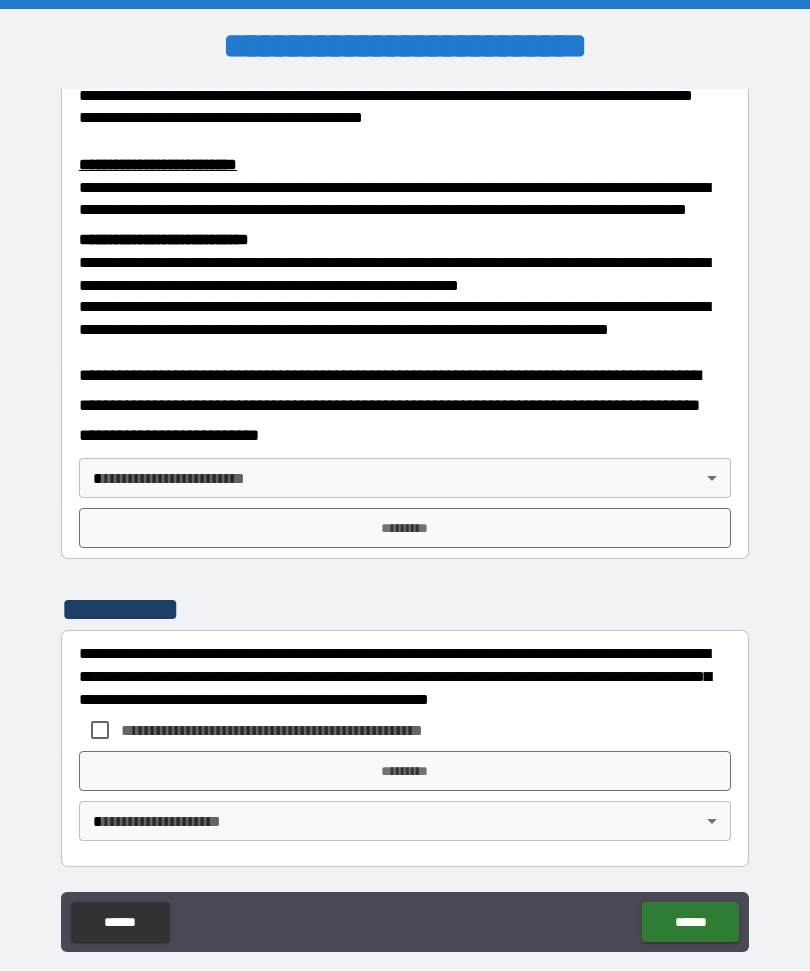 scroll, scrollTop: 663, scrollLeft: 0, axis: vertical 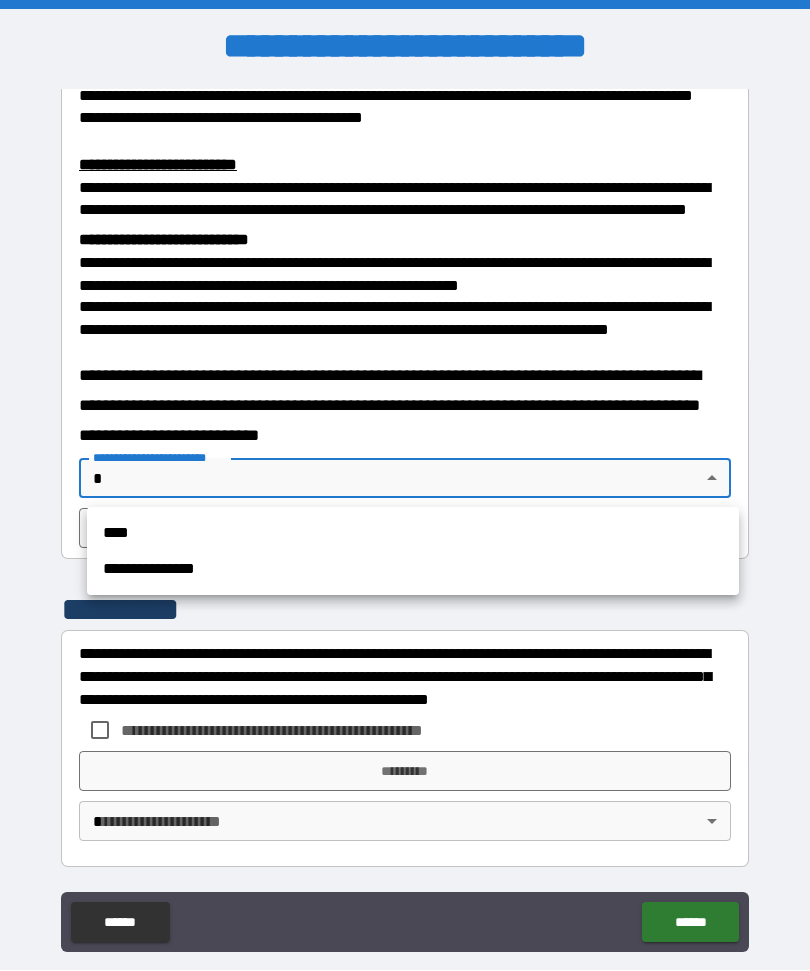 click on "****" at bounding box center (413, 534) 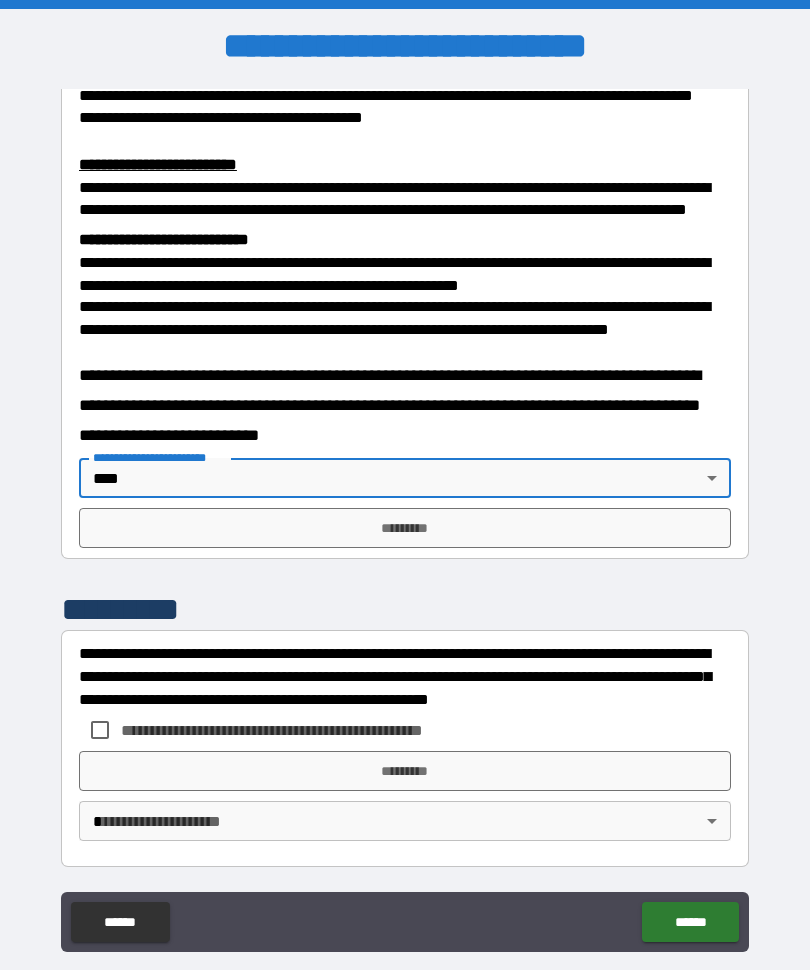 click on "**********" at bounding box center (405, 519) 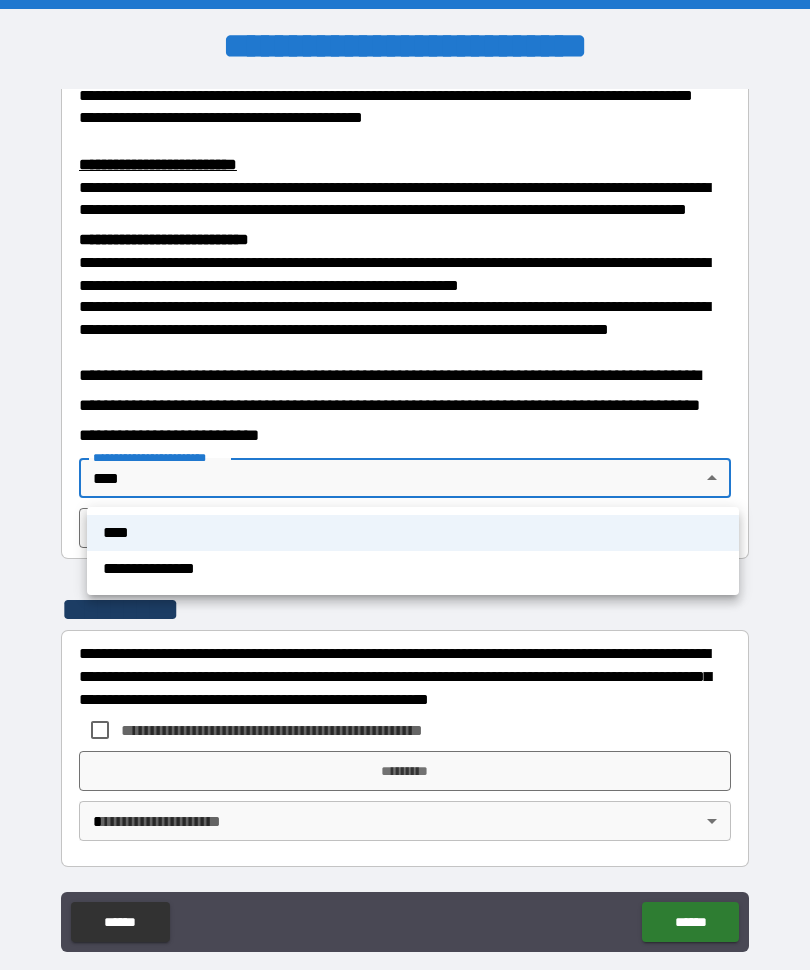click at bounding box center [405, 485] 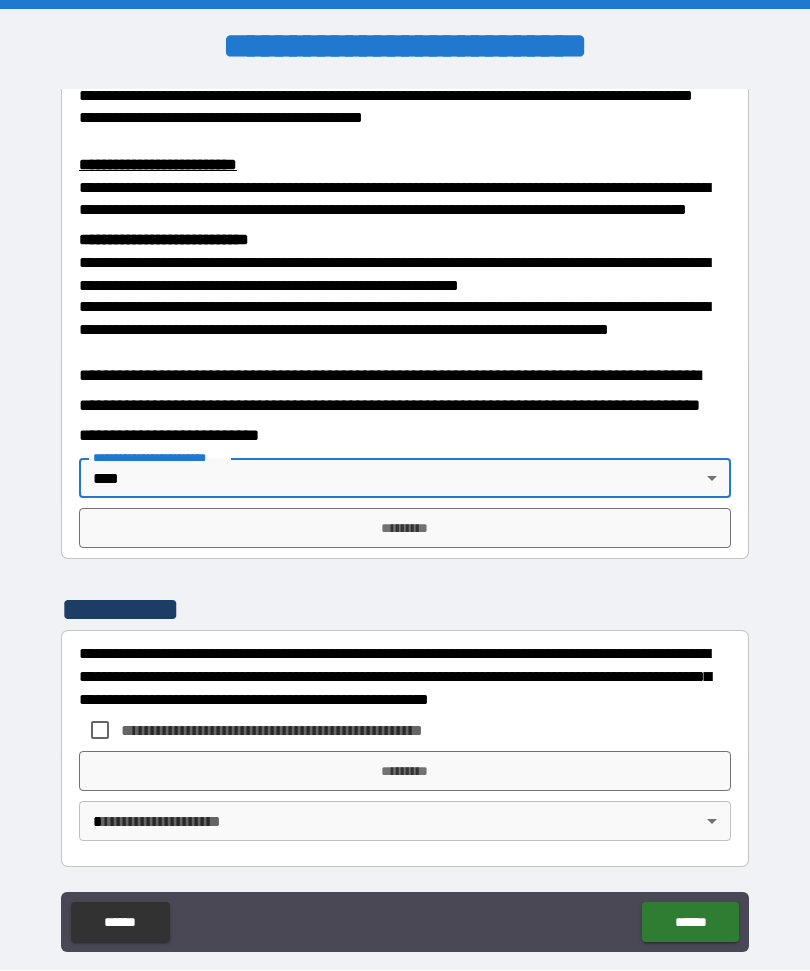 click on "*********" at bounding box center (405, 529) 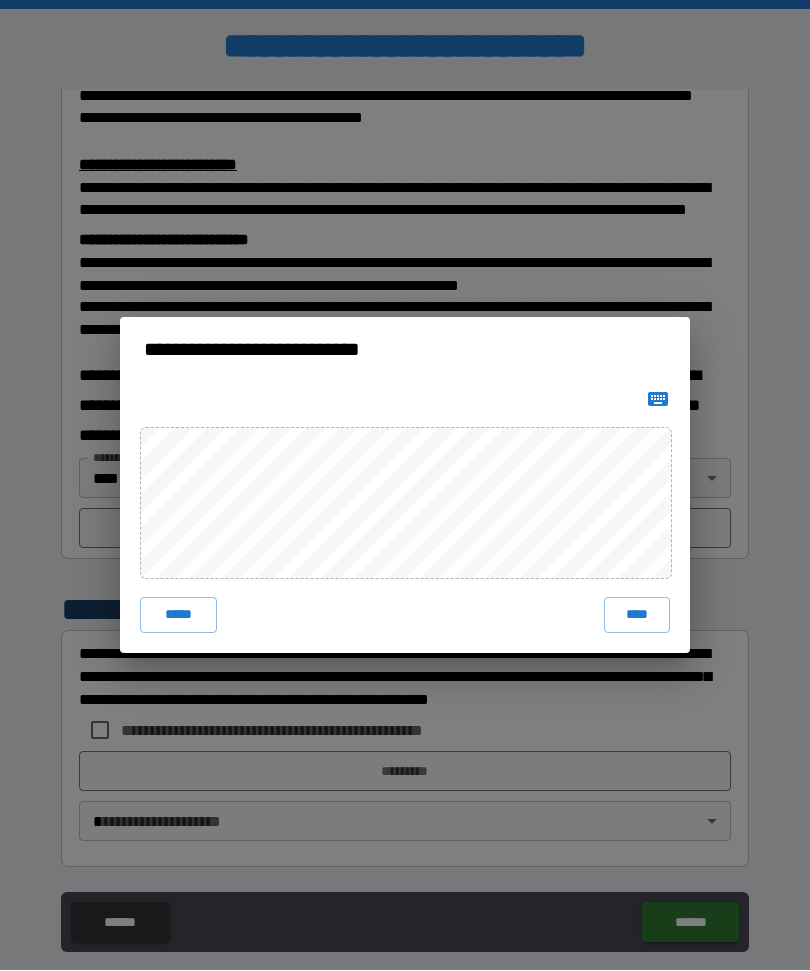 click on "****" at bounding box center [637, 616] 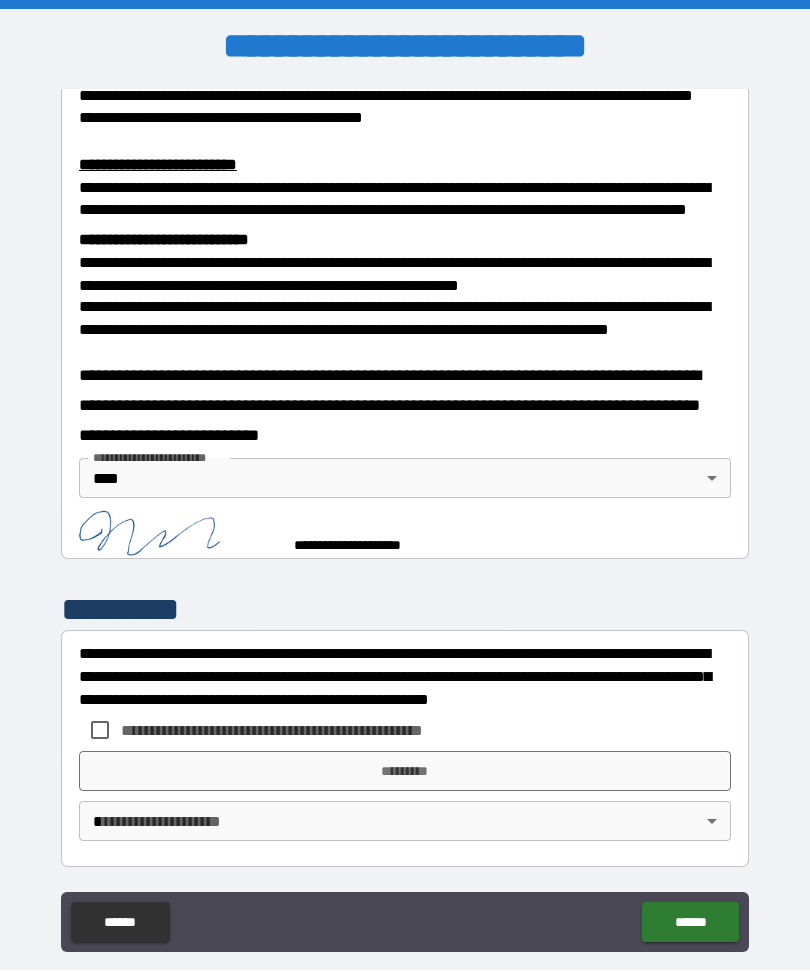 scroll, scrollTop: 653, scrollLeft: 0, axis: vertical 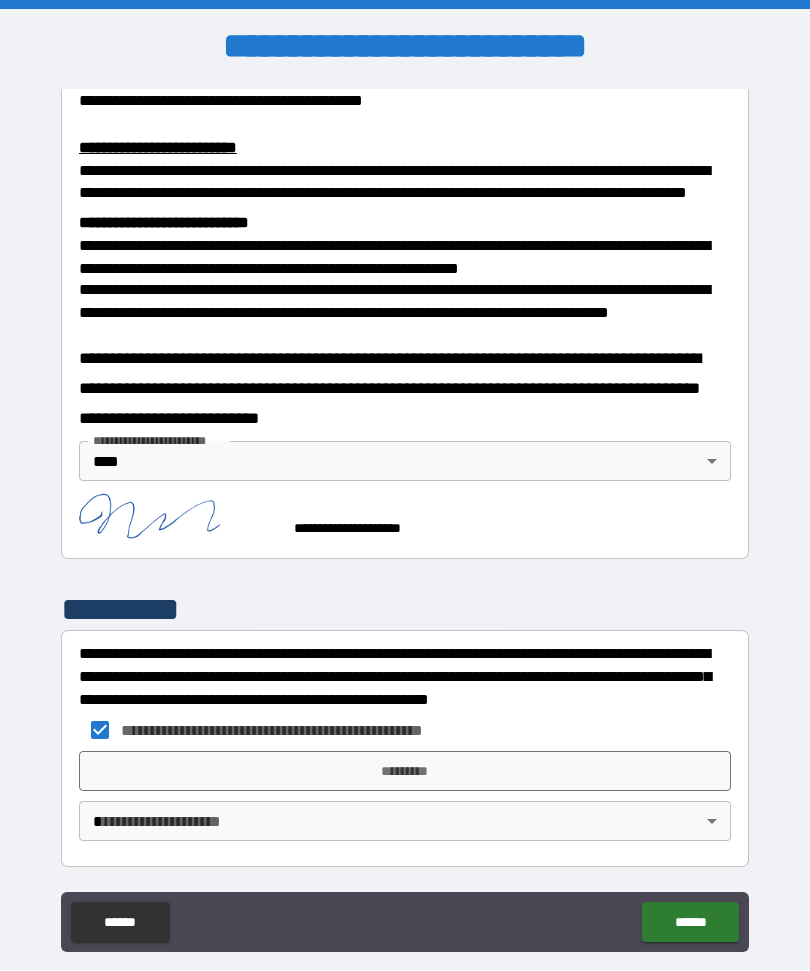 click on "*********" at bounding box center (405, 772) 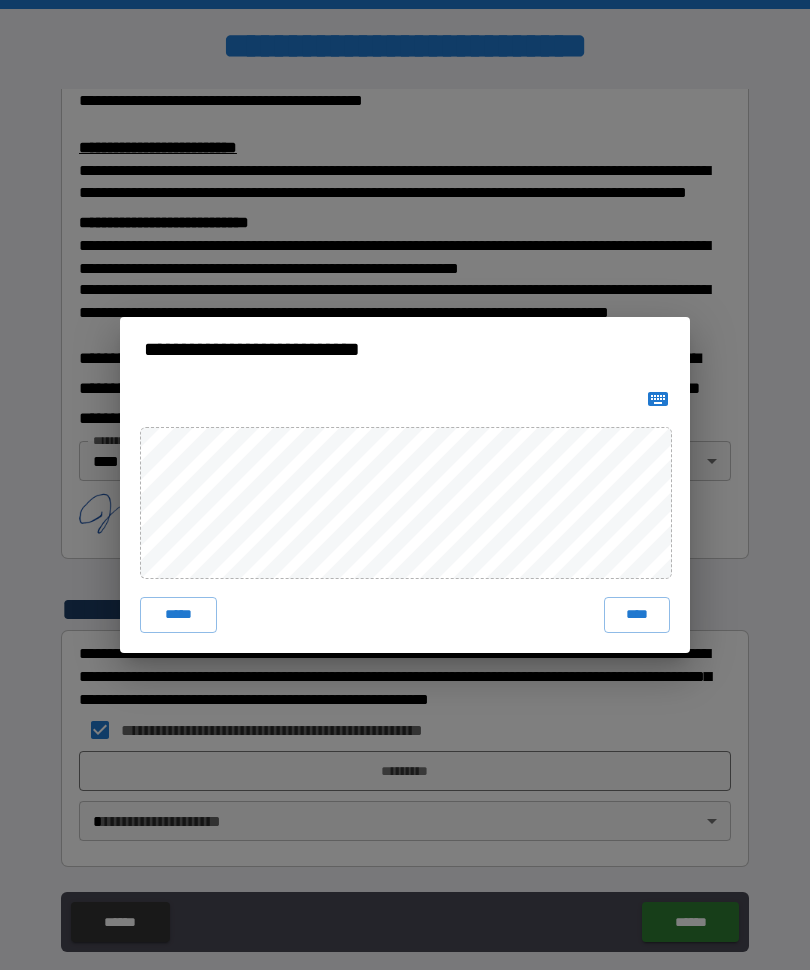 click on "****" at bounding box center [637, 616] 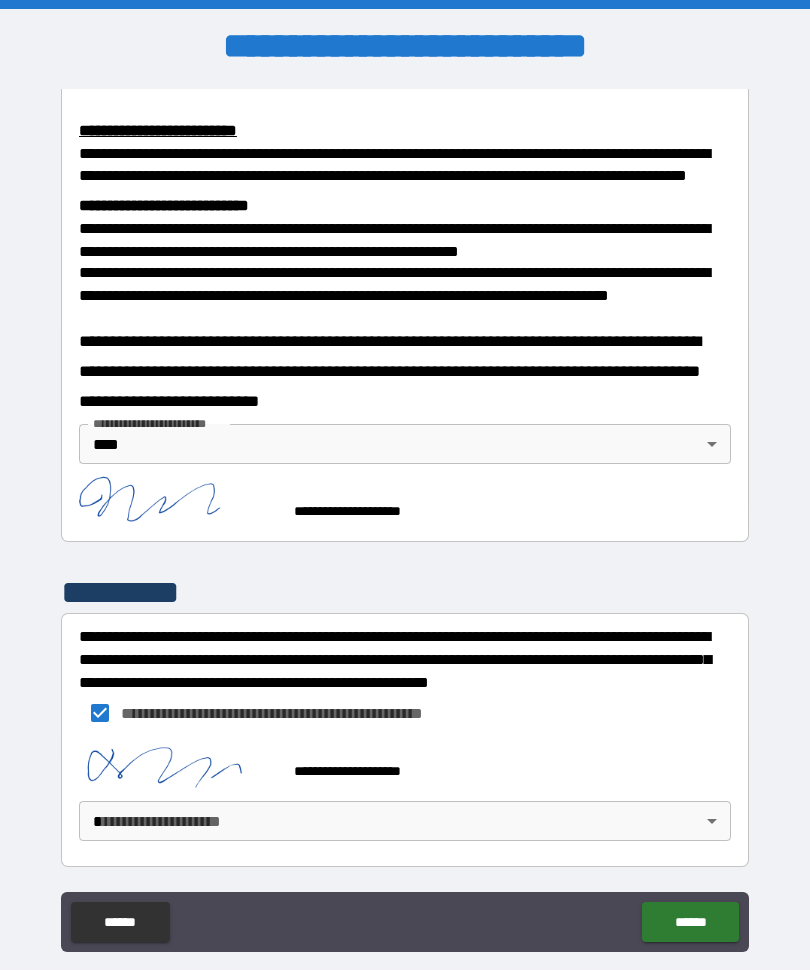 click on "******" at bounding box center (690, 923) 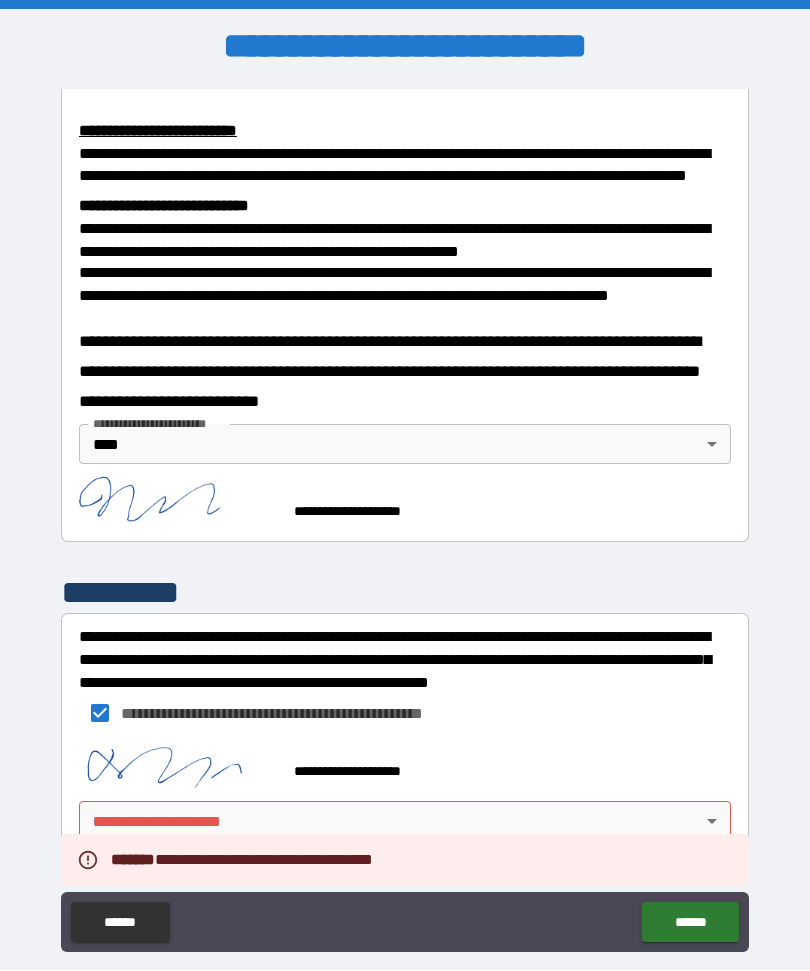 scroll, scrollTop: 697, scrollLeft: 0, axis: vertical 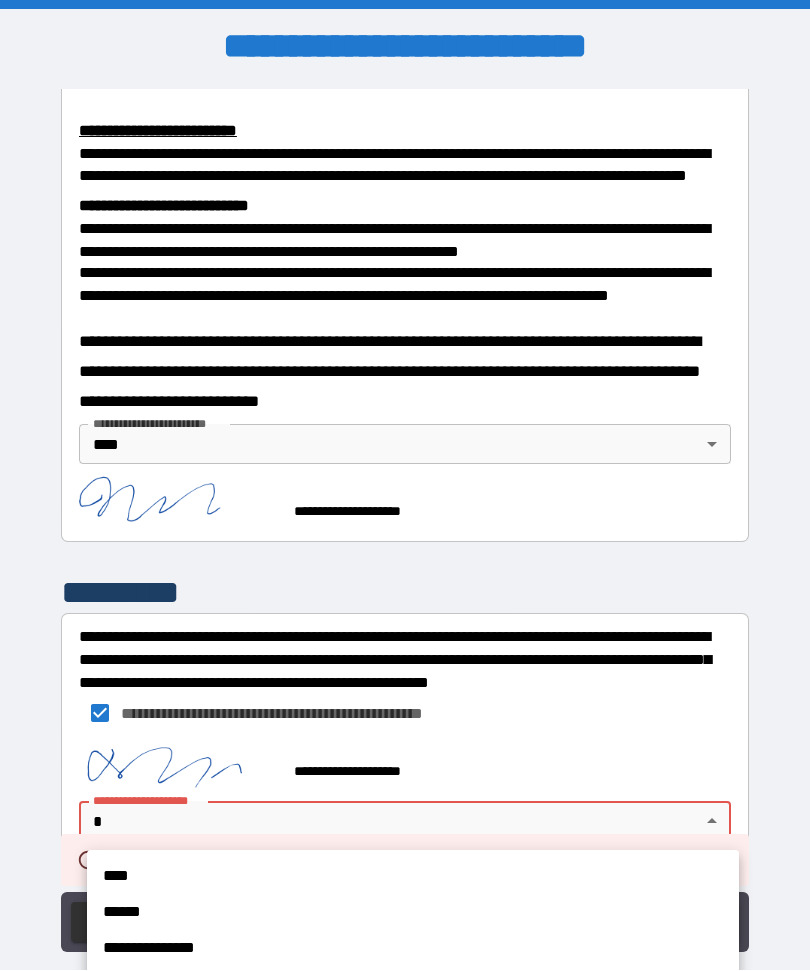 click on "****" at bounding box center [413, 877] 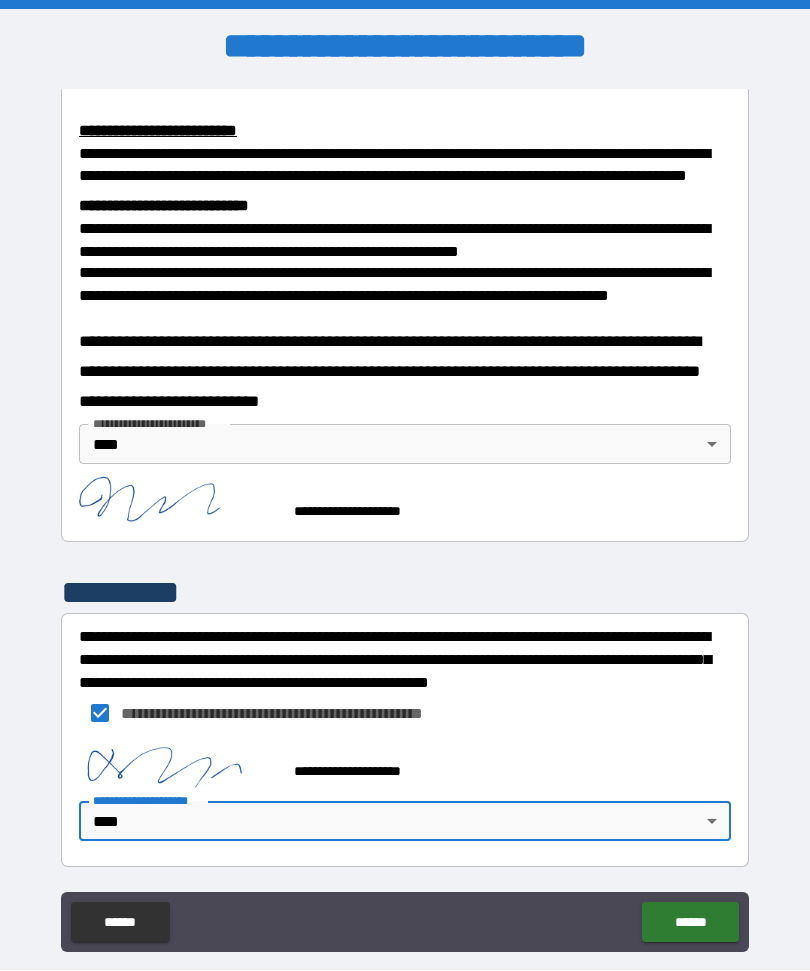 click on "******" at bounding box center (690, 923) 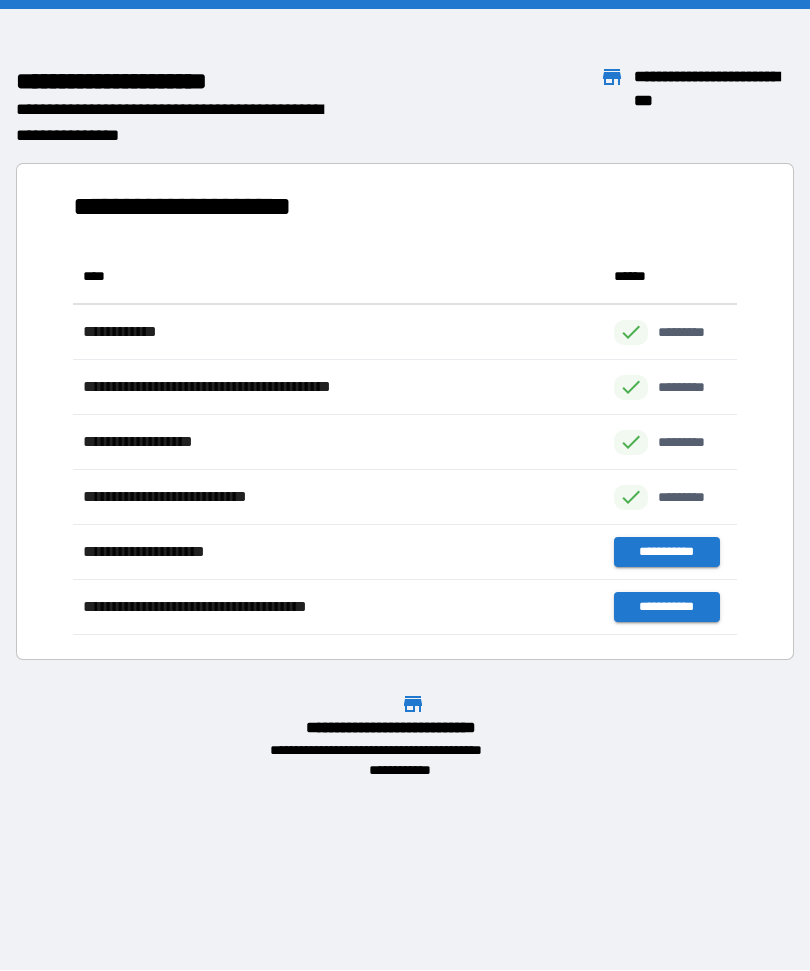 scroll, scrollTop: 1, scrollLeft: 1, axis: both 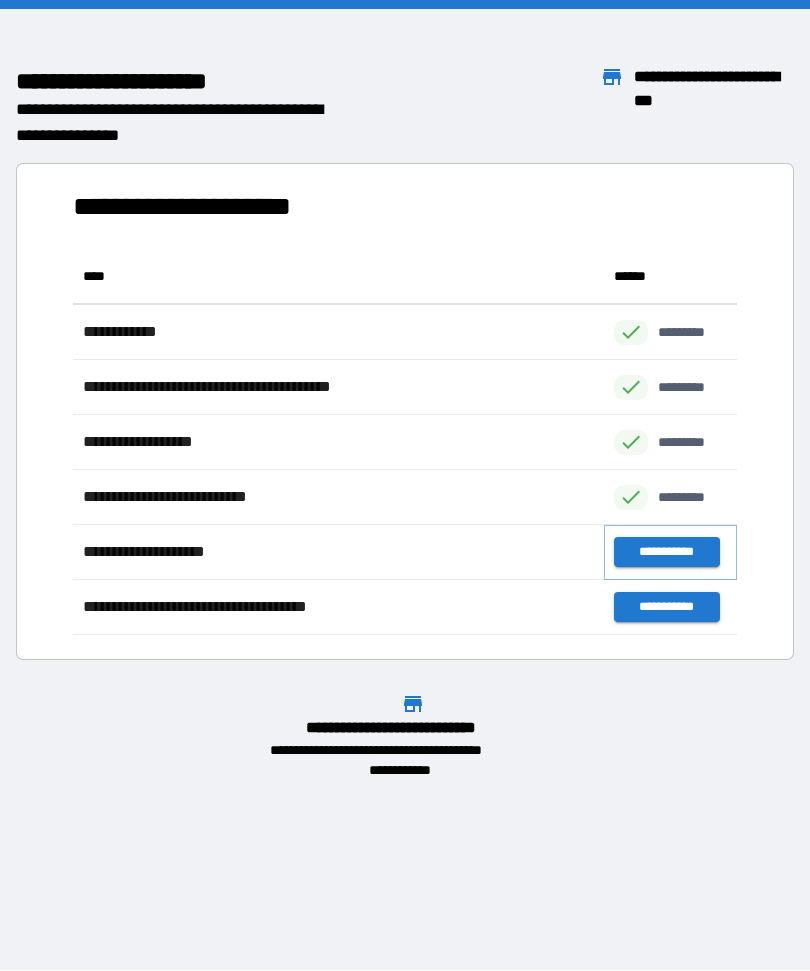 click on "**********" at bounding box center [666, 553] 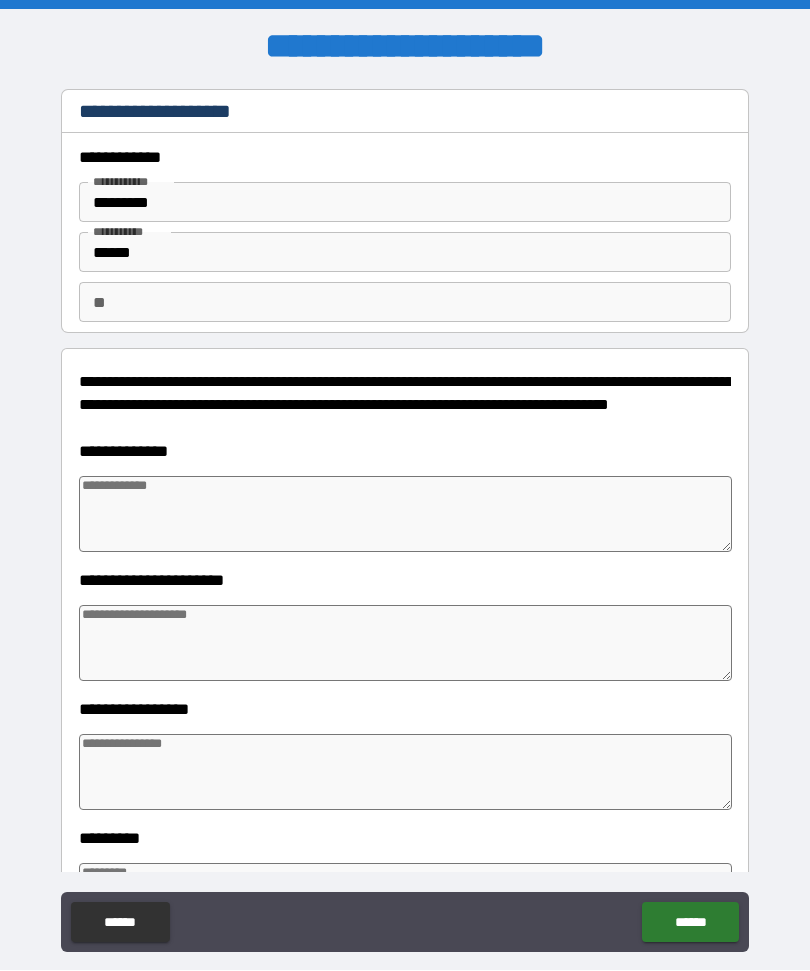type on "*" 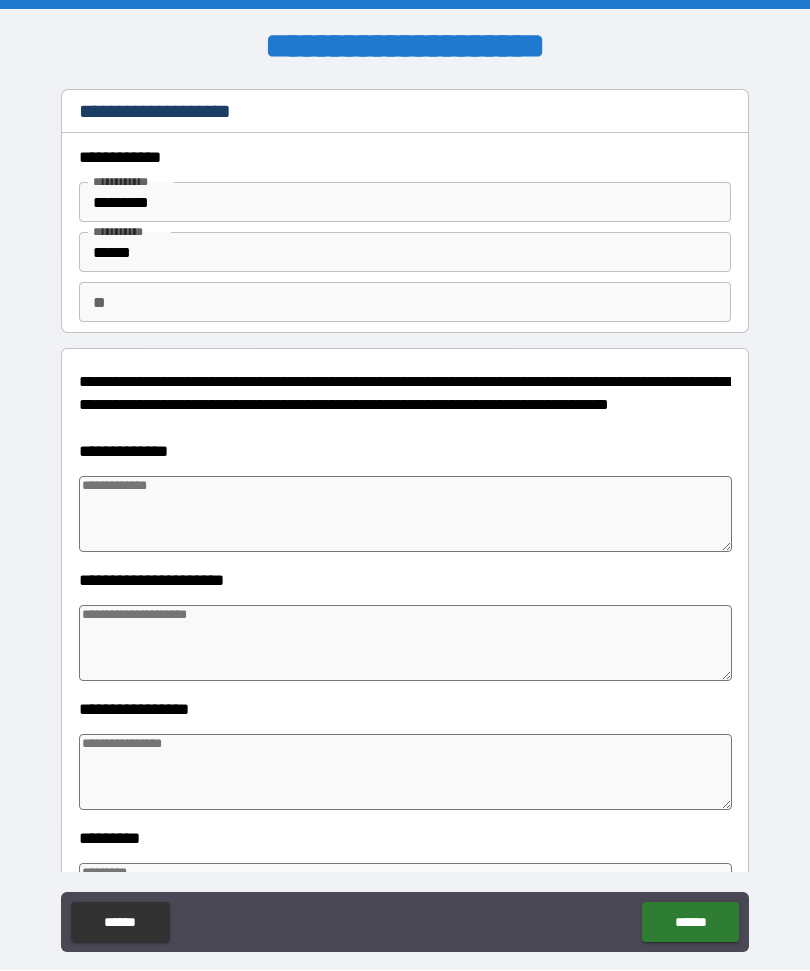 type on "*" 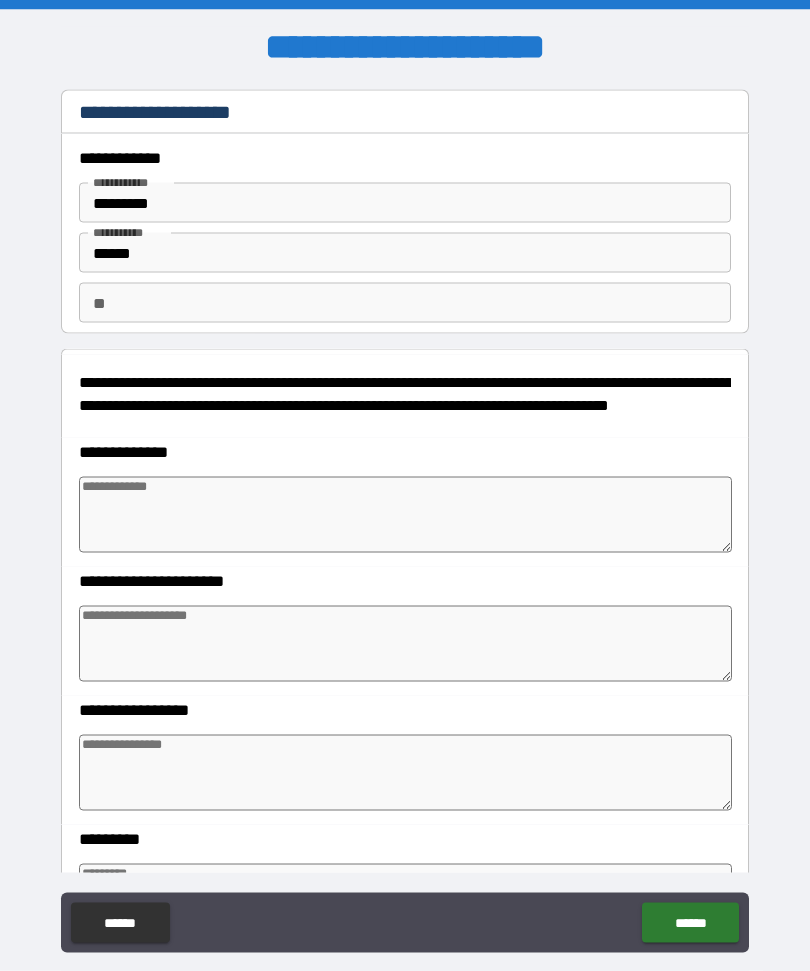 type on "*" 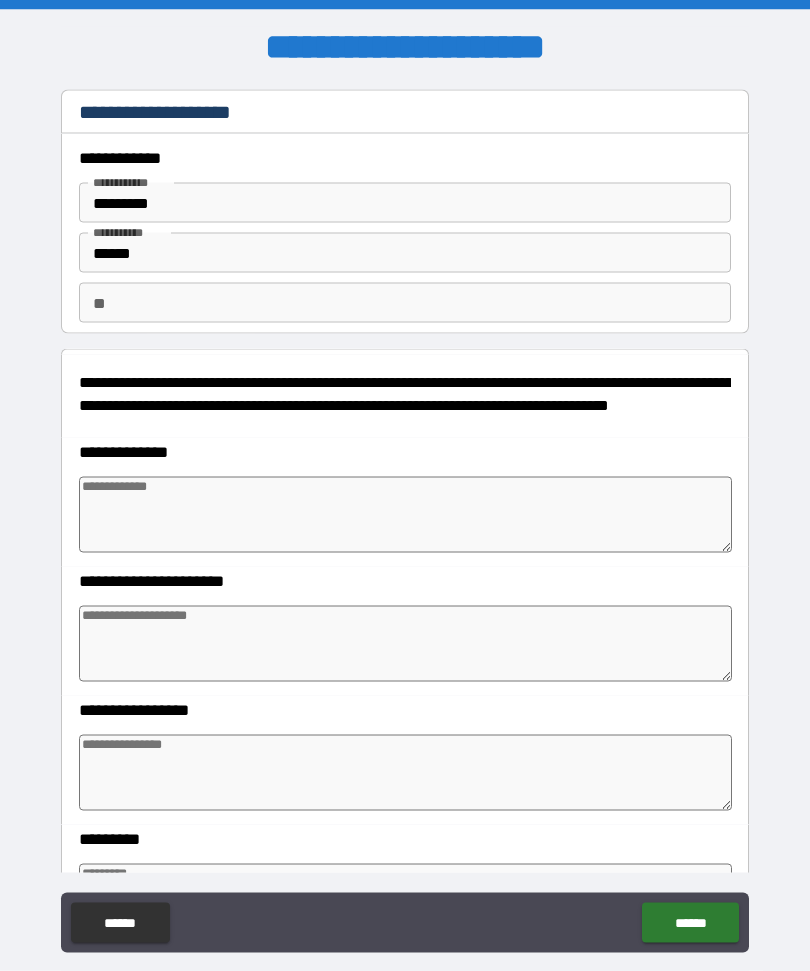 type on "*" 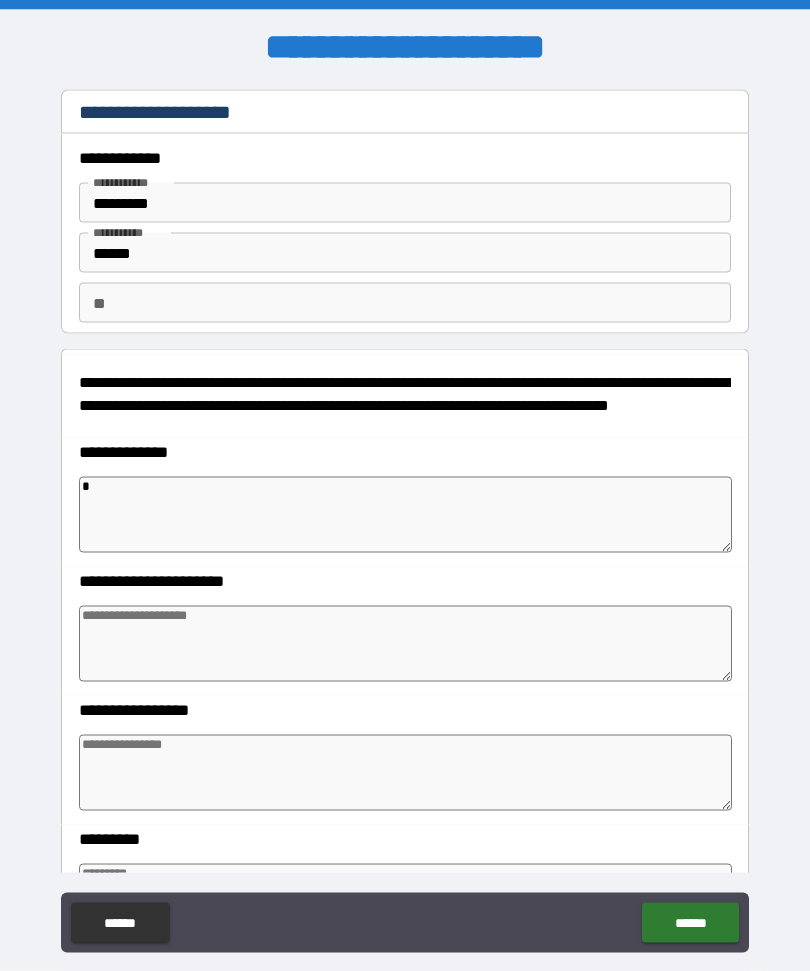 type on "**" 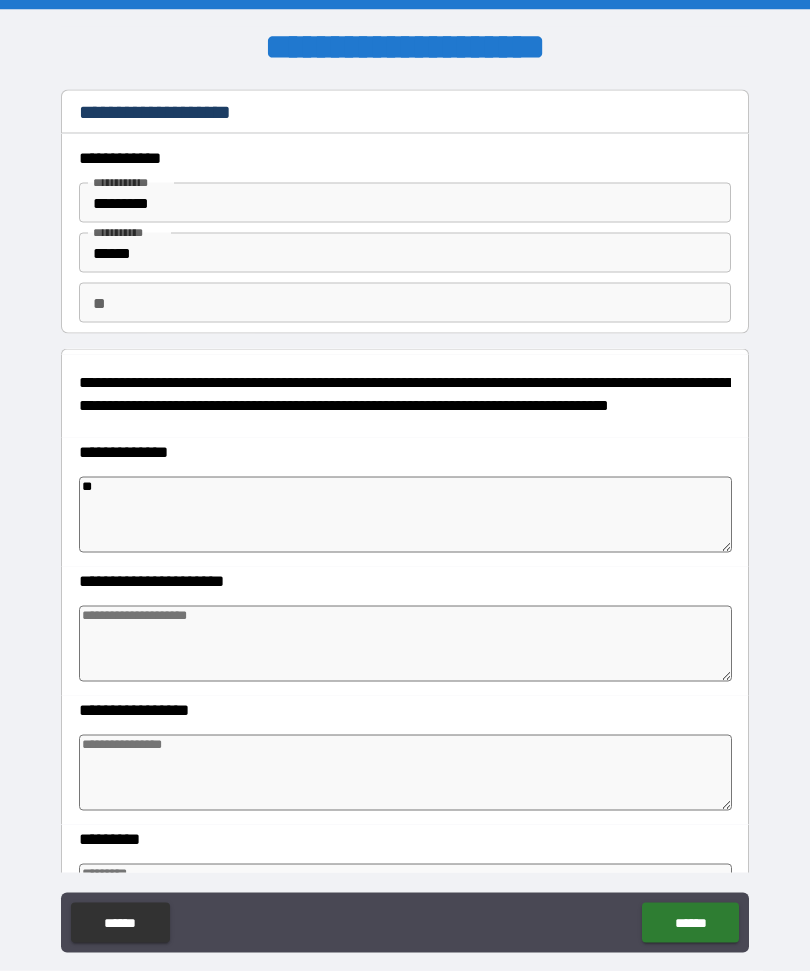 type on "*" 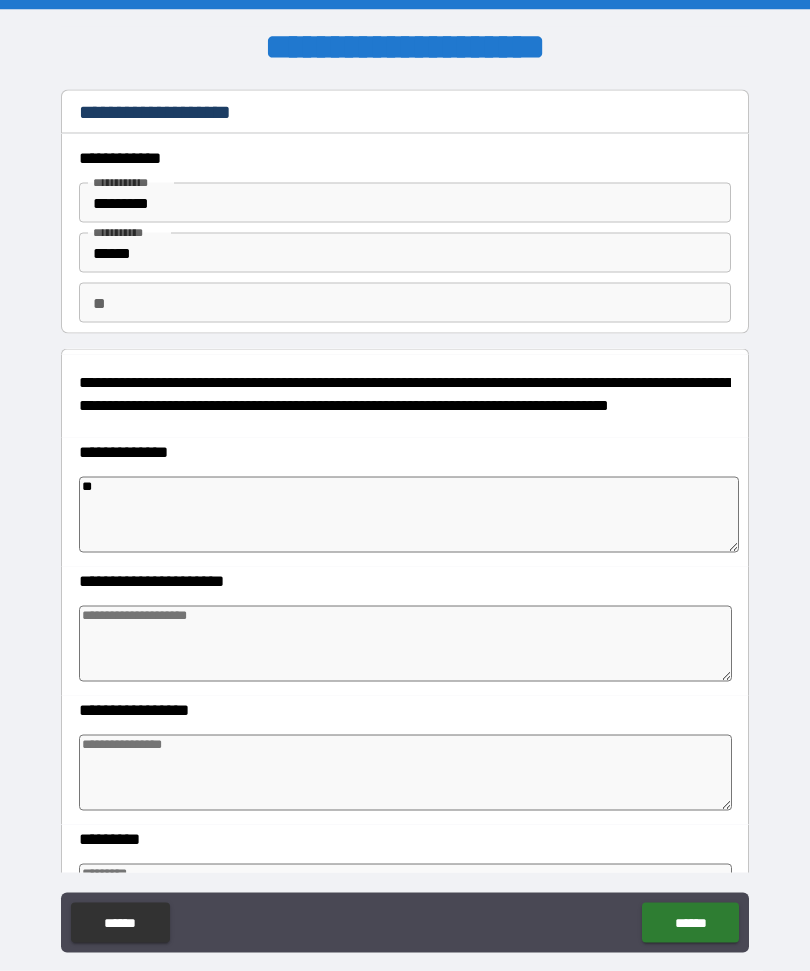 type on "*" 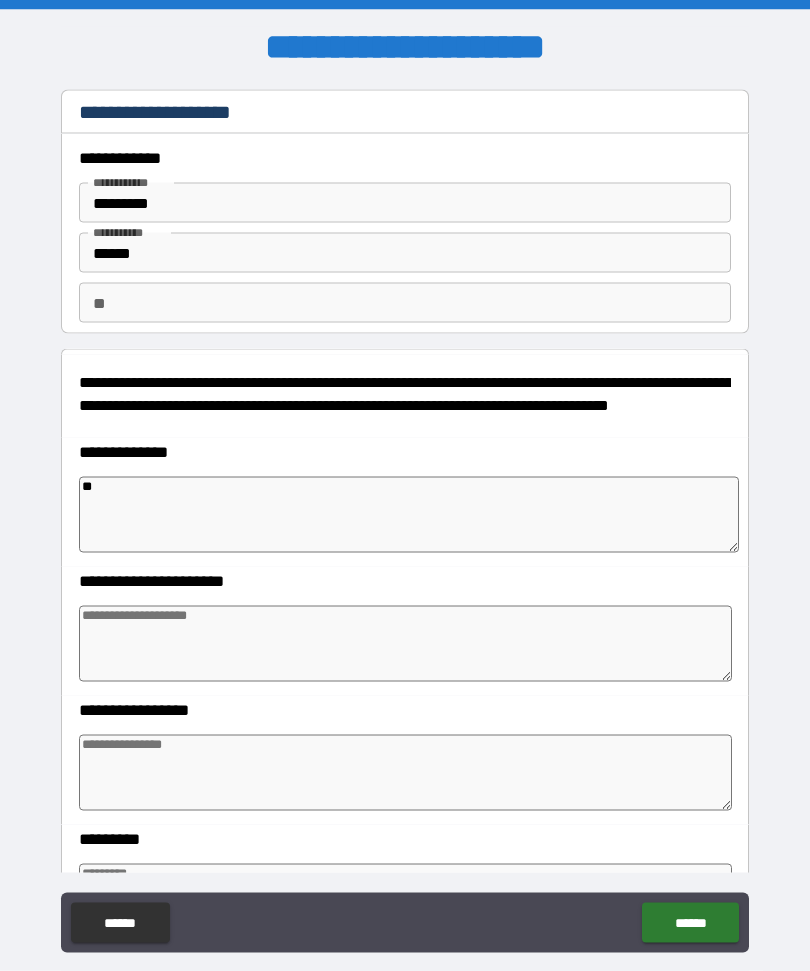 type on "*" 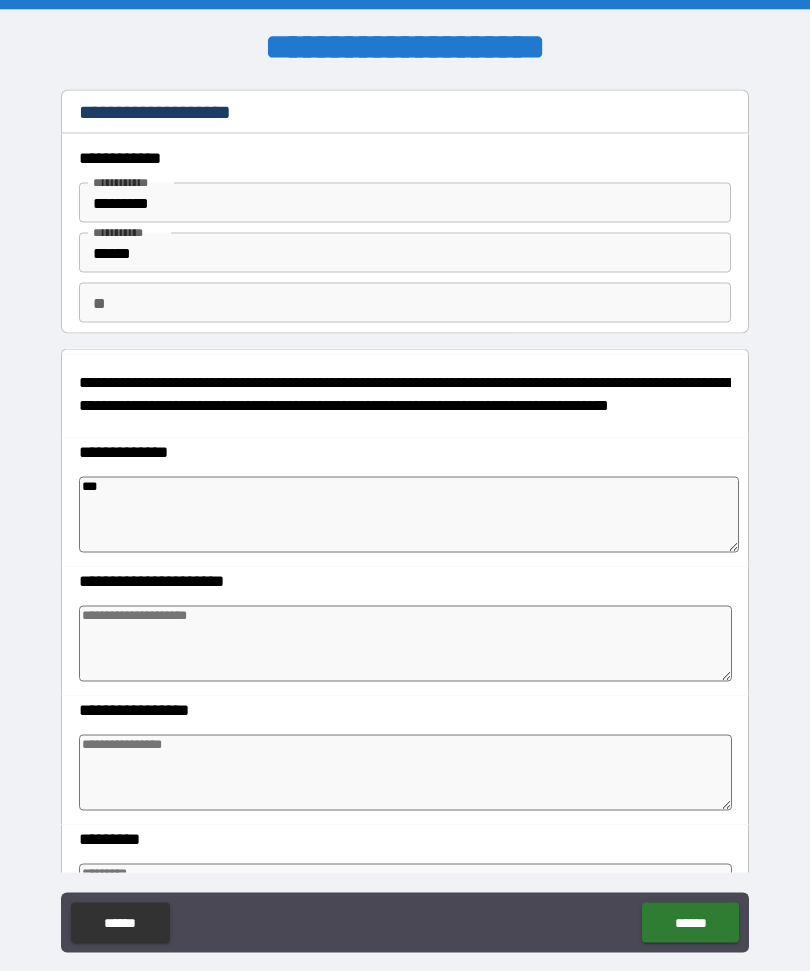 type on "*" 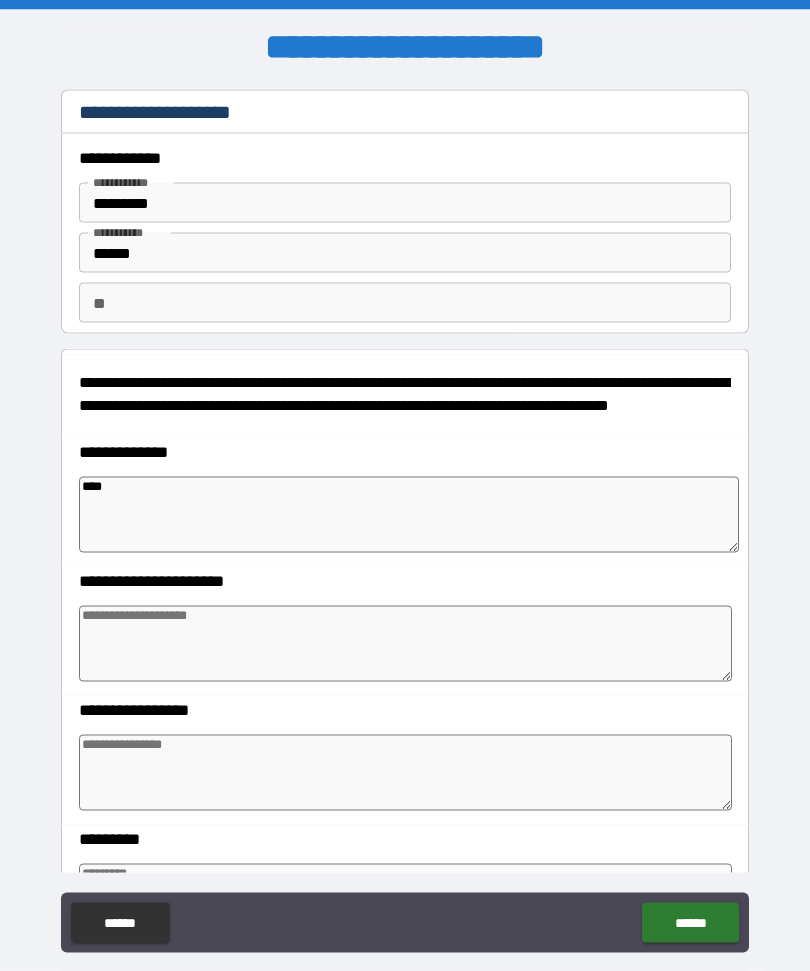 type on "*" 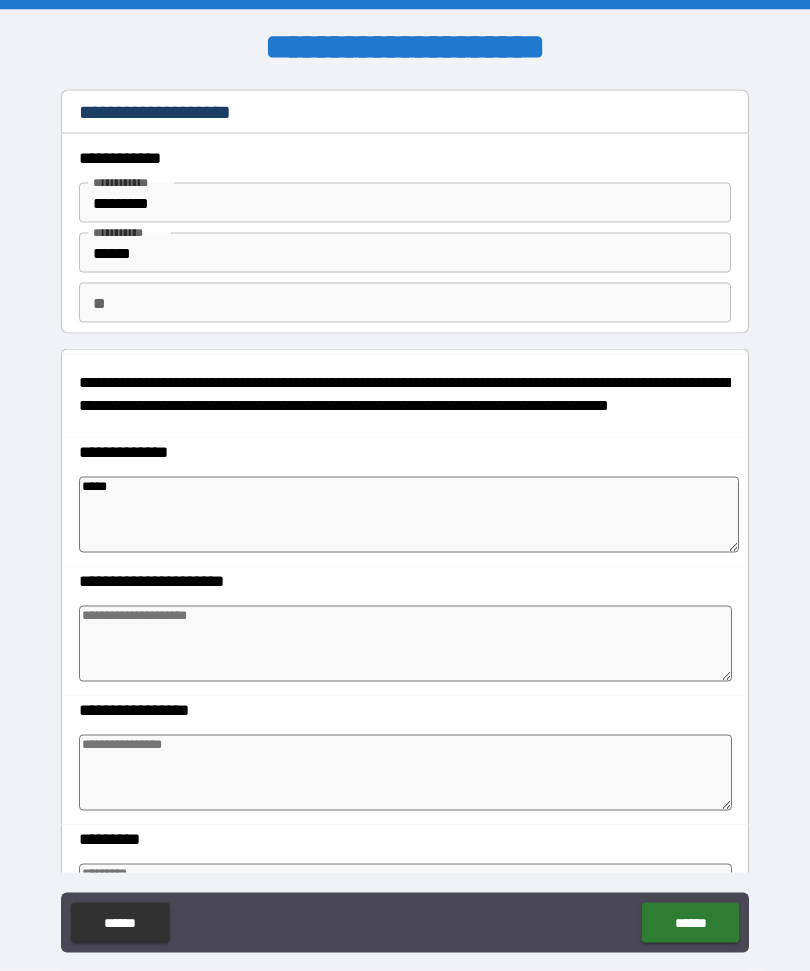 type on "*" 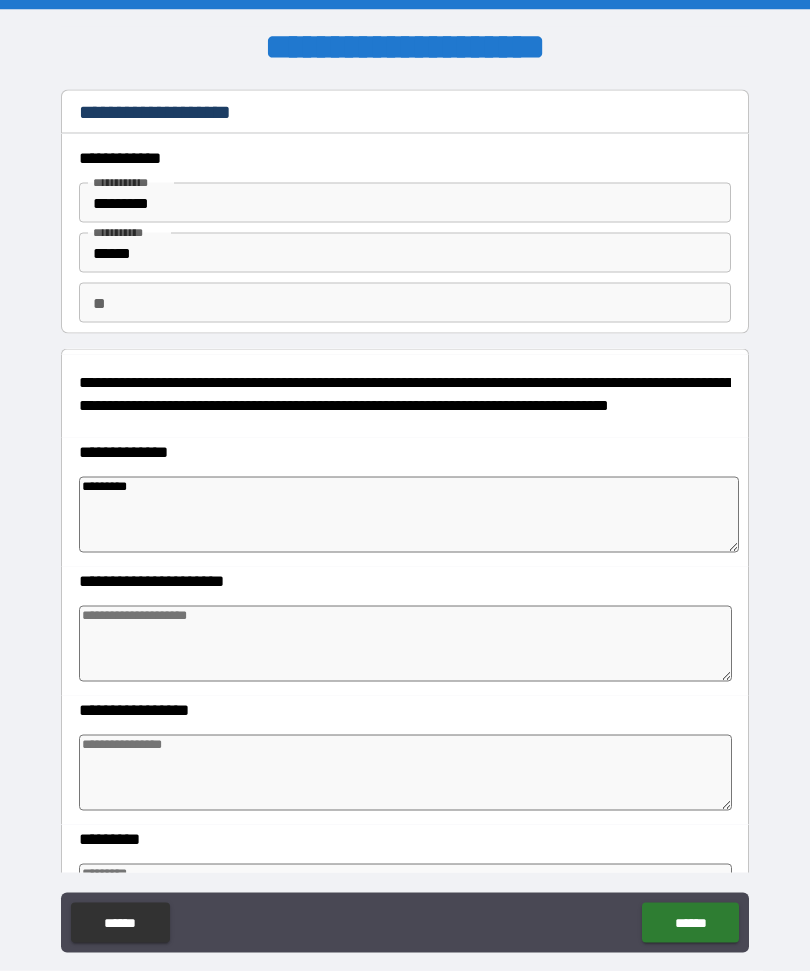 type on "*********" 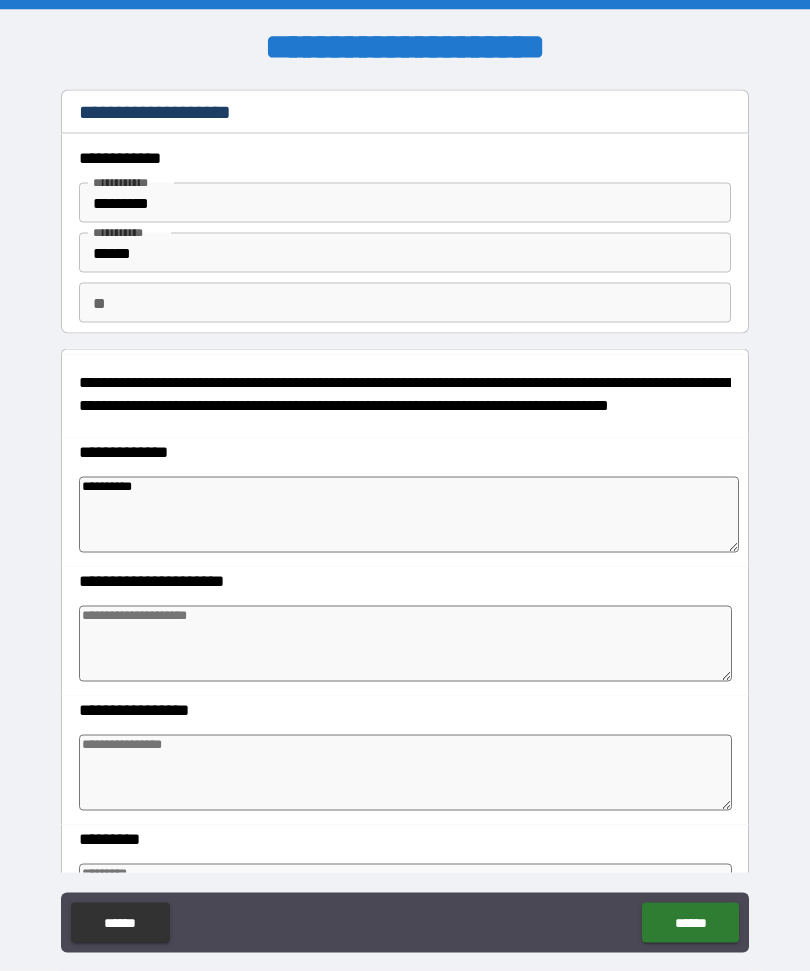 type on "*" 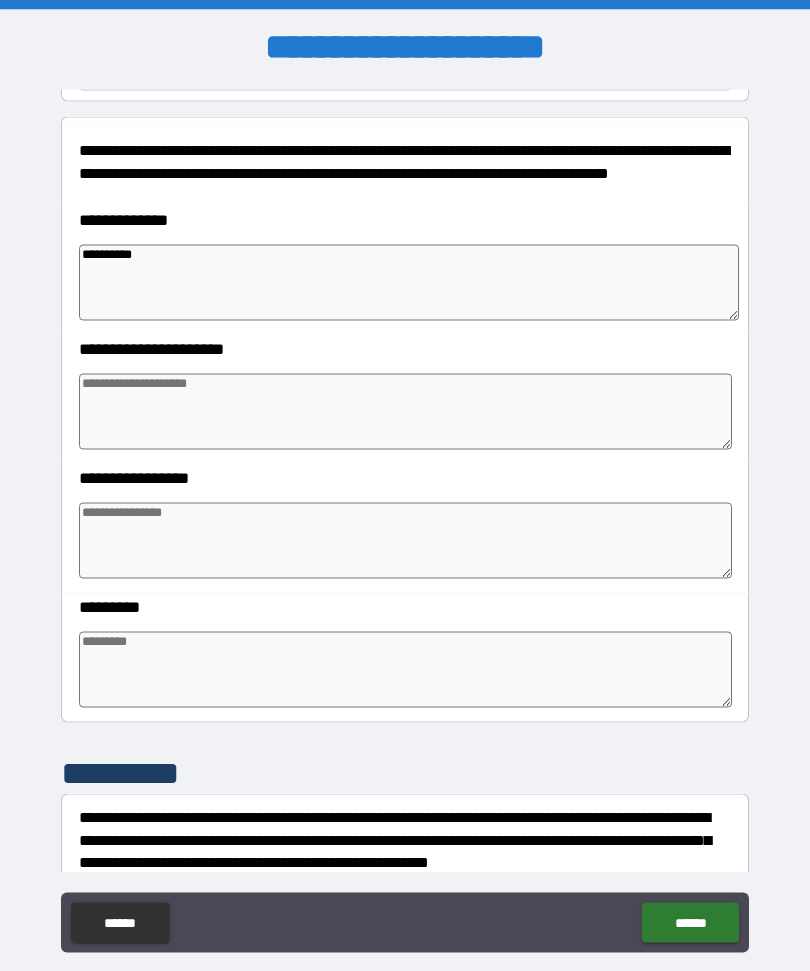 scroll, scrollTop: 240, scrollLeft: 0, axis: vertical 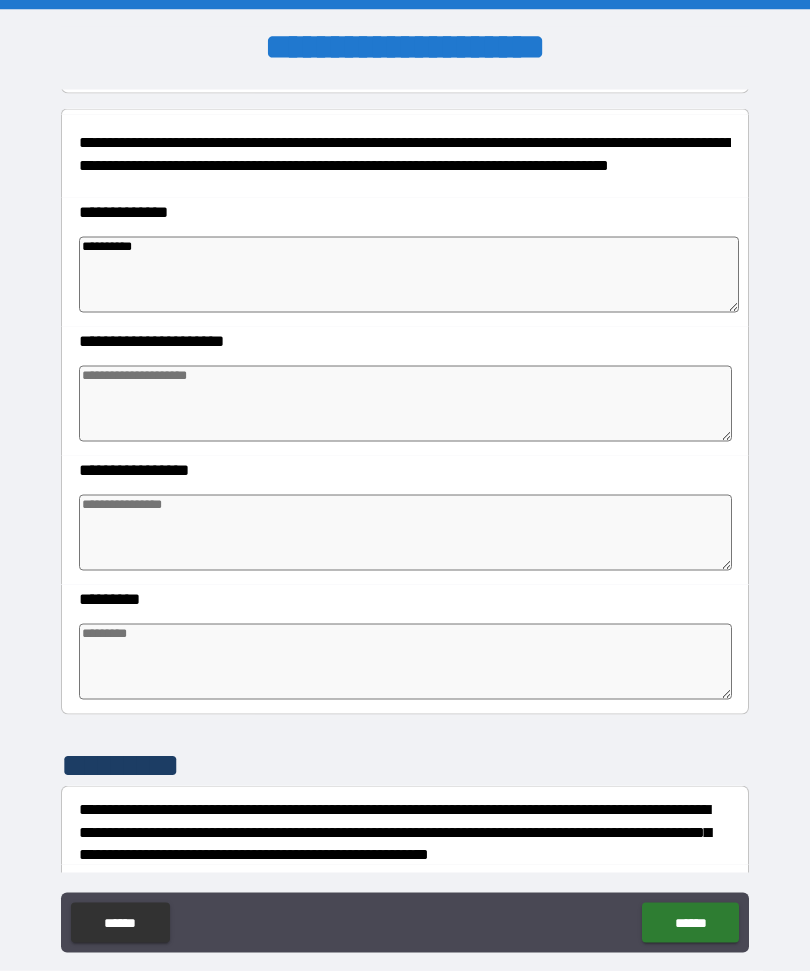 type on "*********" 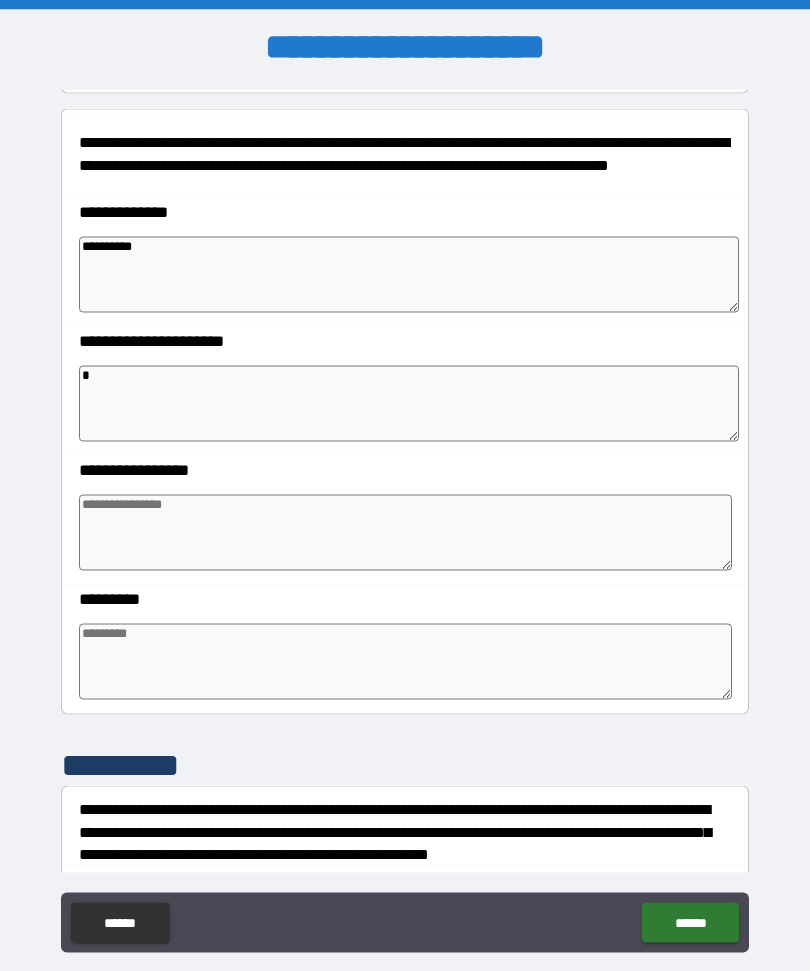 type on "*" 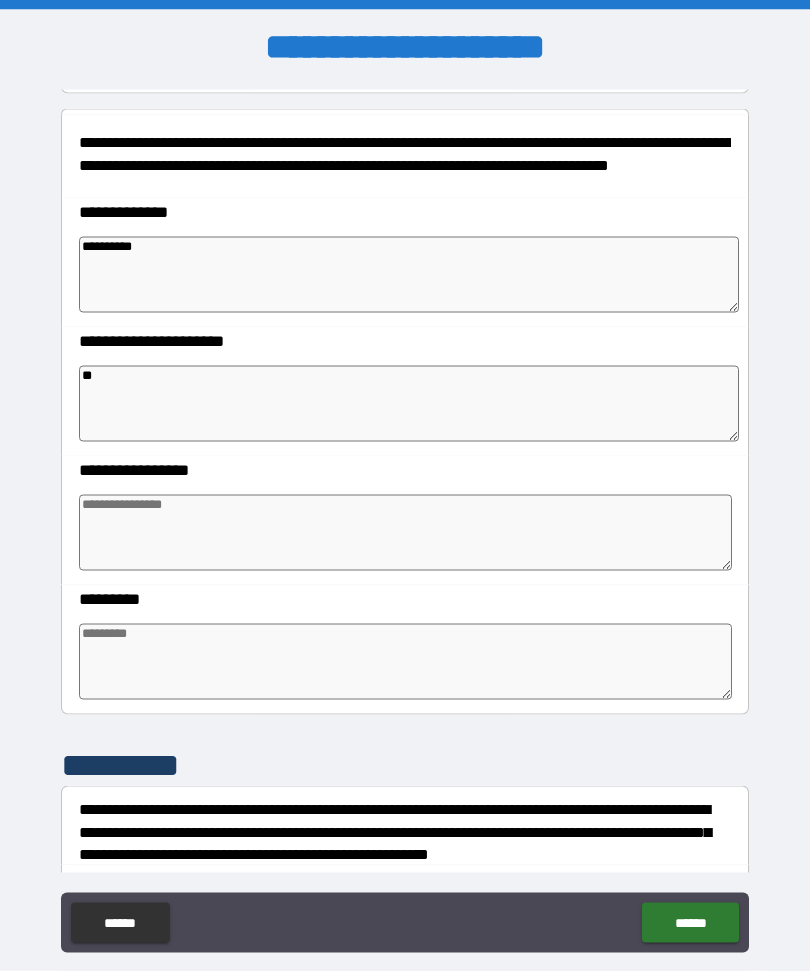 type on "*" 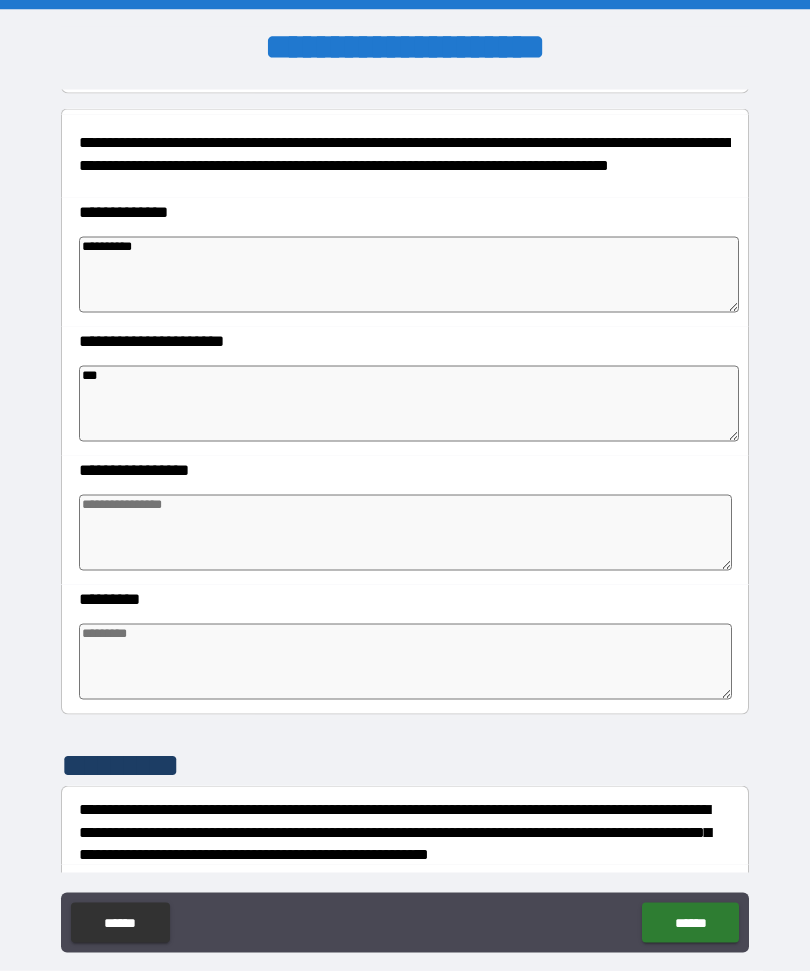 type on "*" 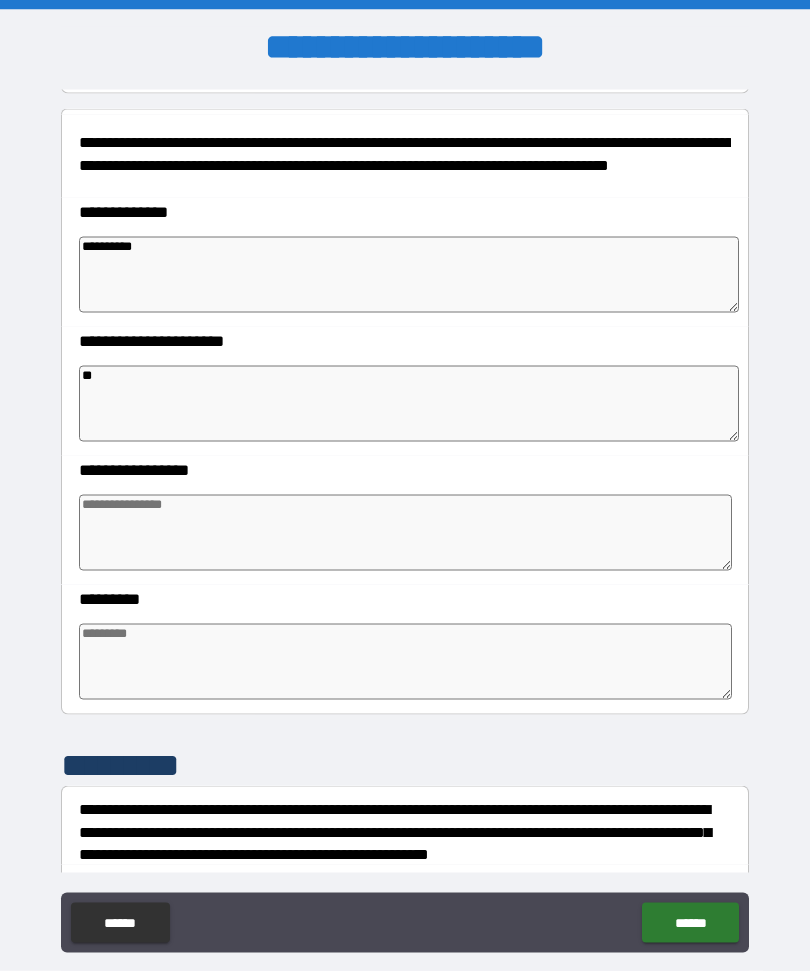 type on "*" 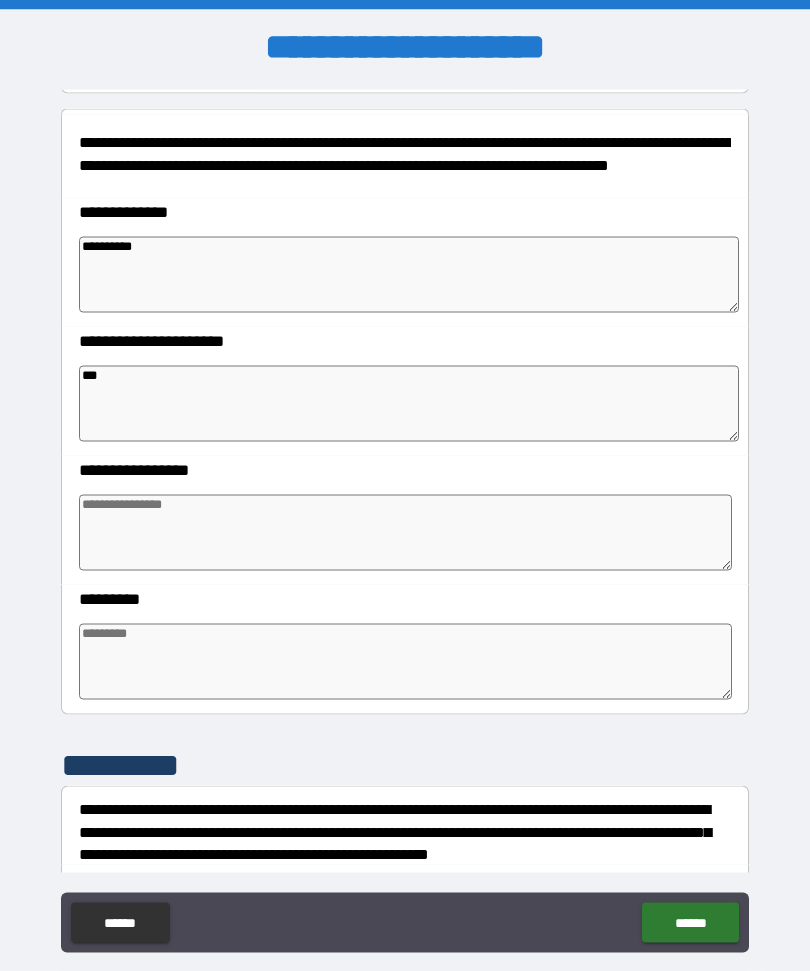 type on "*" 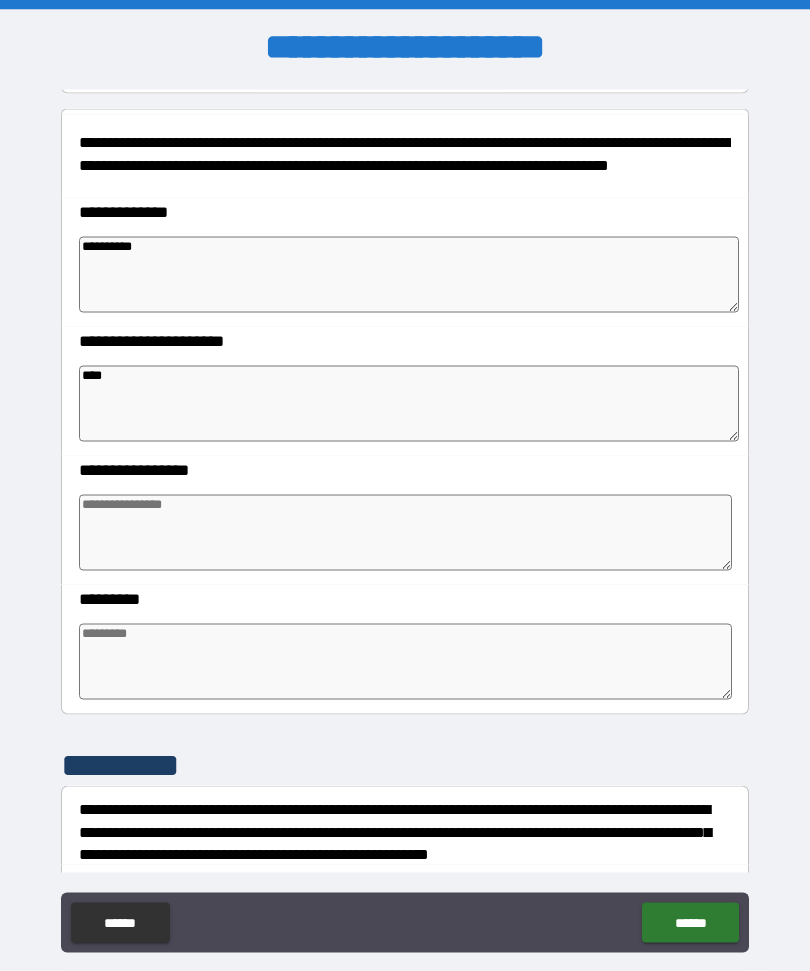 type on "*" 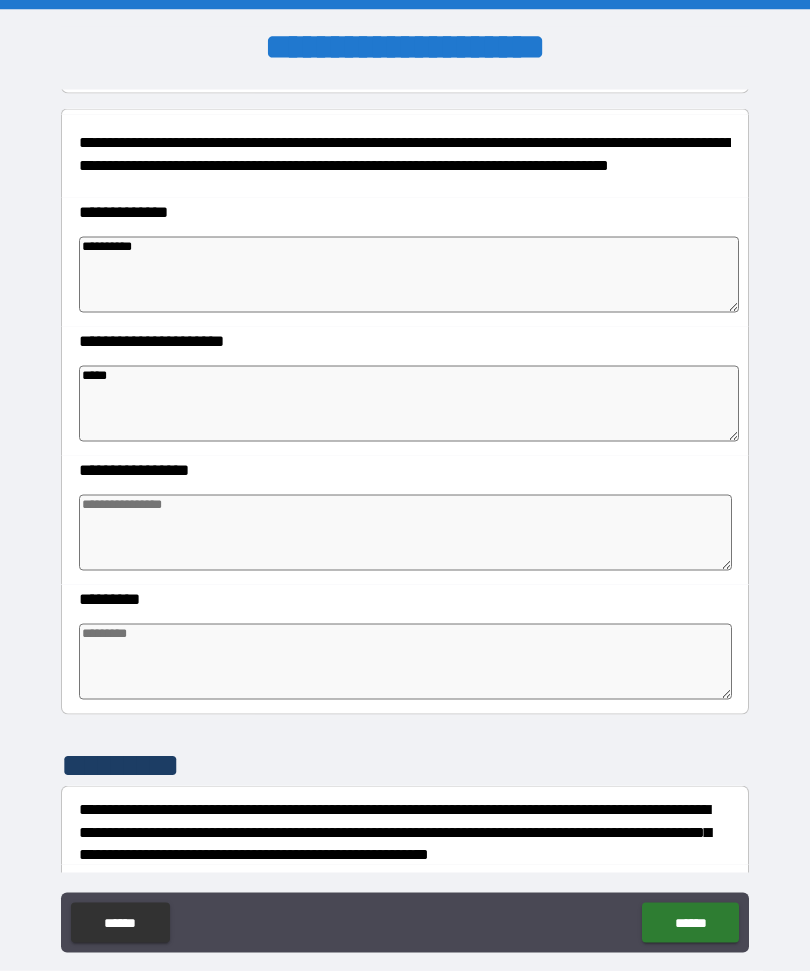 type on "*" 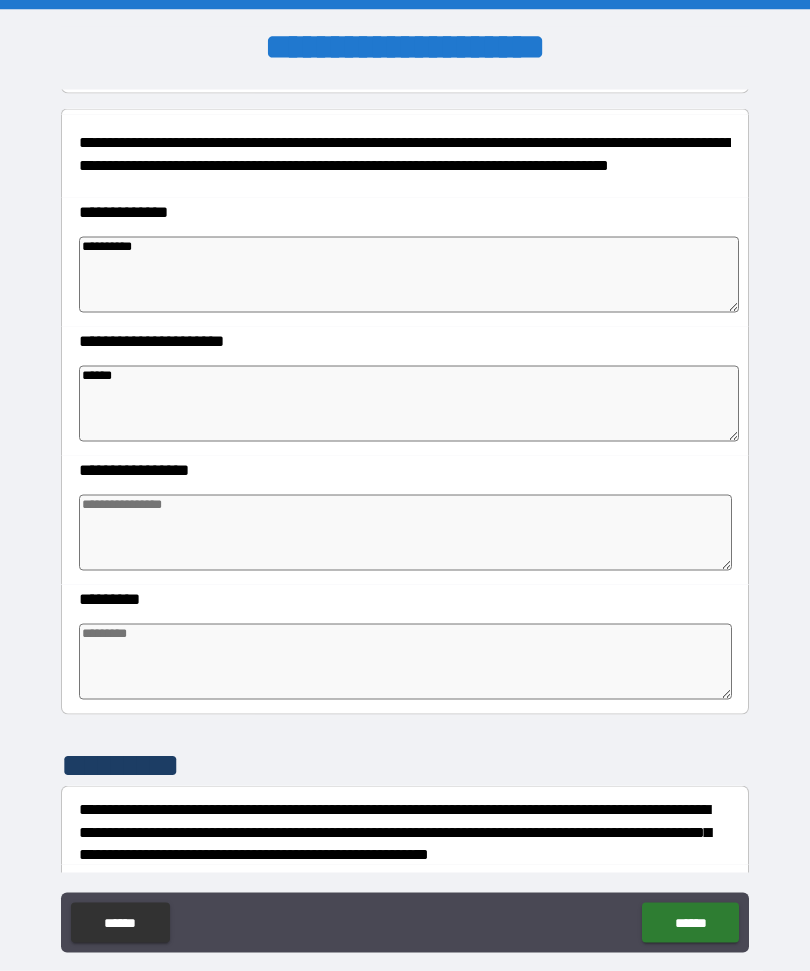type on "*" 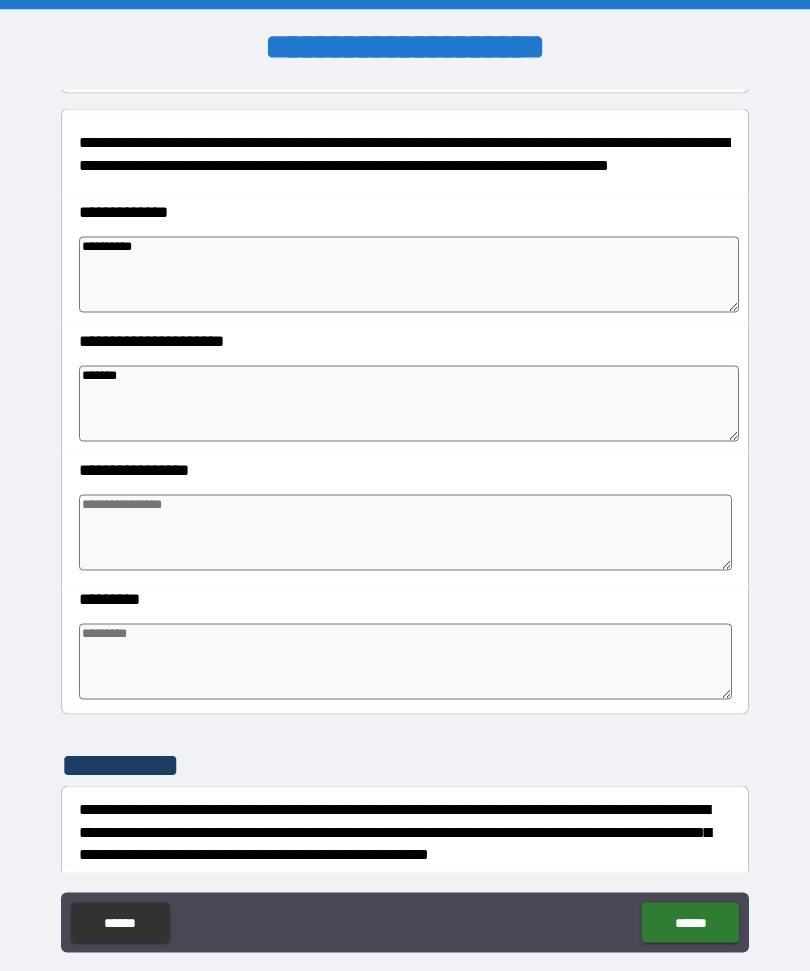 type on "*" 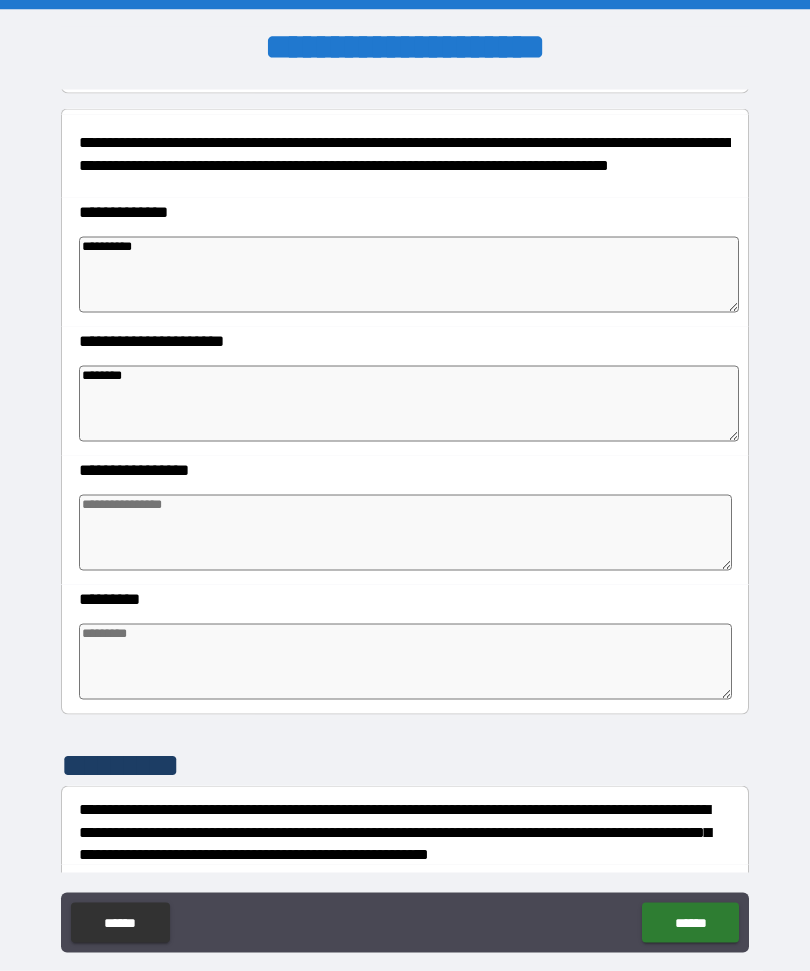 type on "*" 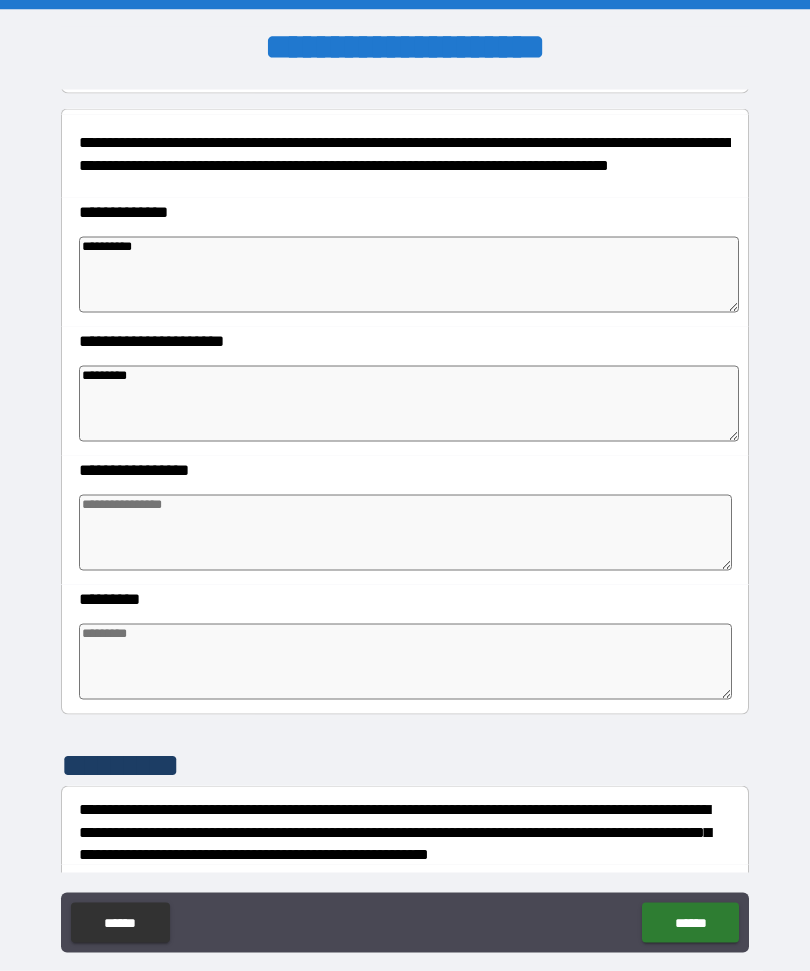 type on "*" 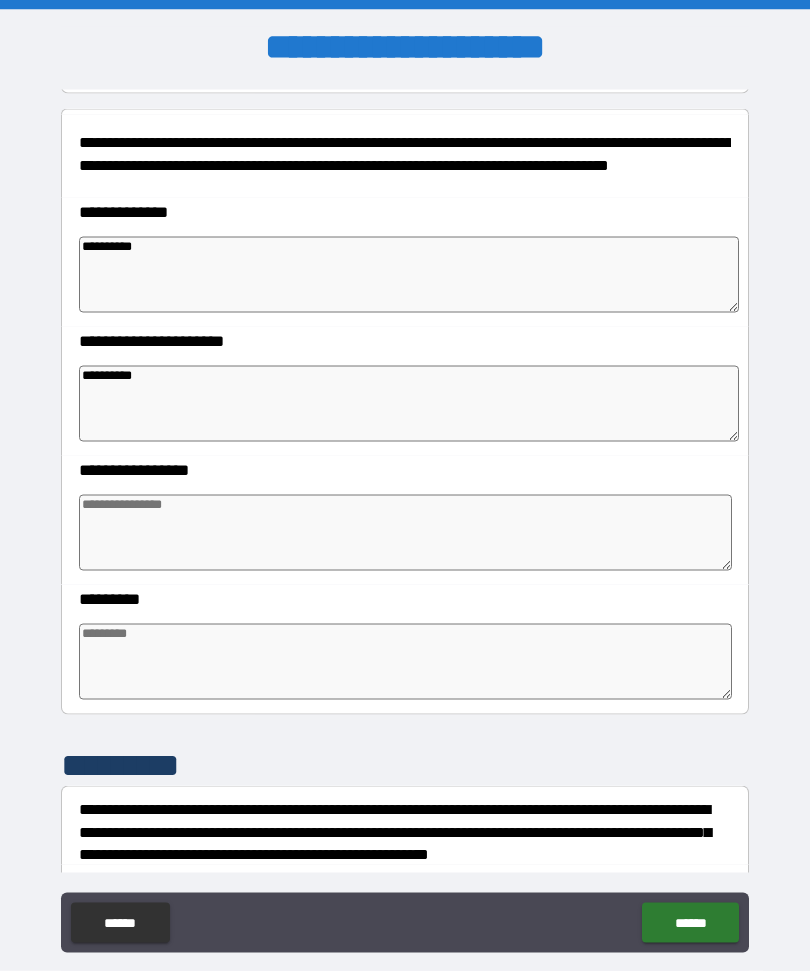 type on "*" 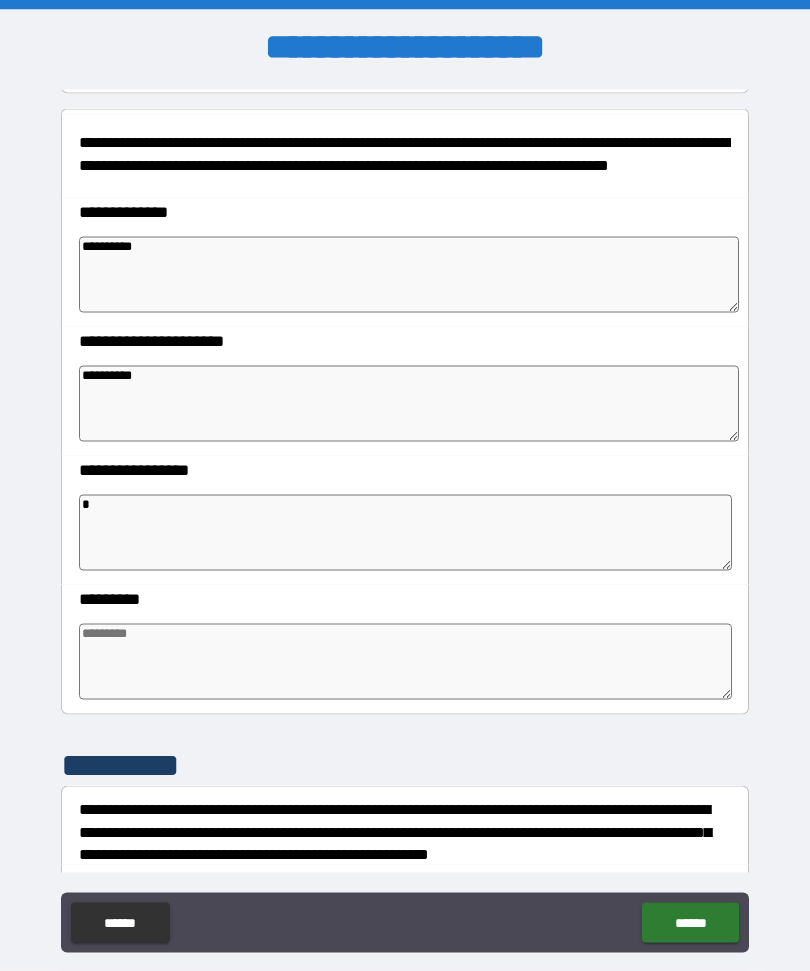 type on "**" 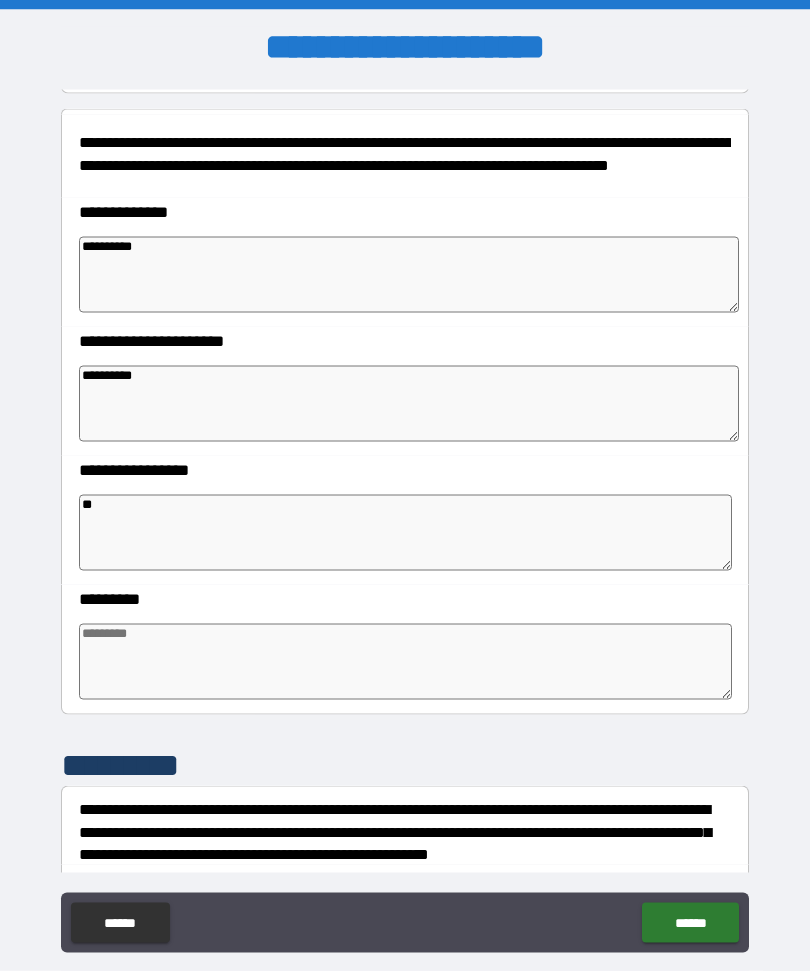 type on "*" 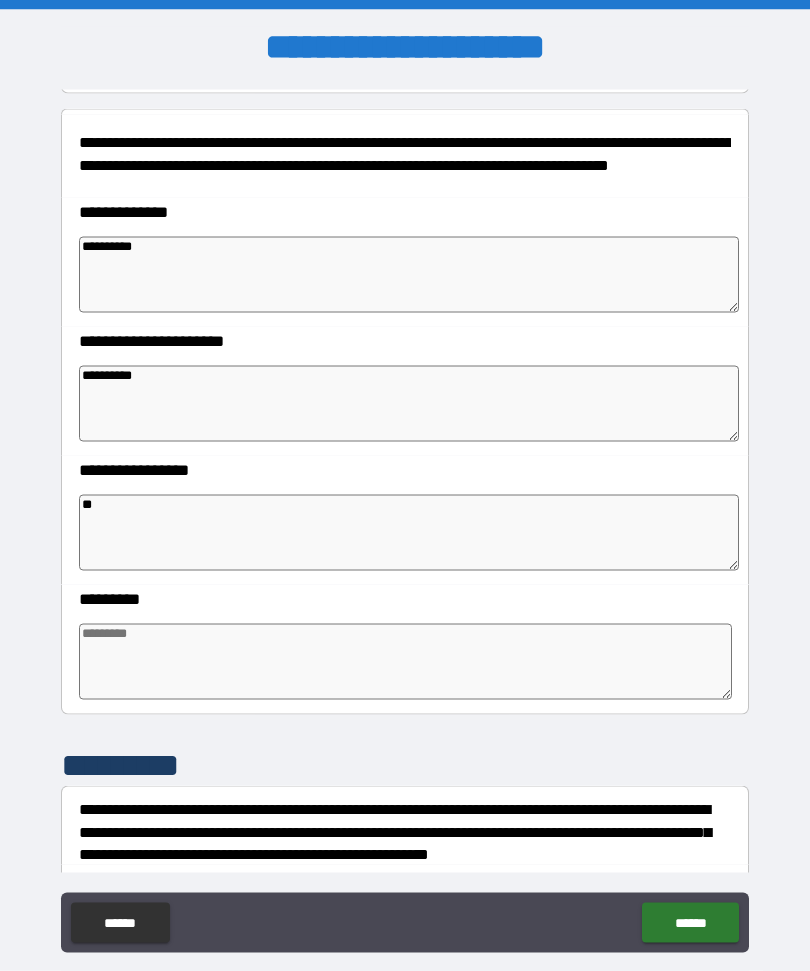 type on "*" 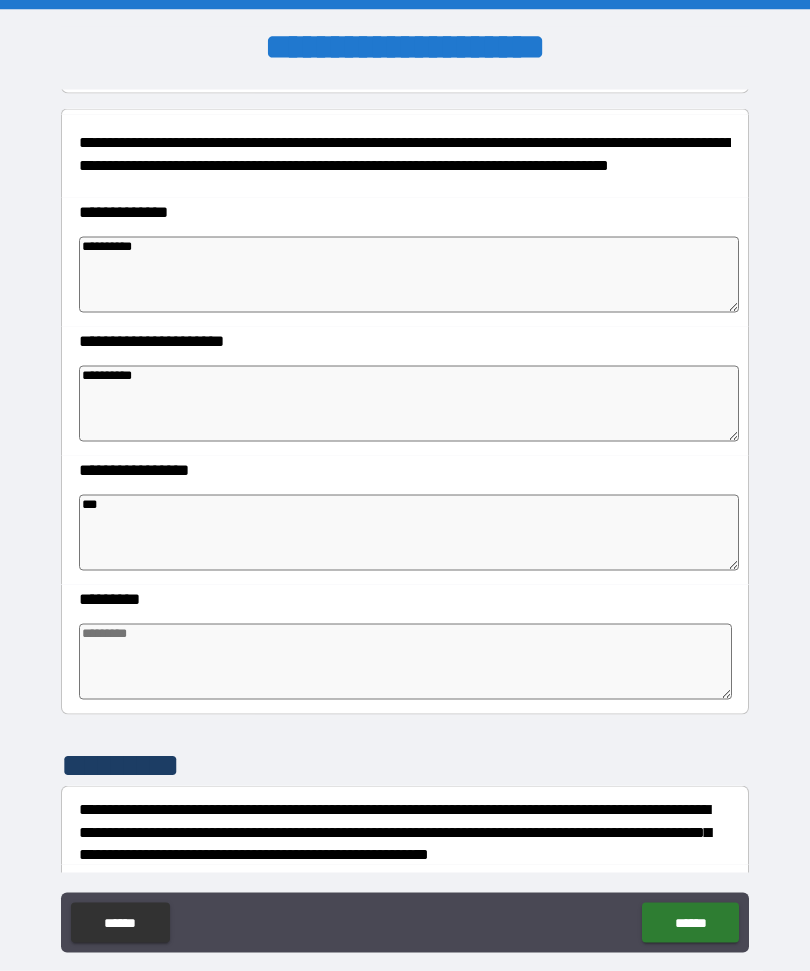 type on "*" 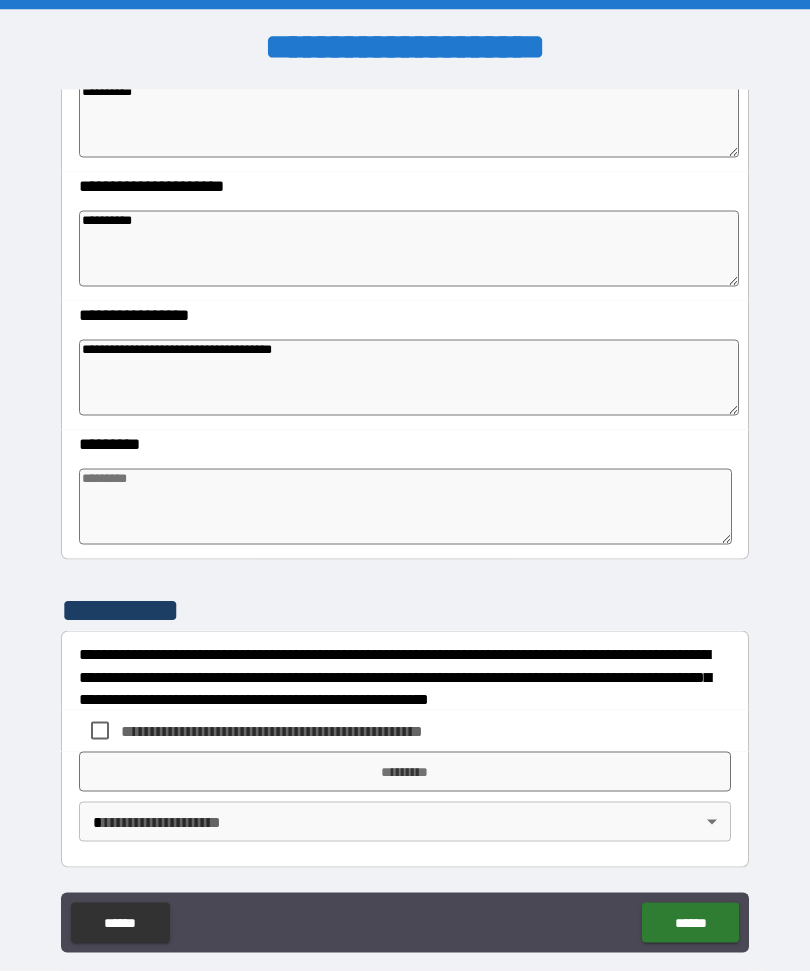 scroll, scrollTop: 395, scrollLeft: 0, axis: vertical 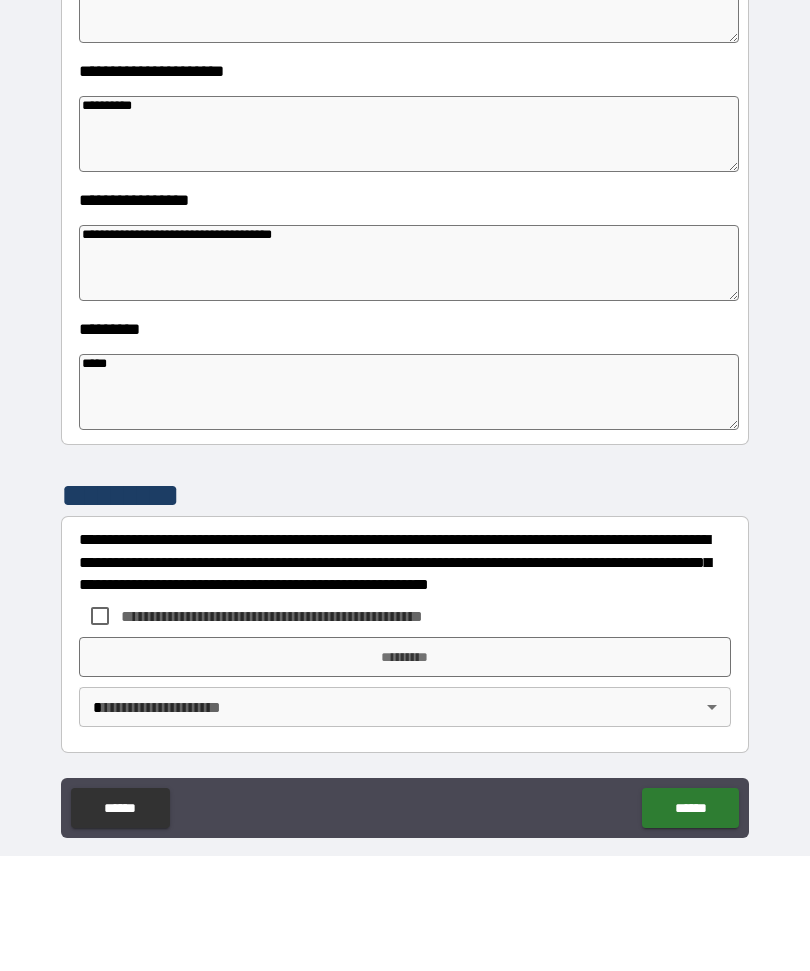 click on "**********" at bounding box center [405, 677] 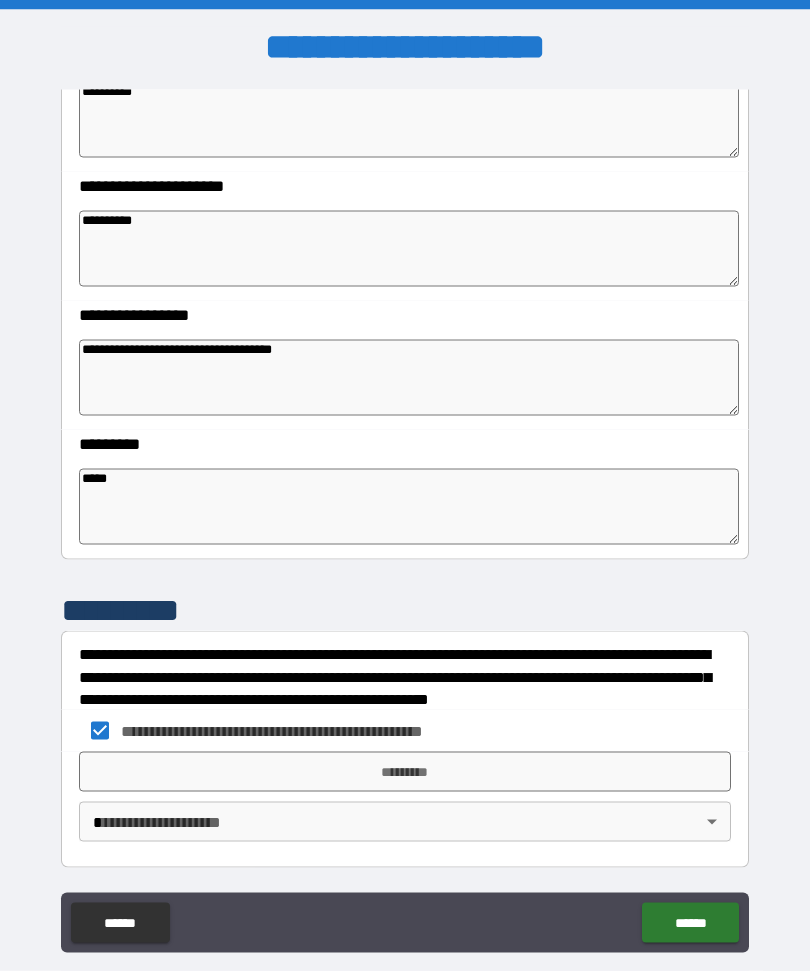 scroll, scrollTop: 0, scrollLeft: 0, axis: both 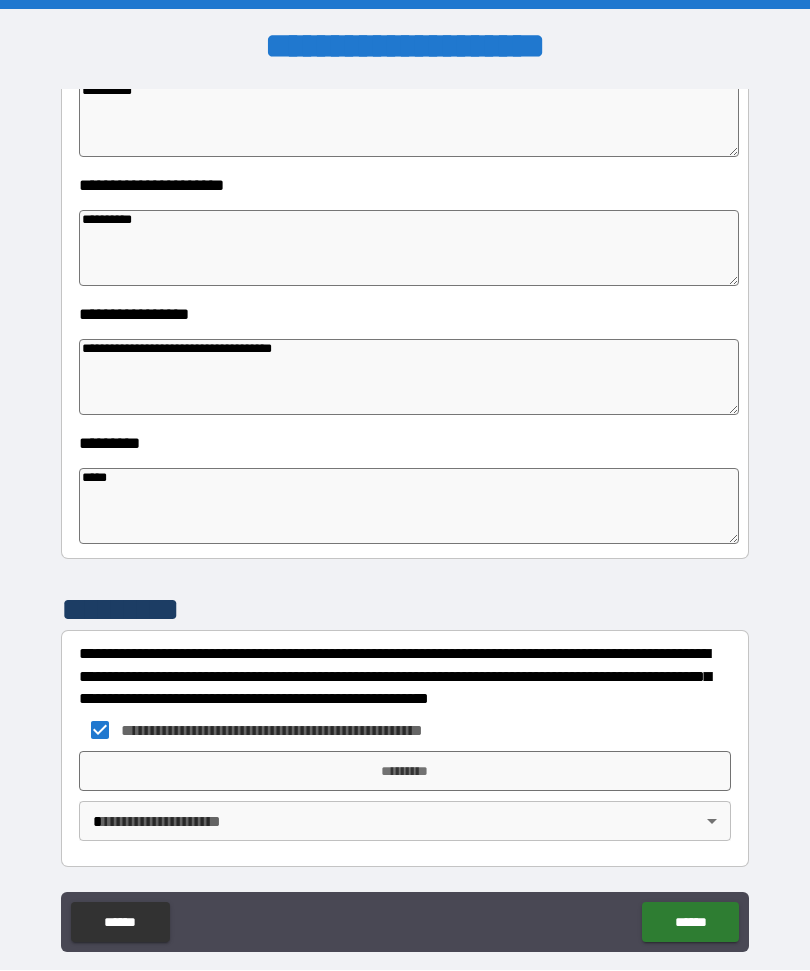 click on "*********" at bounding box center [405, 772] 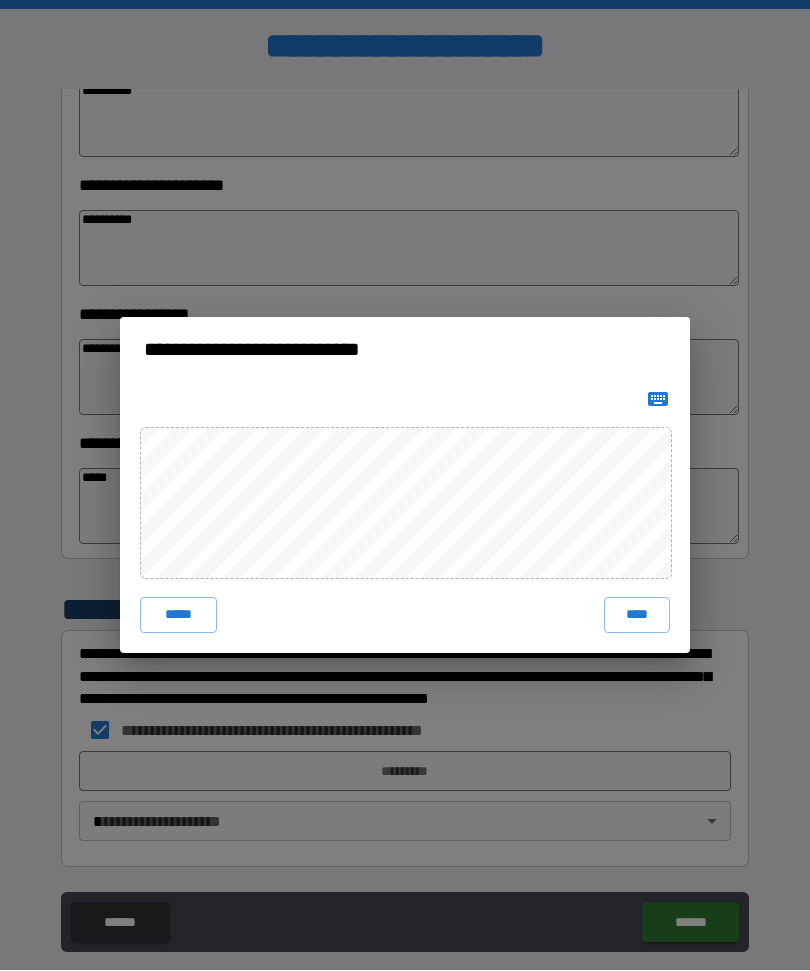 click on "*****" at bounding box center (178, 616) 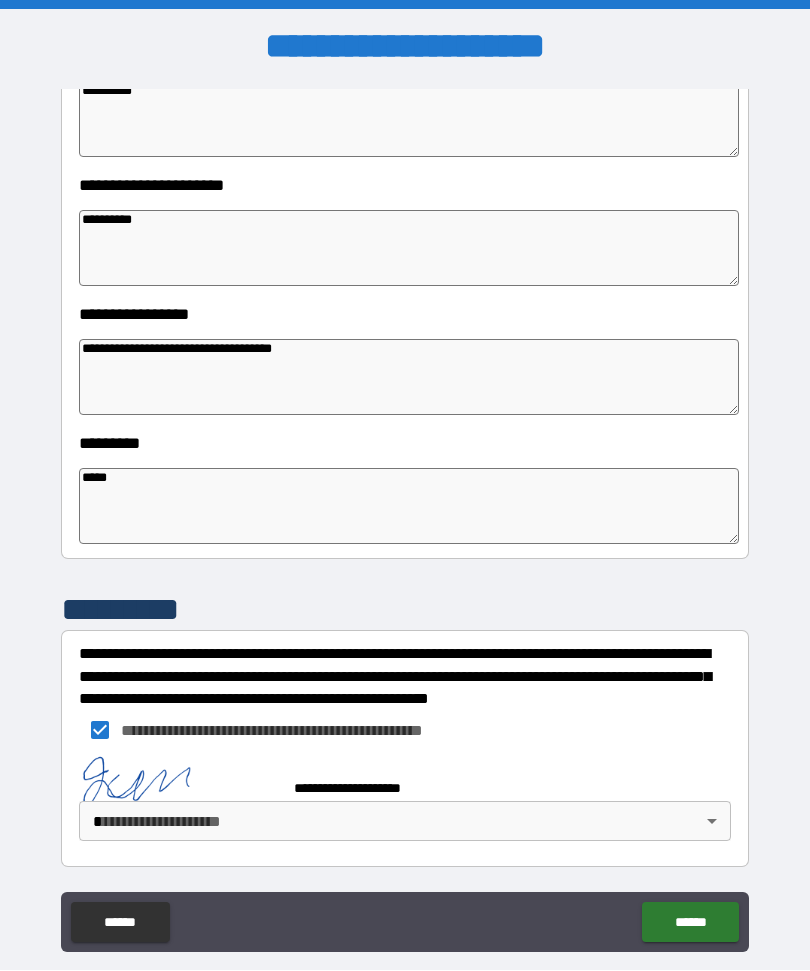 scroll, scrollTop: 385, scrollLeft: 0, axis: vertical 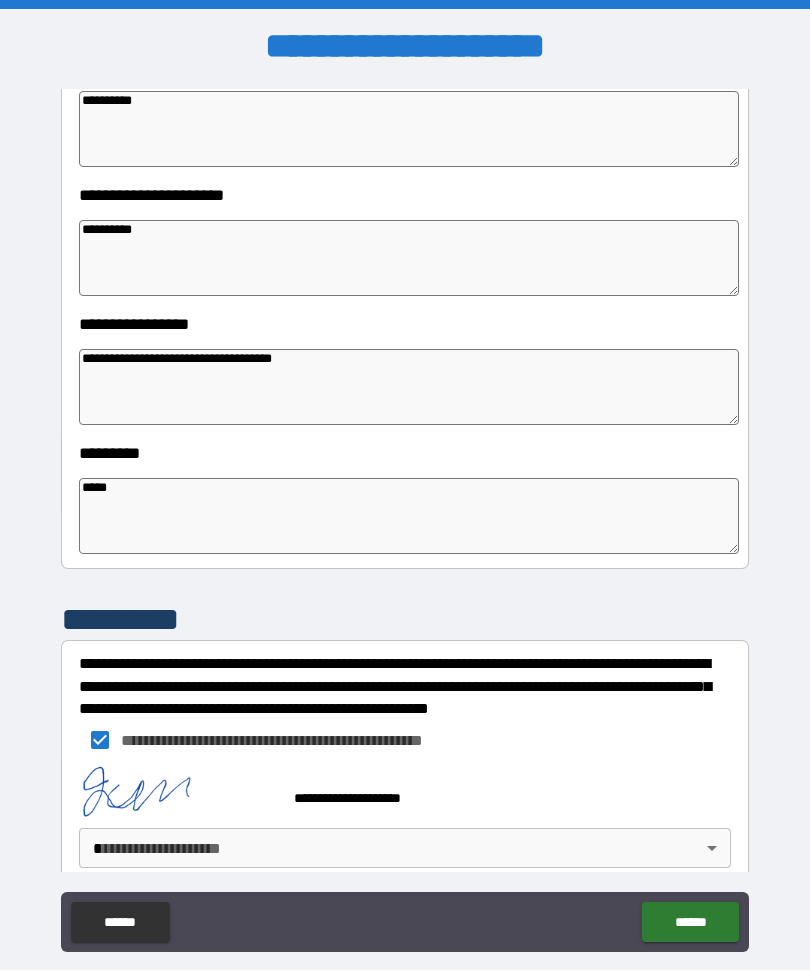 click on "**********" at bounding box center (405, 519) 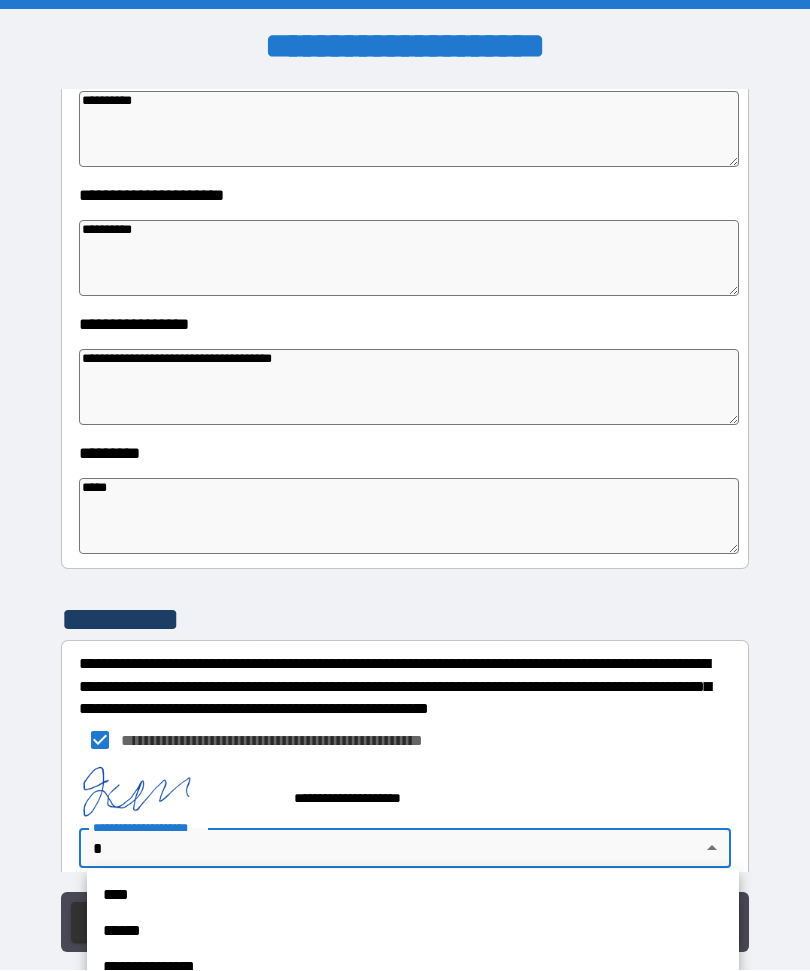 click on "******" at bounding box center [413, 932] 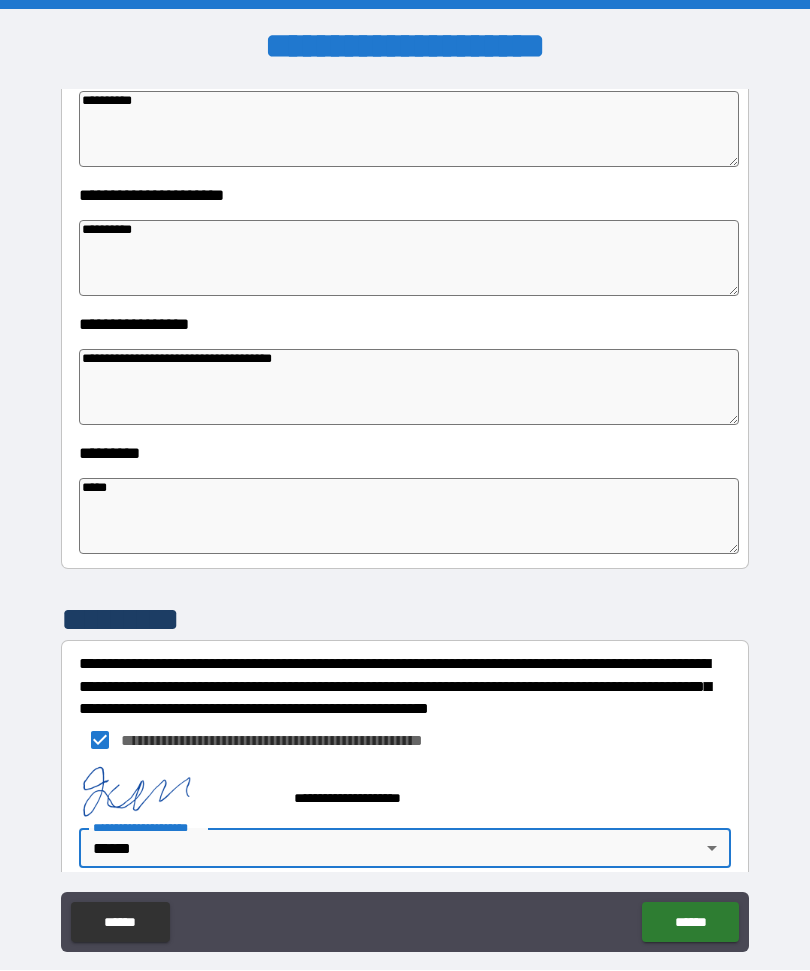 click on "******" at bounding box center (690, 923) 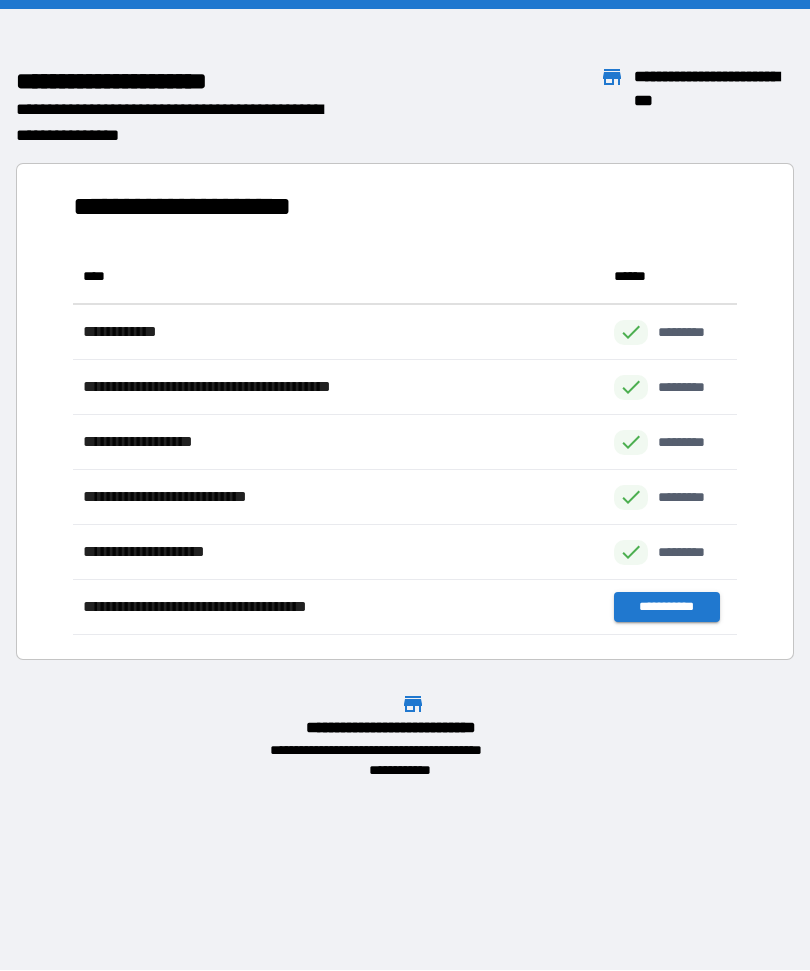 scroll, scrollTop: 1, scrollLeft: 1, axis: both 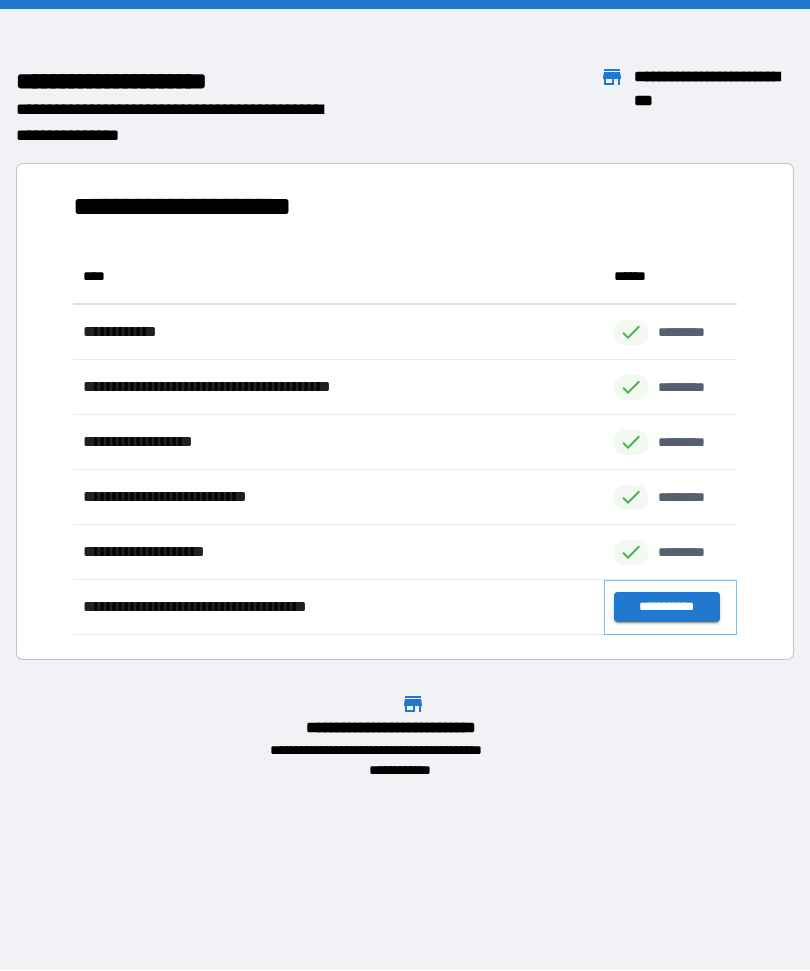 click on "**********" at bounding box center (666, 608) 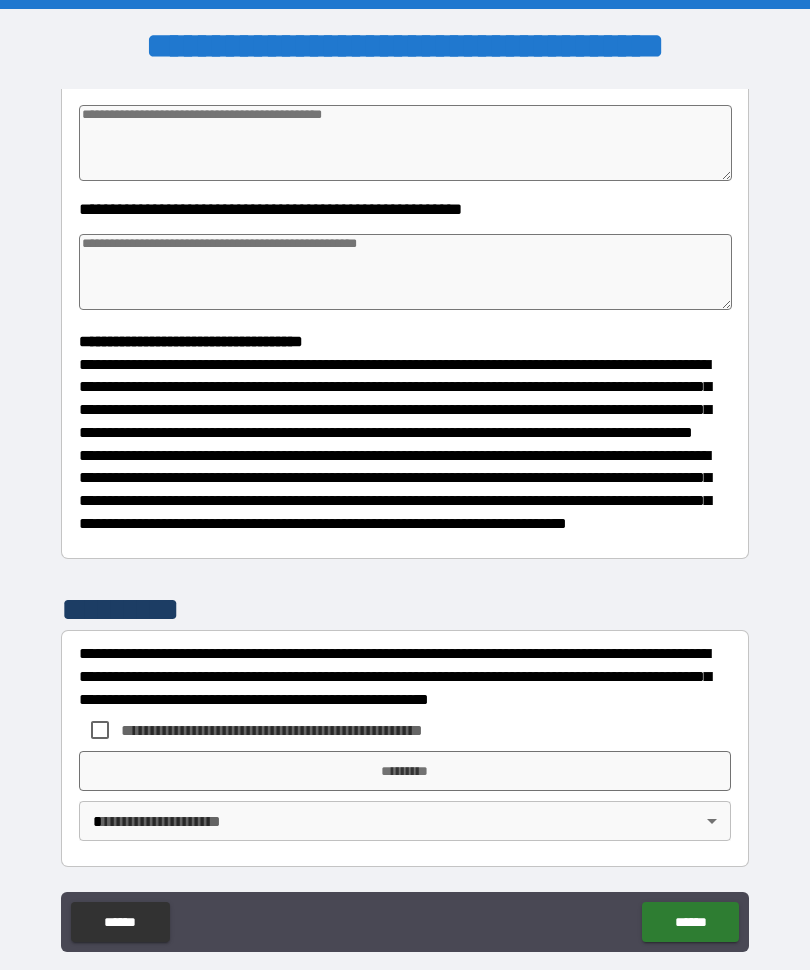 scroll, scrollTop: 373, scrollLeft: 0, axis: vertical 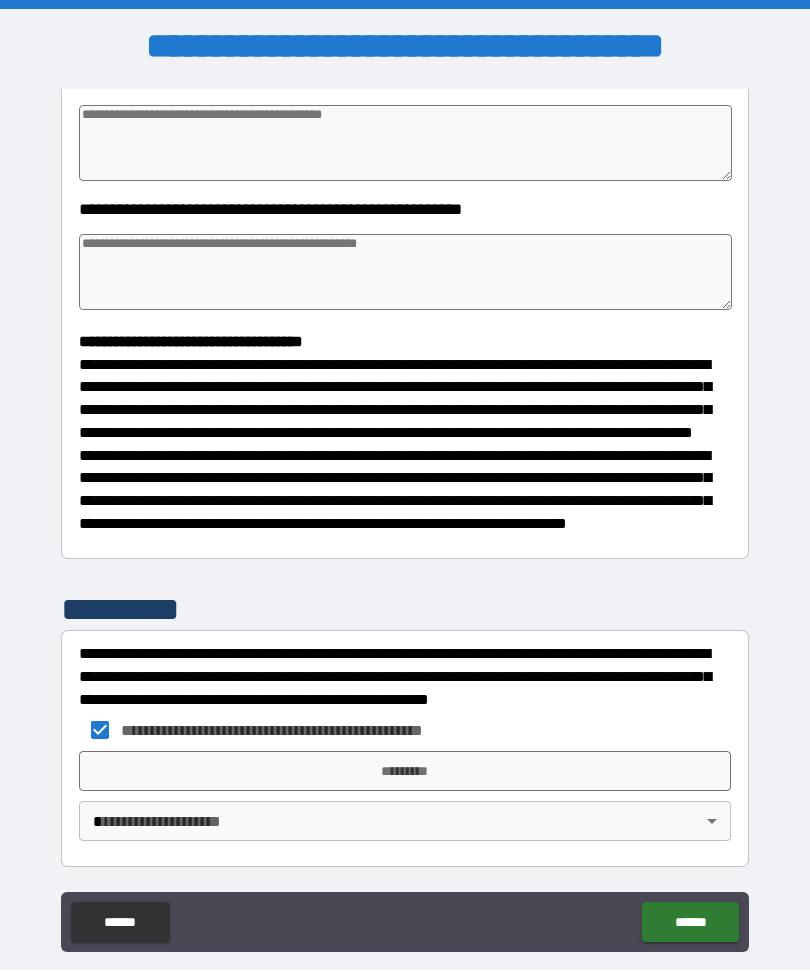 click on "**********" at bounding box center (405, 519) 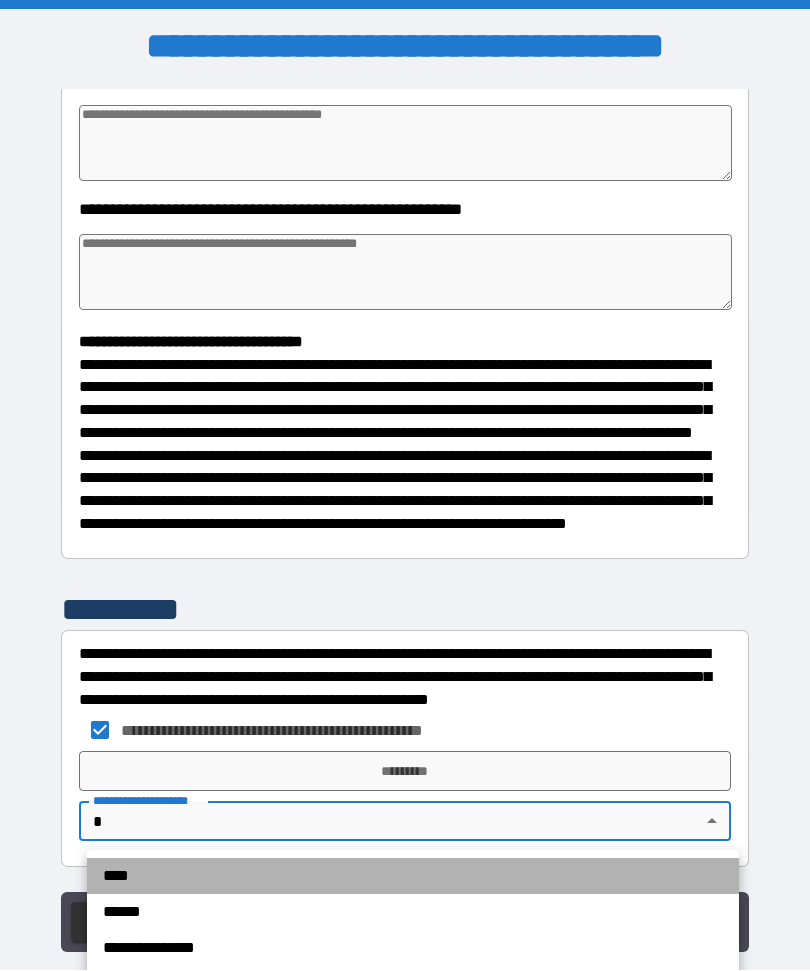 click on "****" at bounding box center (413, 877) 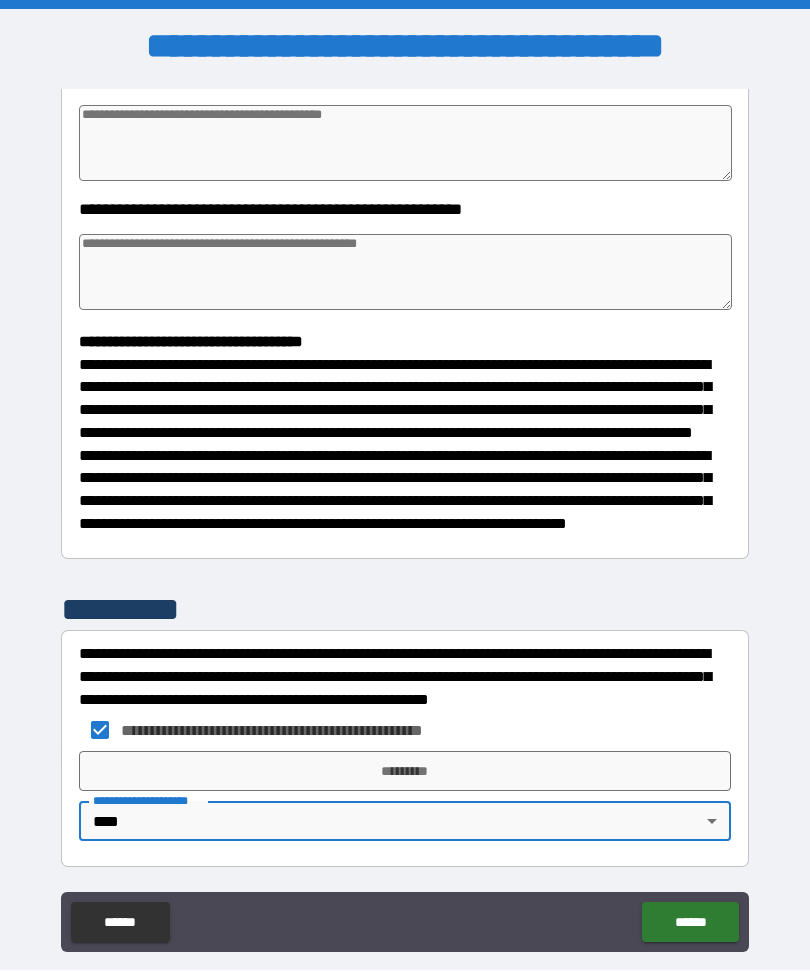 click on "*********" at bounding box center (405, 772) 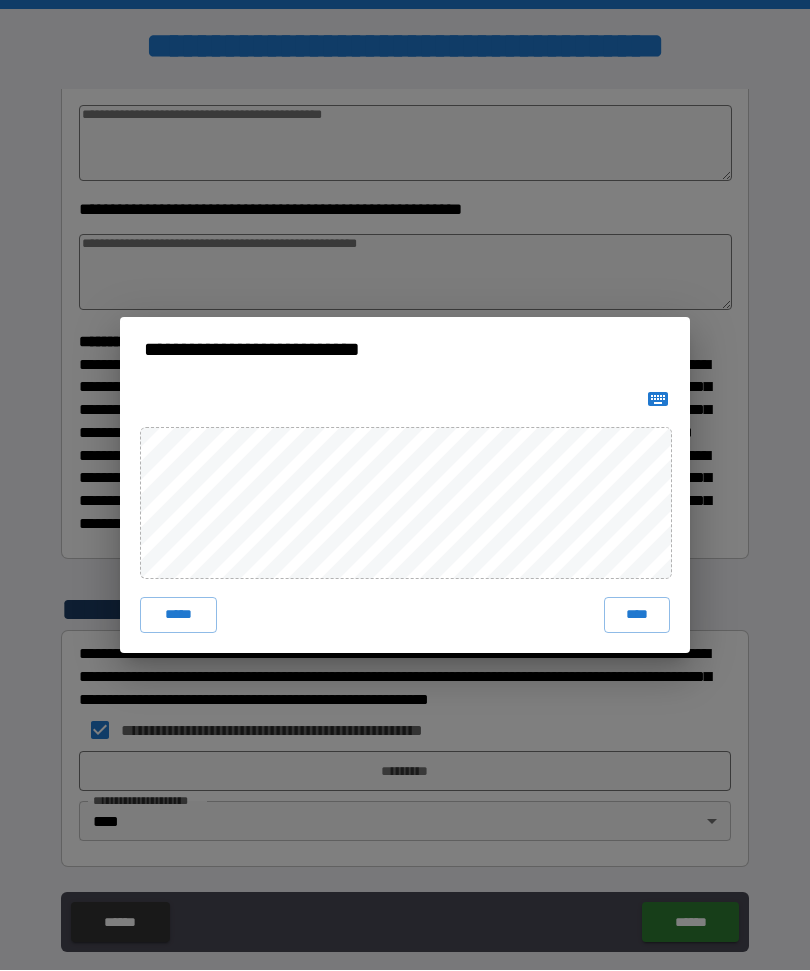 click on "****" at bounding box center [637, 616] 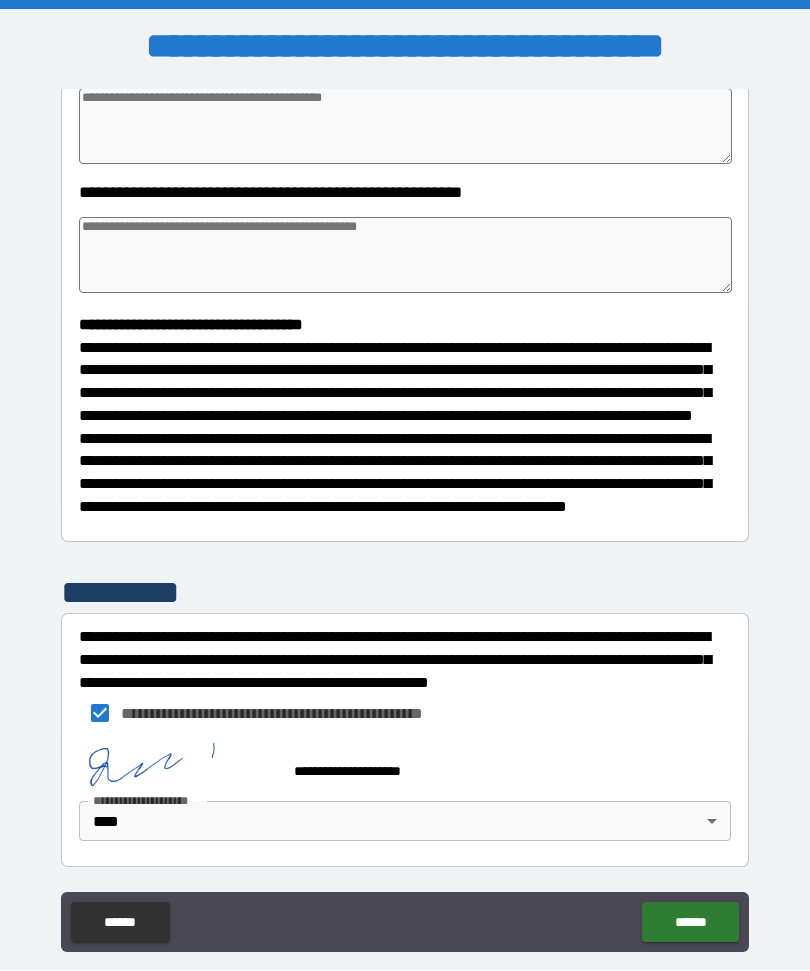 click on "******" at bounding box center (690, 923) 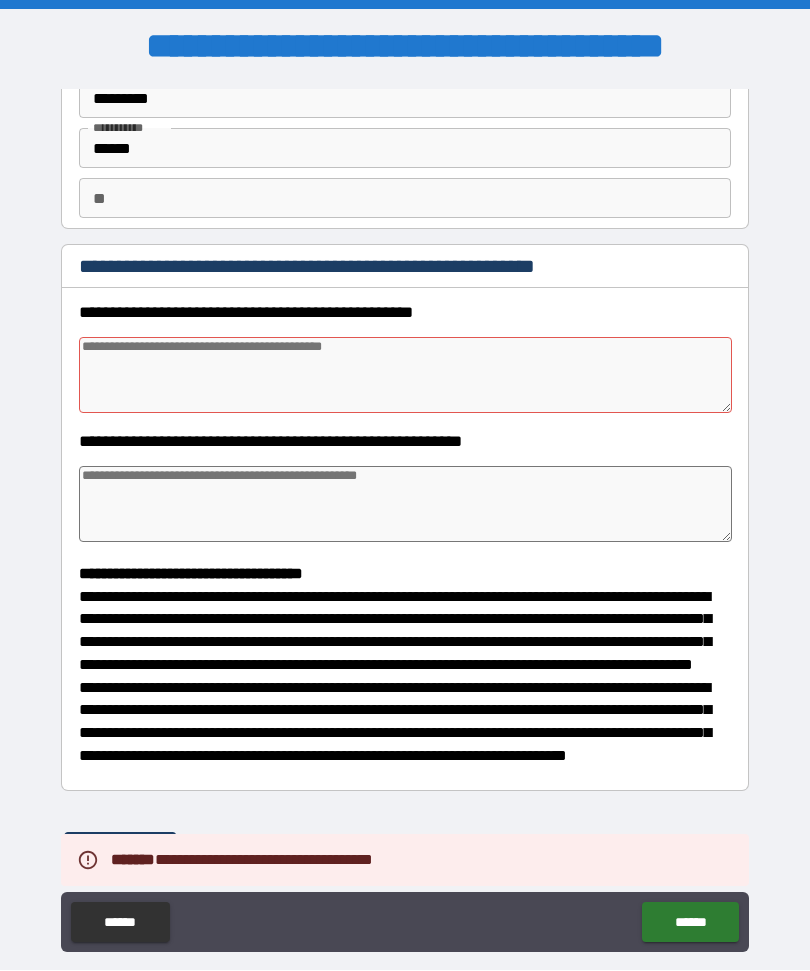 scroll, scrollTop: 84, scrollLeft: 0, axis: vertical 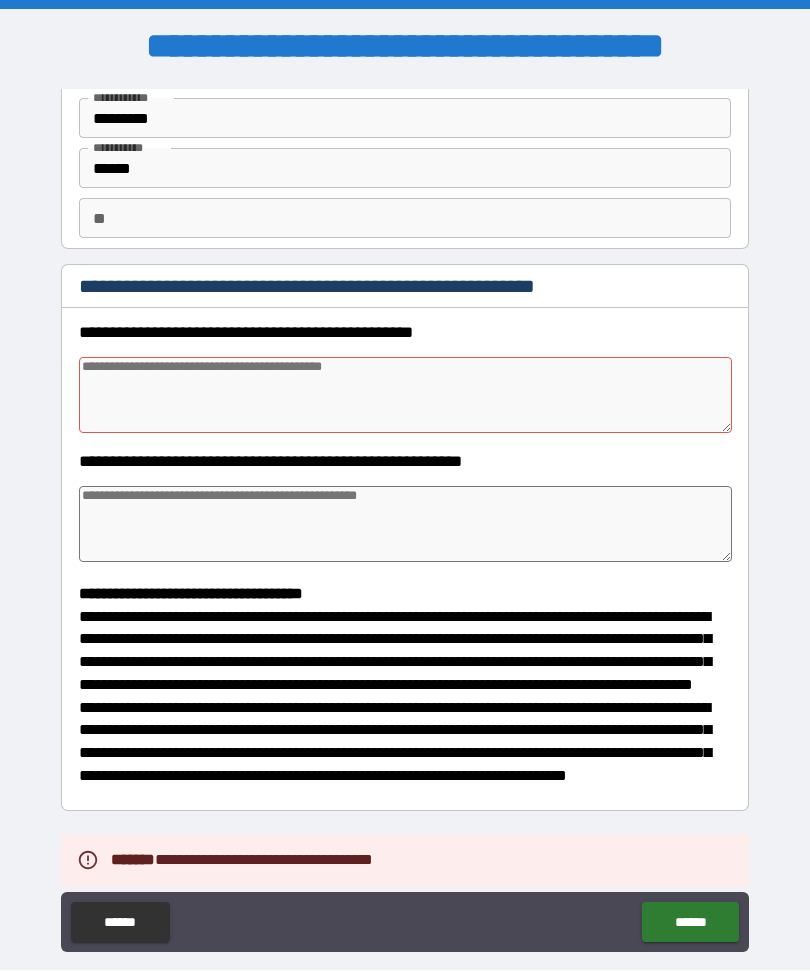click at bounding box center (405, 396) 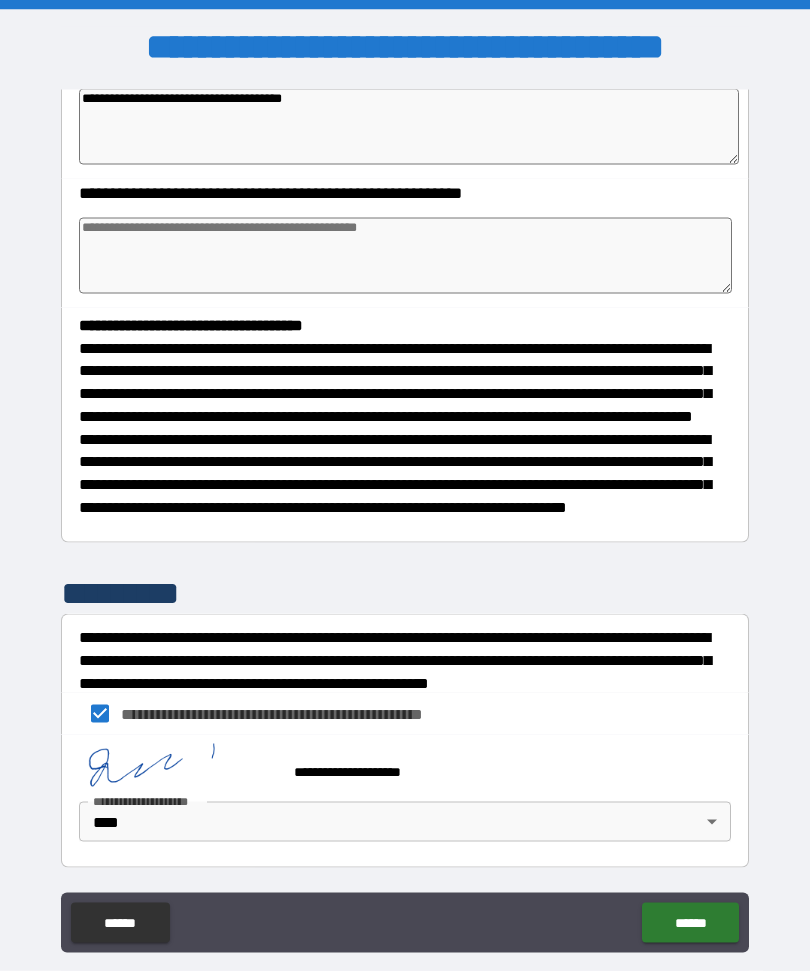 scroll, scrollTop: 390, scrollLeft: 0, axis: vertical 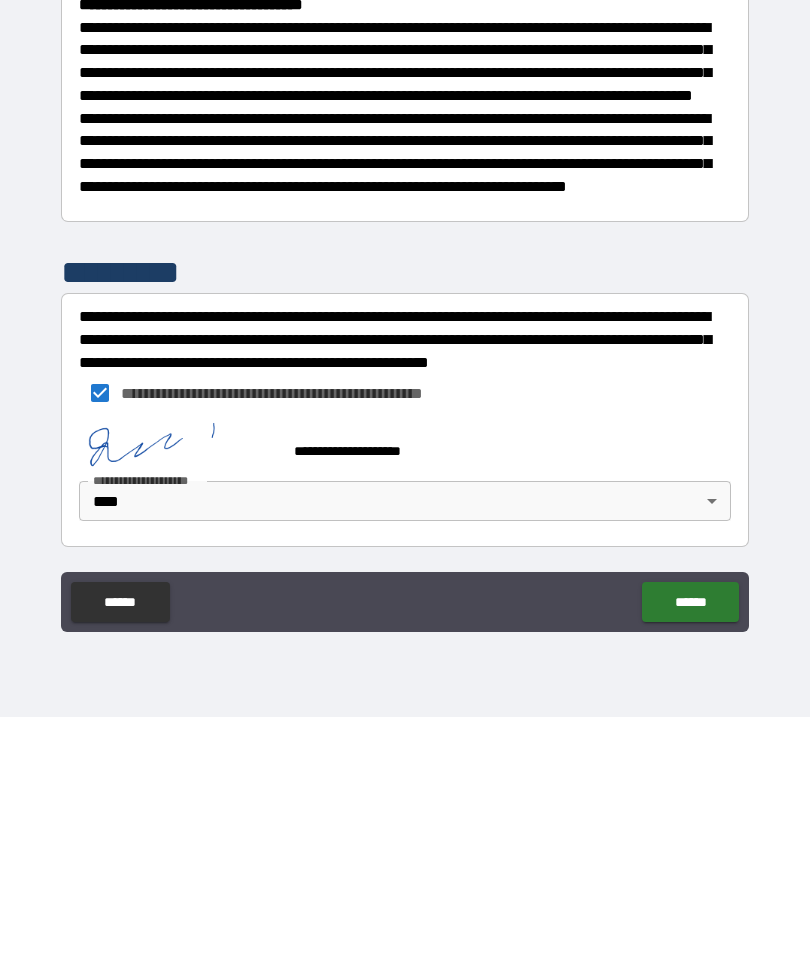 click on "******" at bounding box center [690, 856] 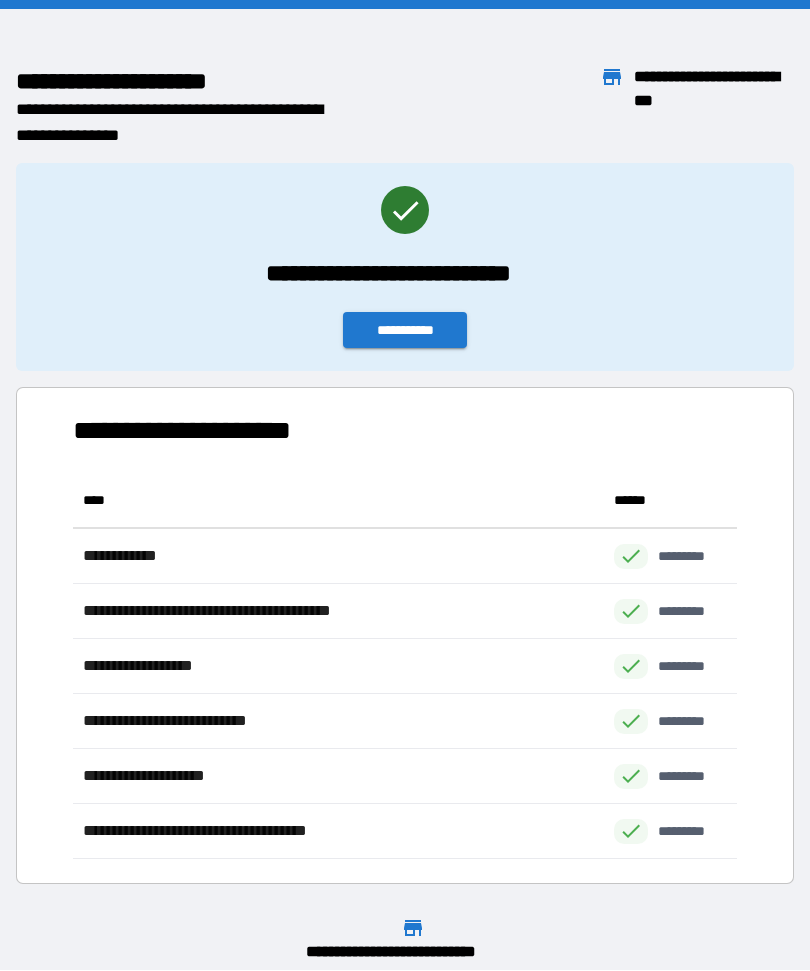 scroll, scrollTop: 386, scrollLeft: 664, axis: both 